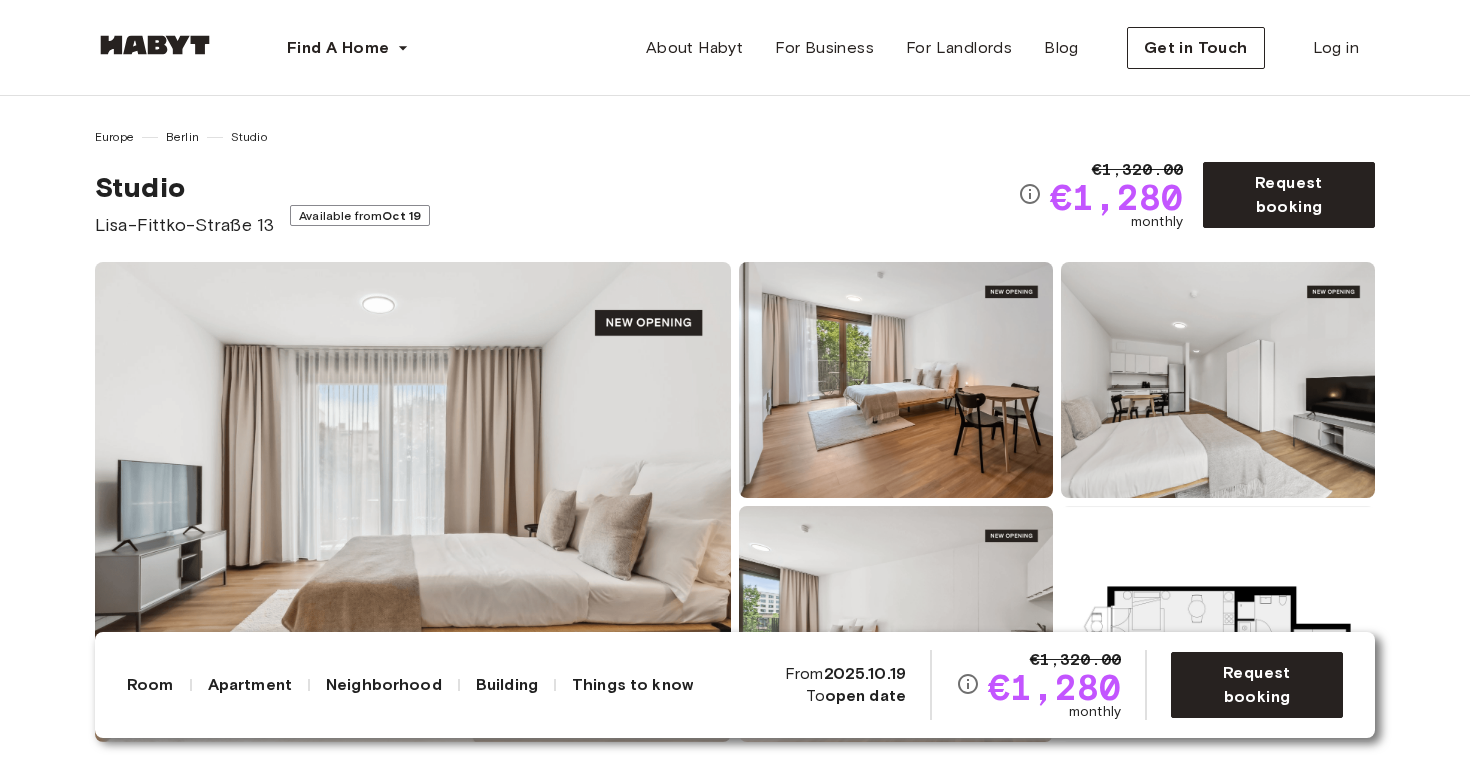 scroll, scrollTop: 0, scrollLeft: 0, axis: both 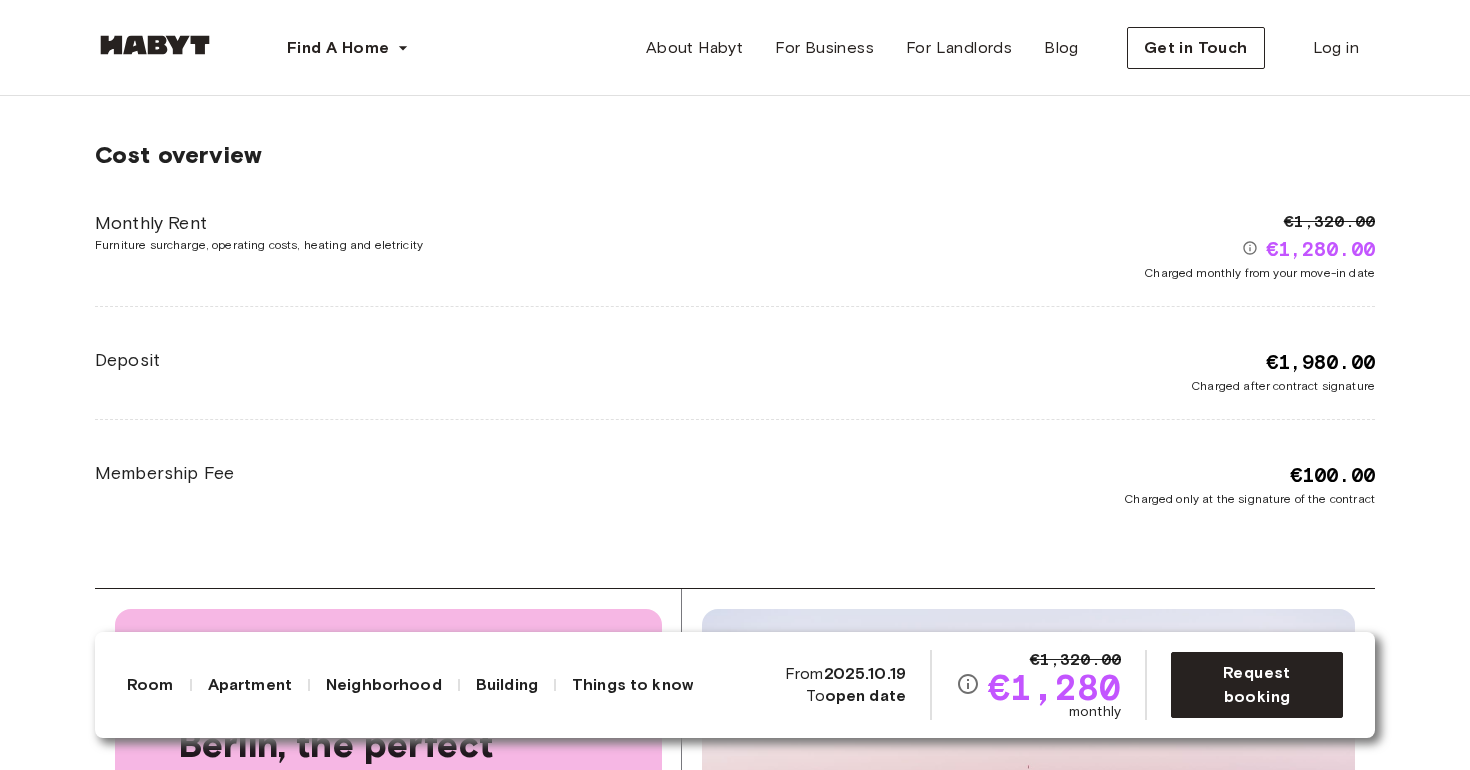 click on "€1,980.00" at bounding box center (1320, 362) 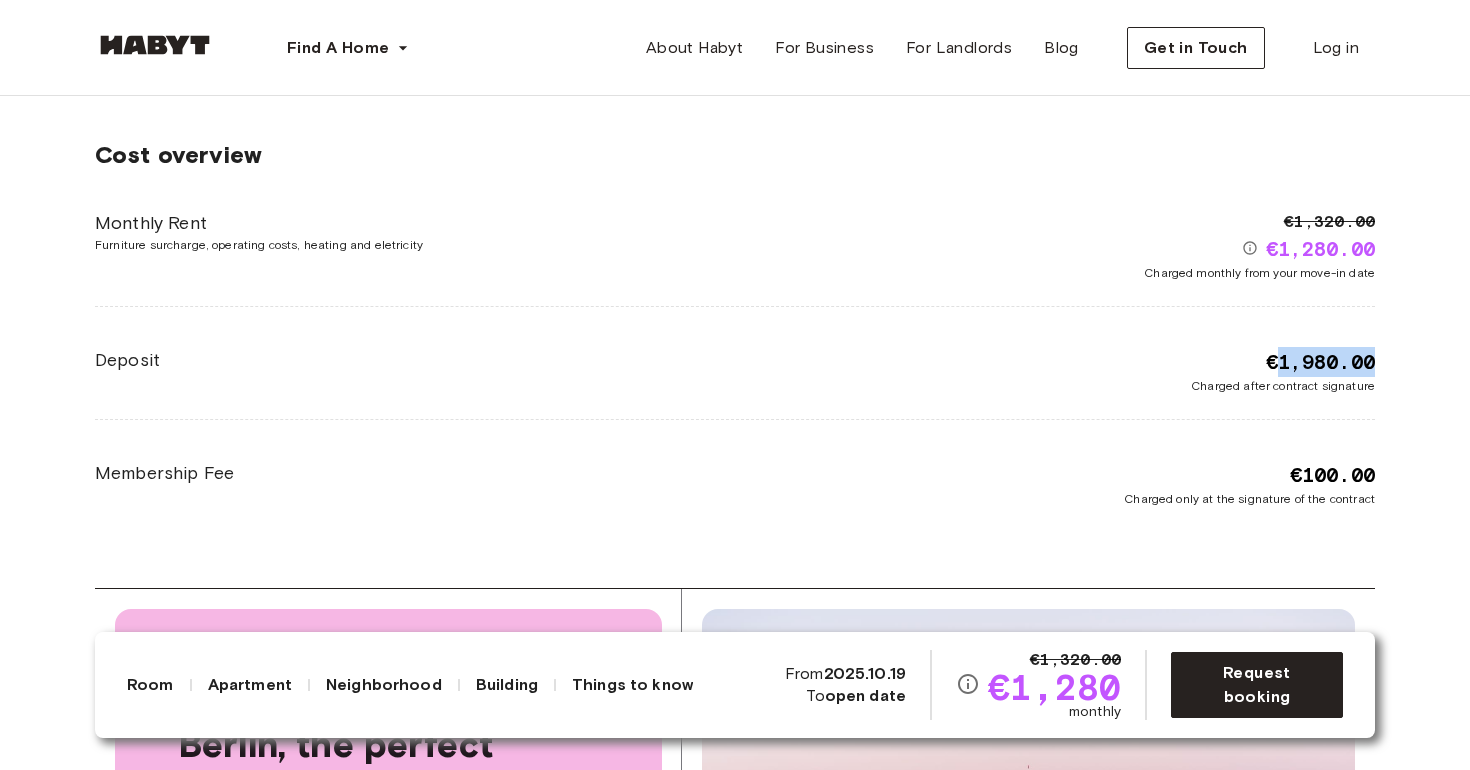 click on "€1,980.00" at bounding box center [1320, 362] 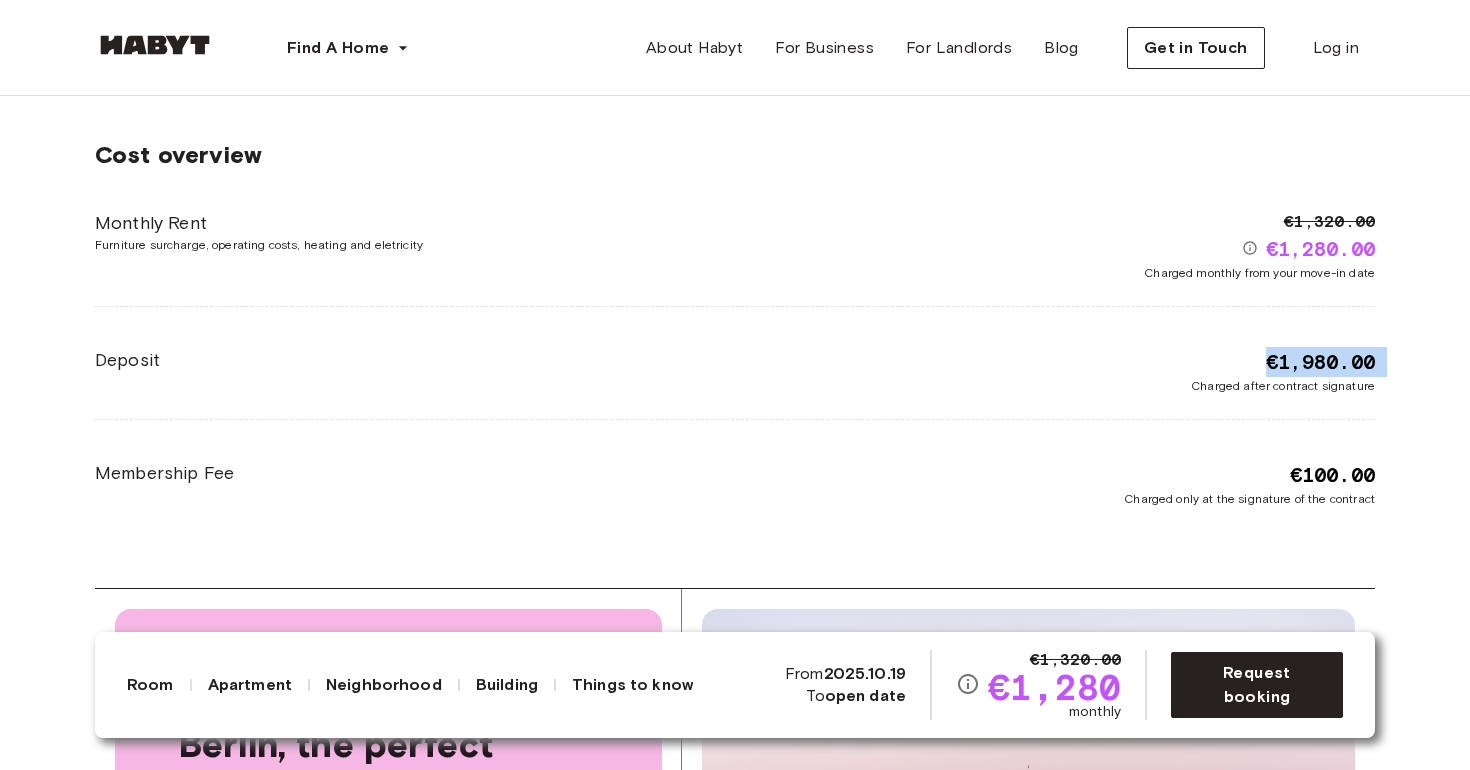 click on "€1,980.00" at bounding box center [1320, 362] 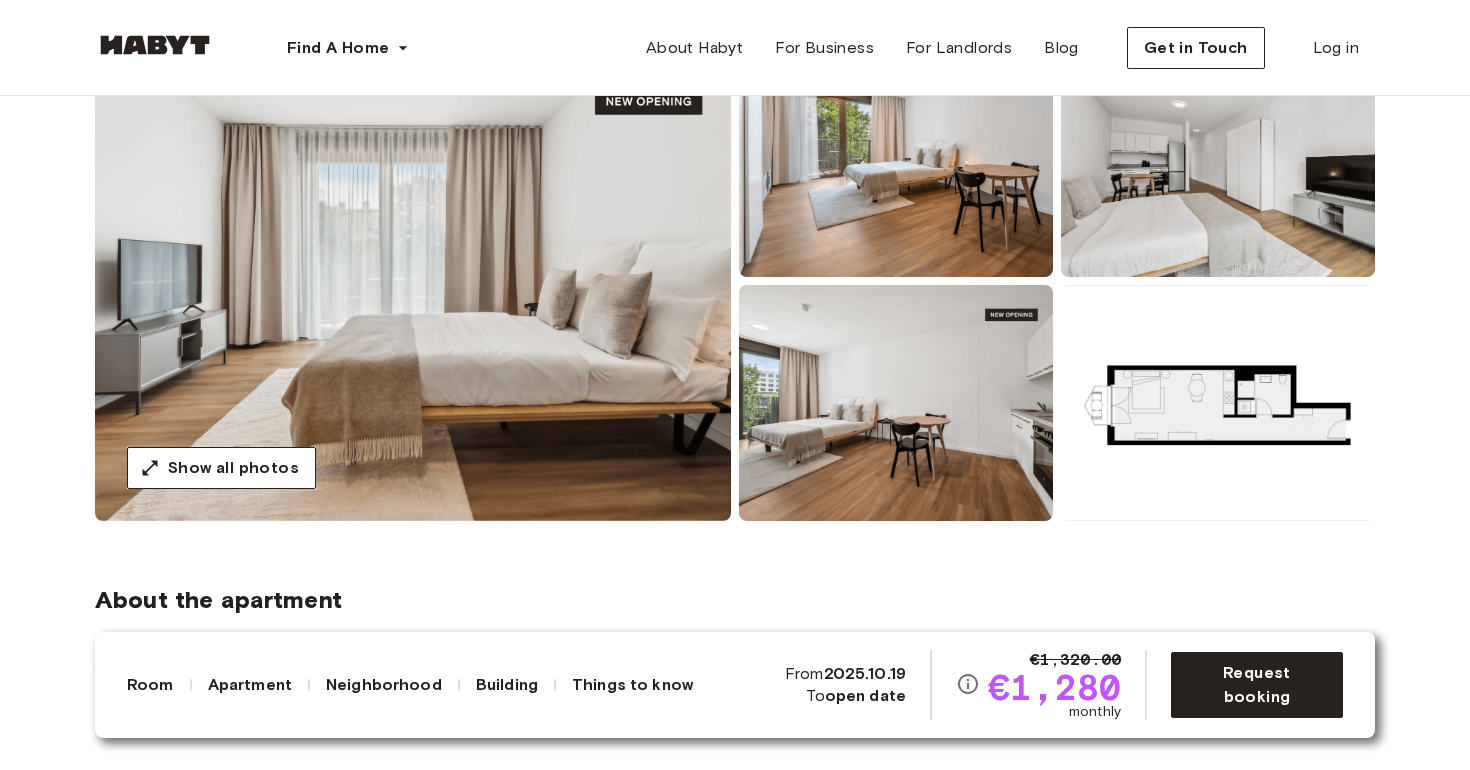 scroll, scrollTop: 273, scrollLeft: 0, axis: vertical 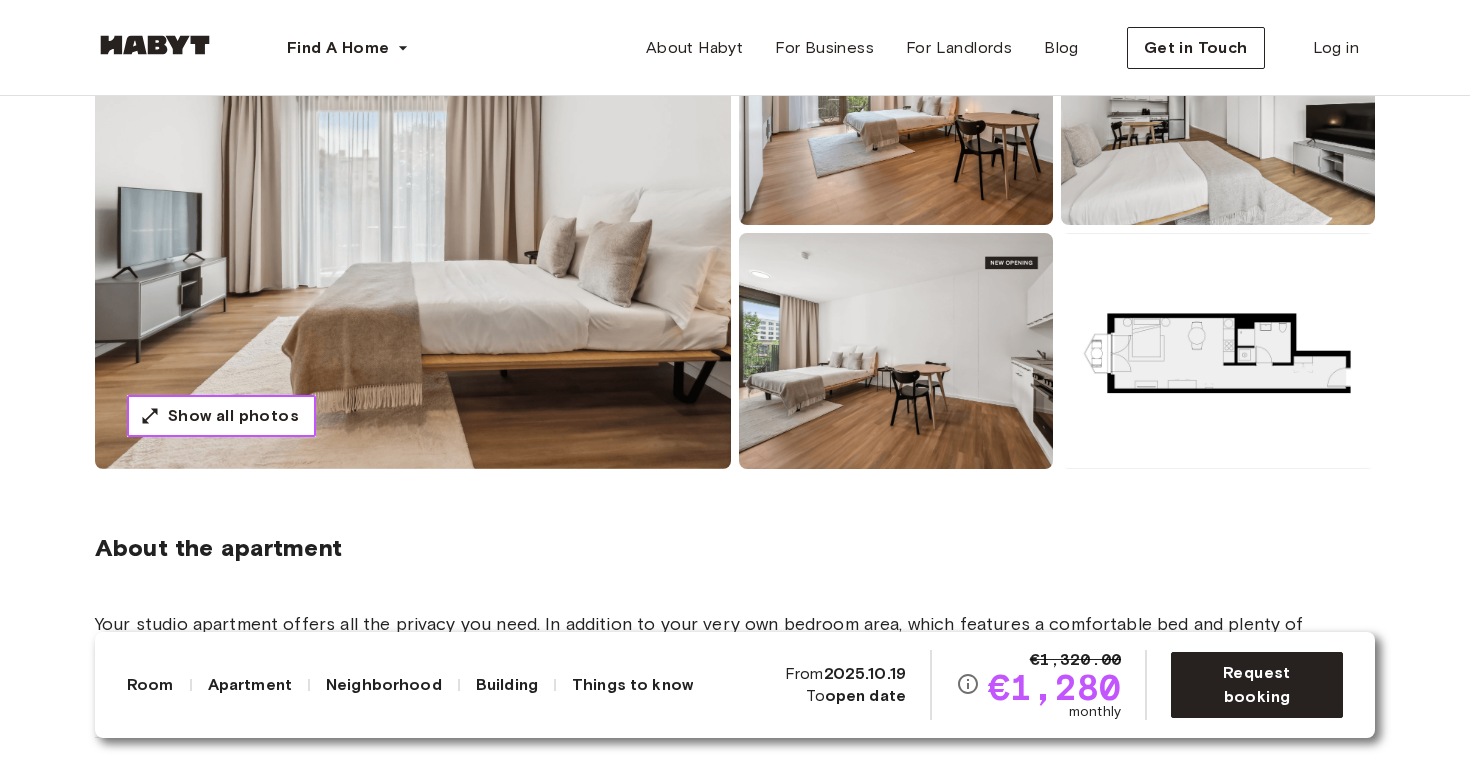 click on "Show all photos" at bounding box center [233, 416] 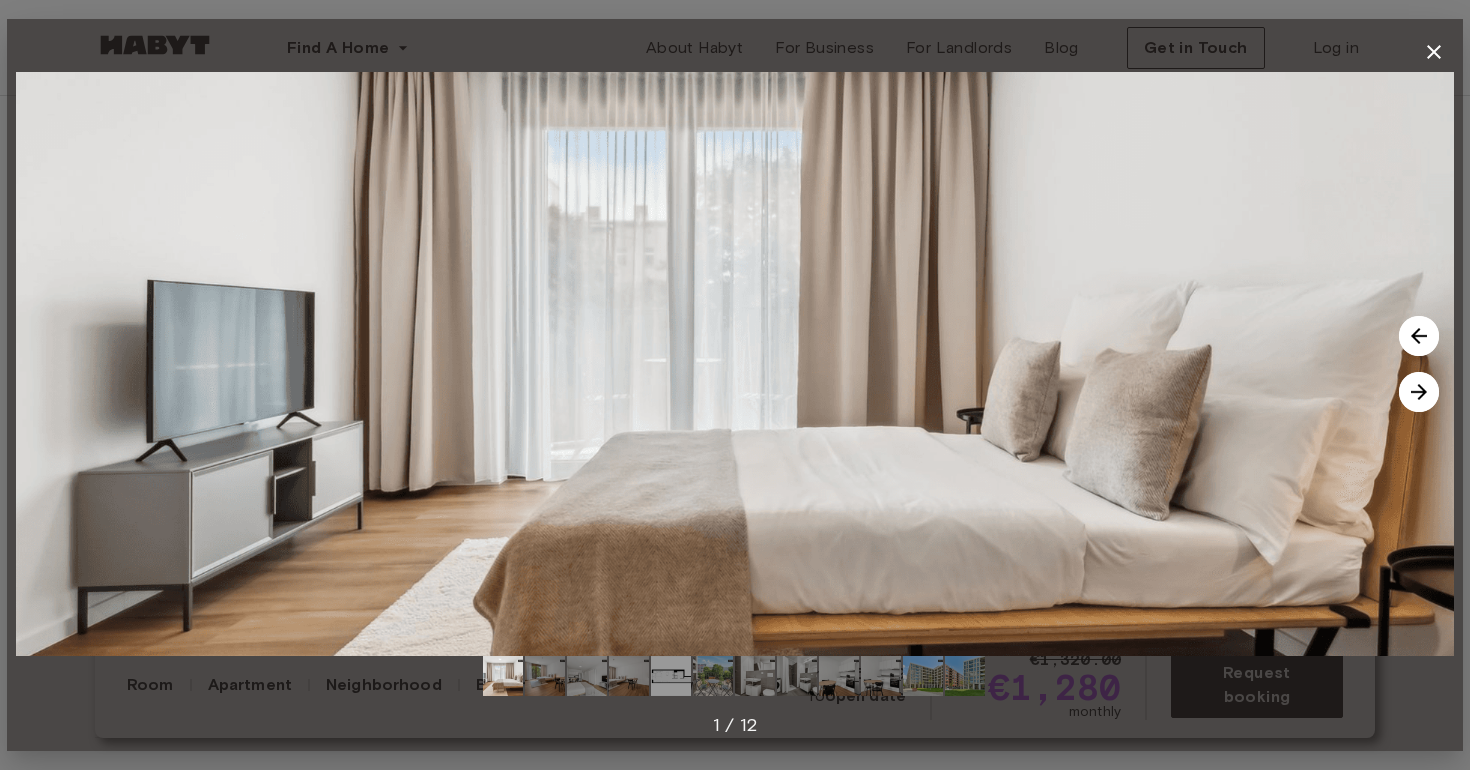 click at bounding box center (1419, 392) 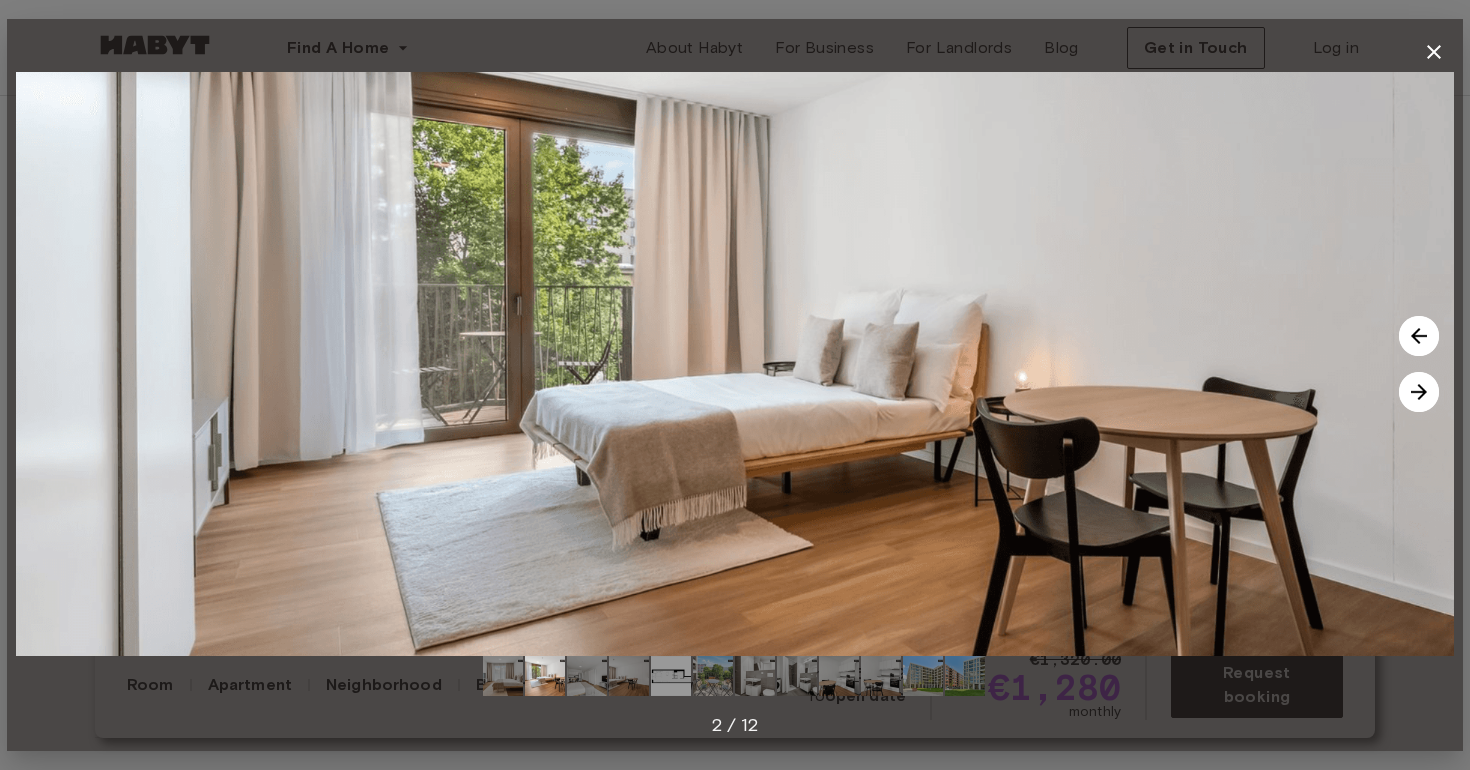 click at bounding box center [1419, 392] 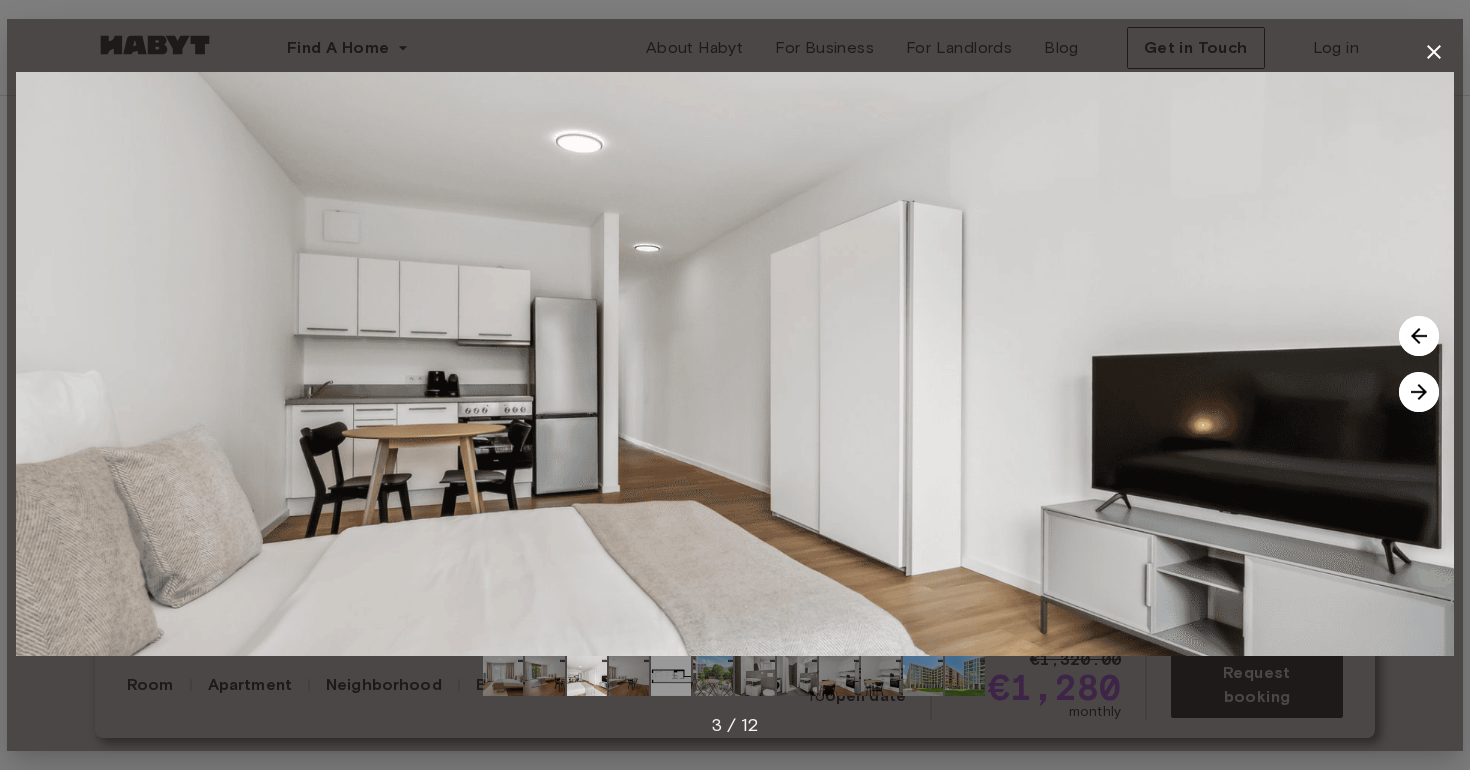 click at bounding box center [1419, 392] 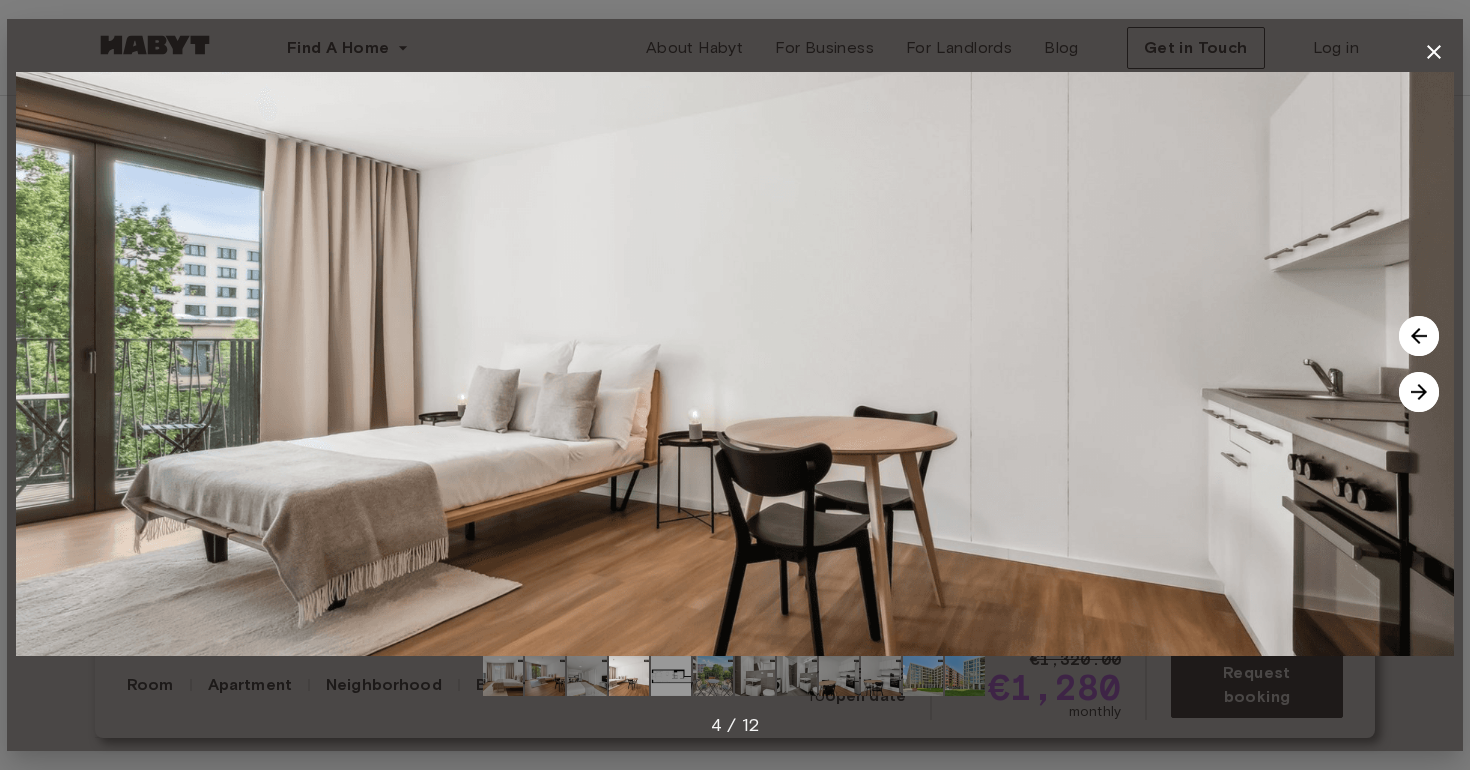 click at bounding box center (1419, 392) 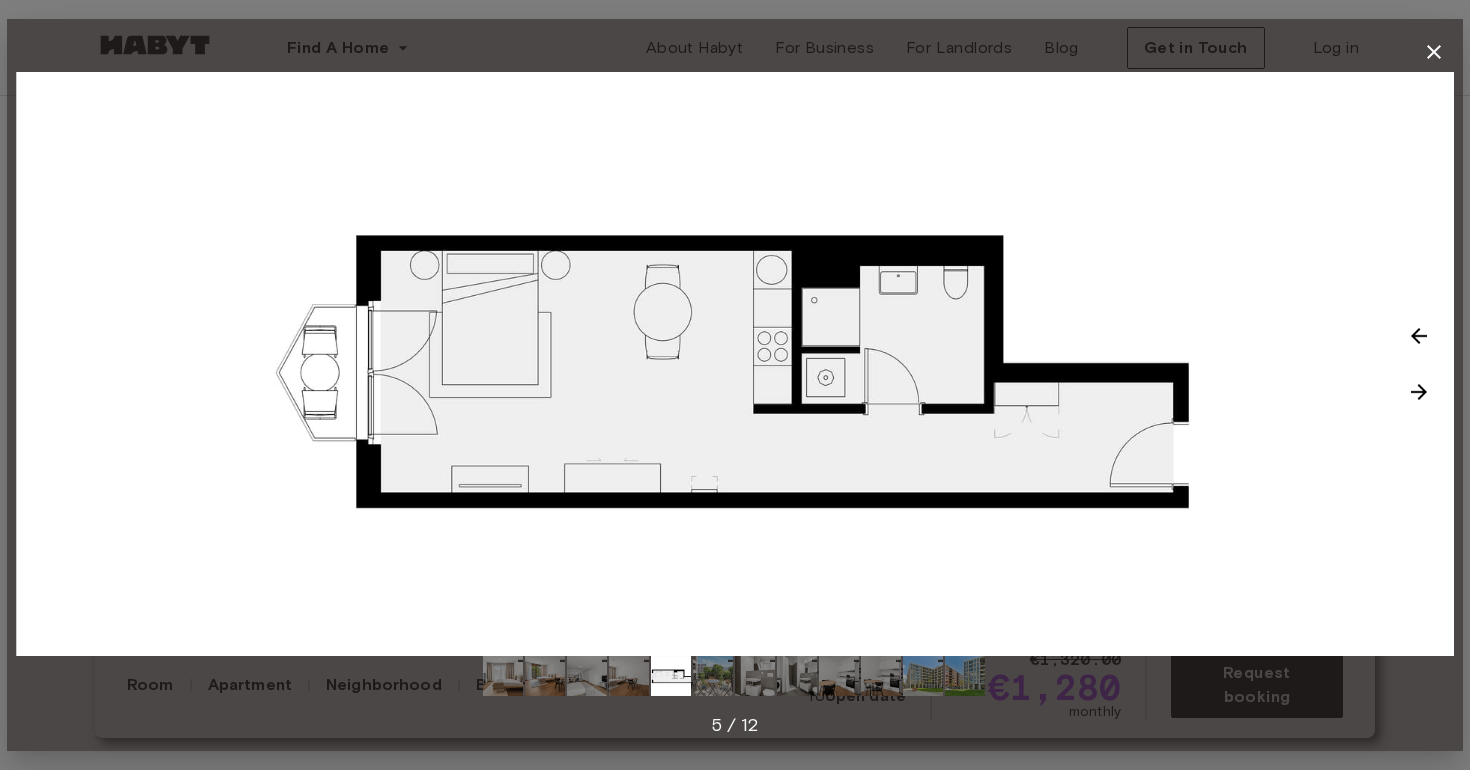 click at bounding box center (1419, 392) 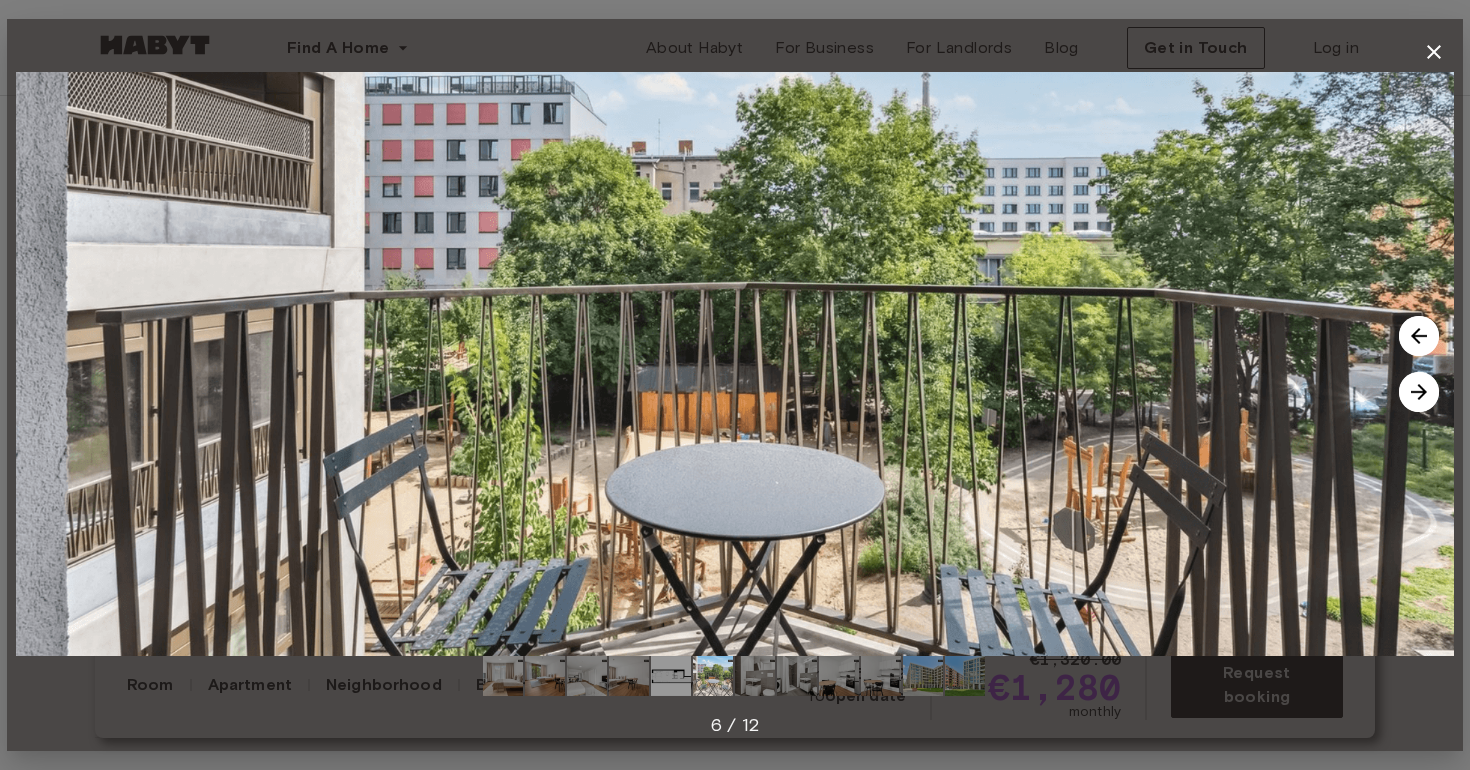 click at bounding box center (1419, 392) 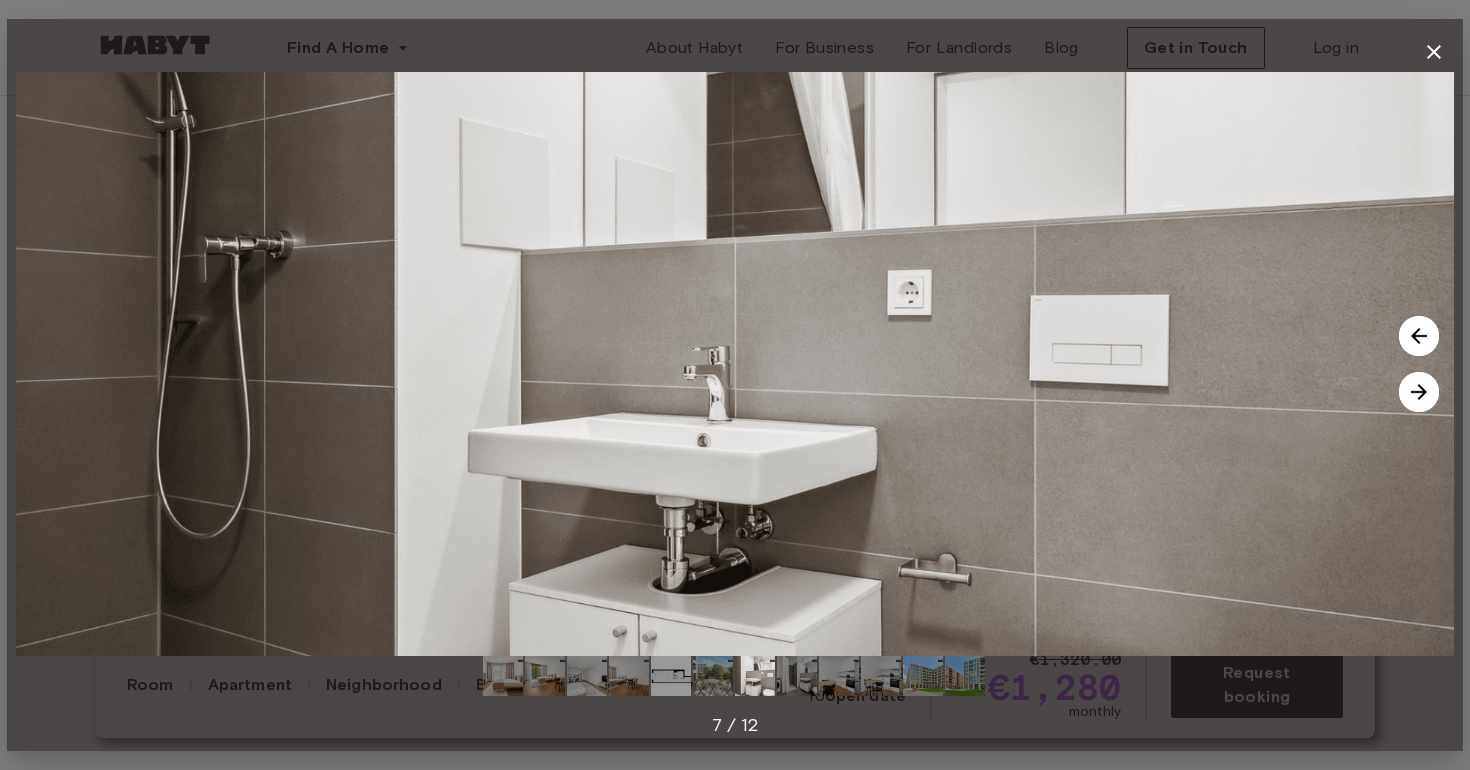 click at bounding box center [1419, 392] 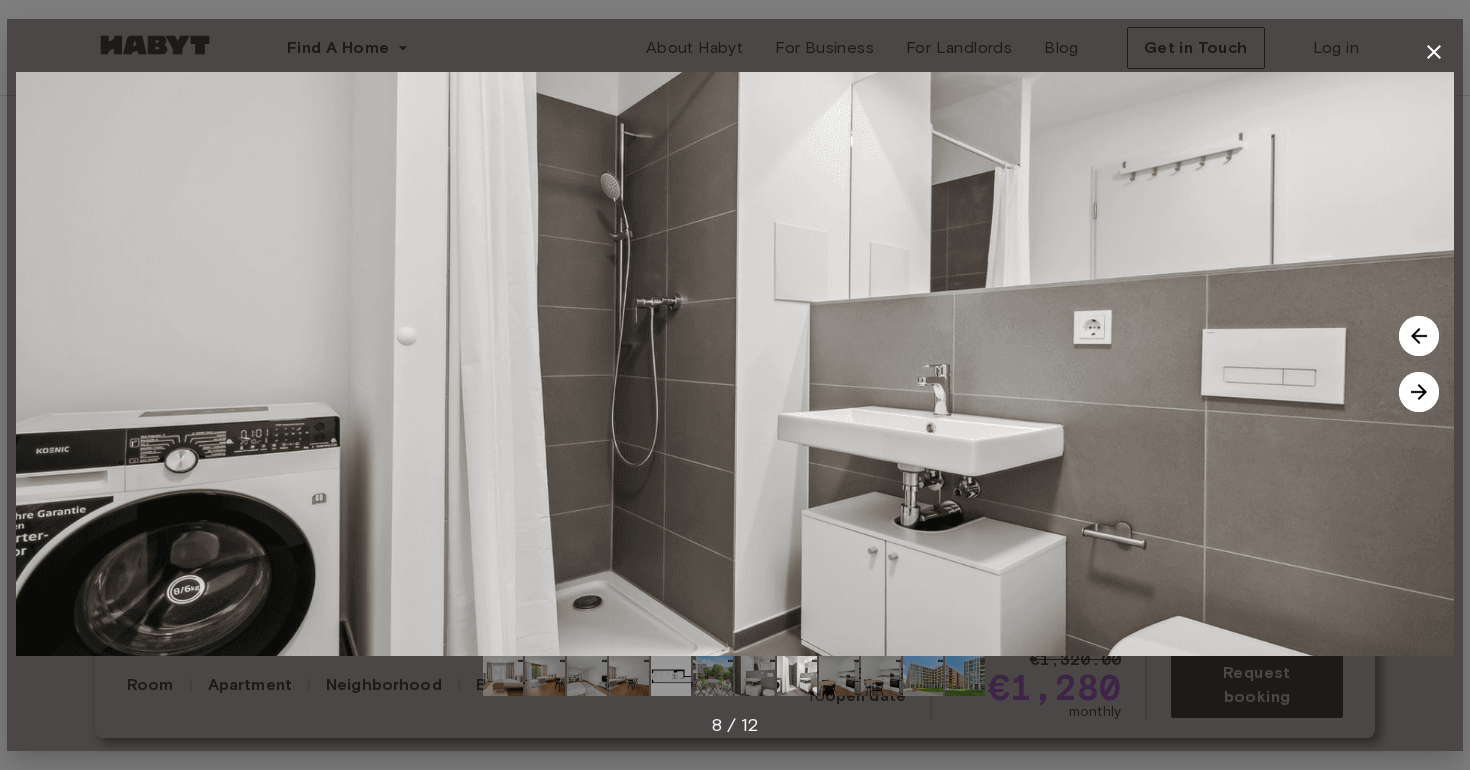 click at bounding box center (1419, 392) 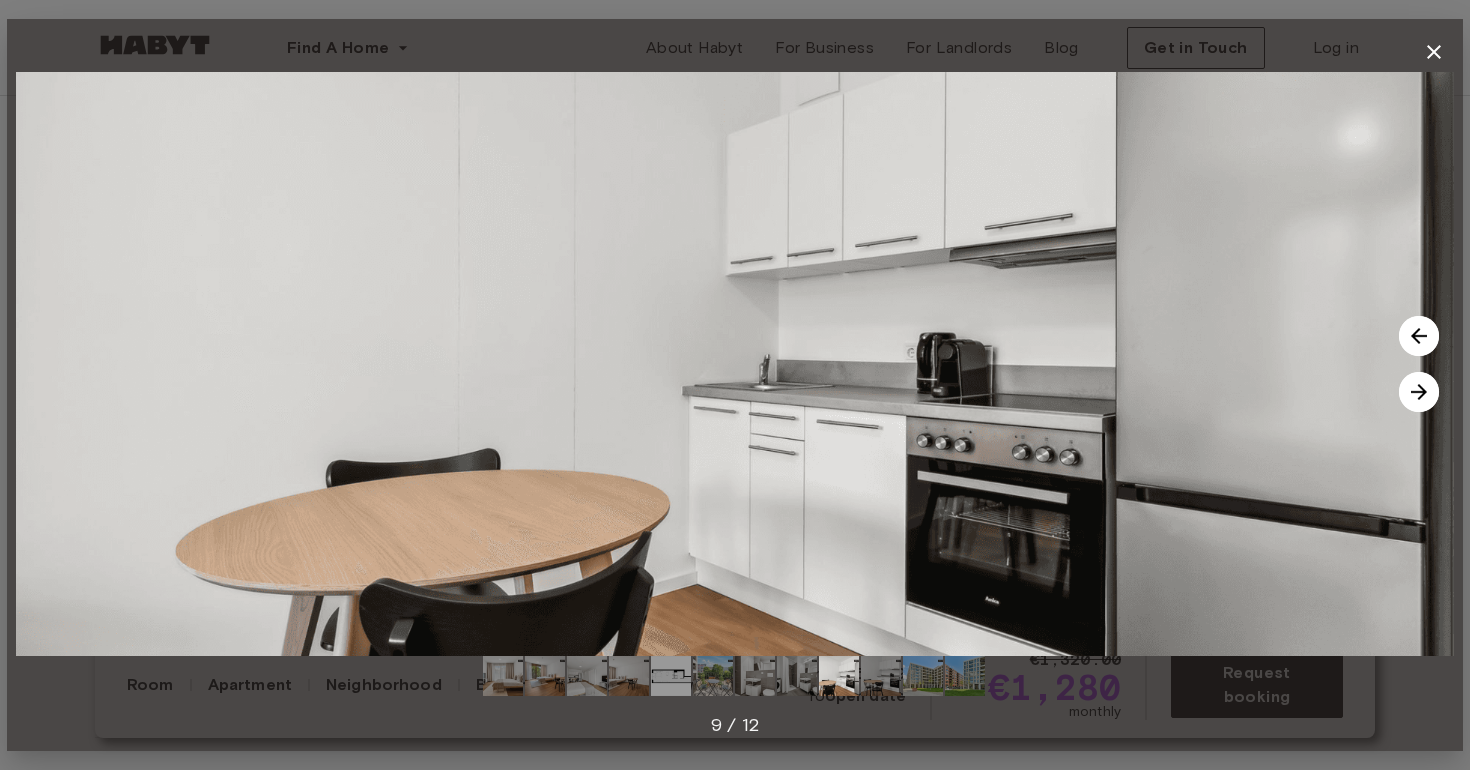 click at bounding box center (1419, 392) 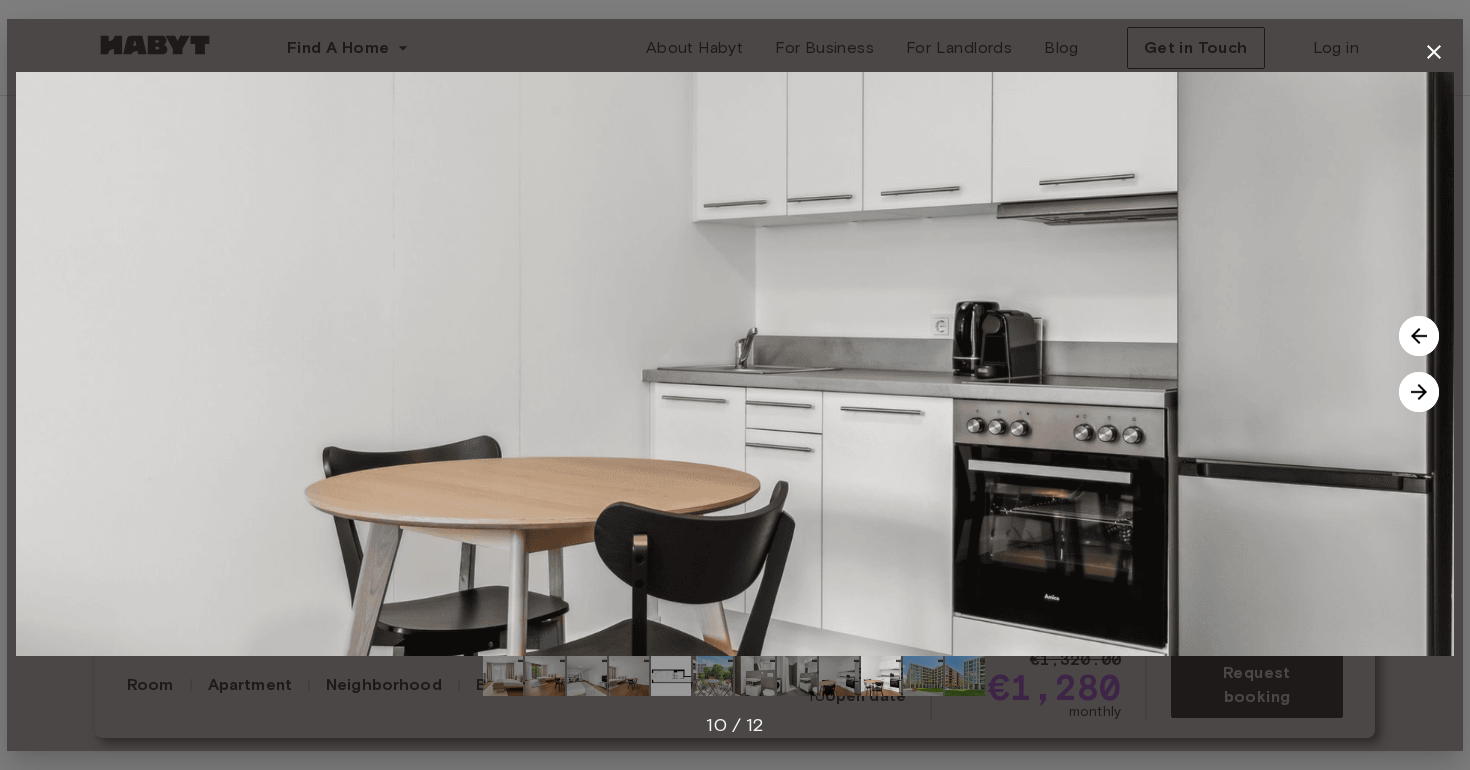 click at bounding box center [1419, 392] 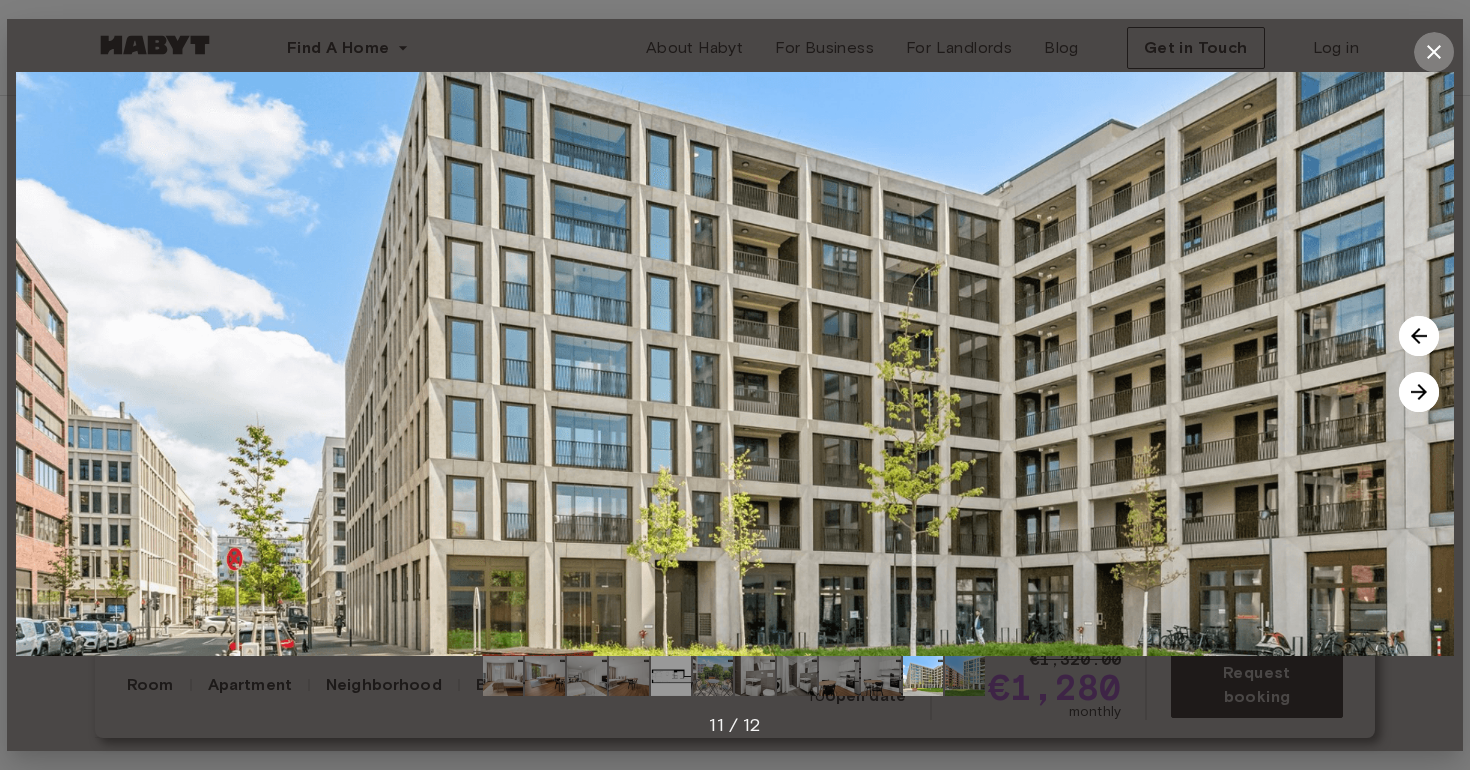 click 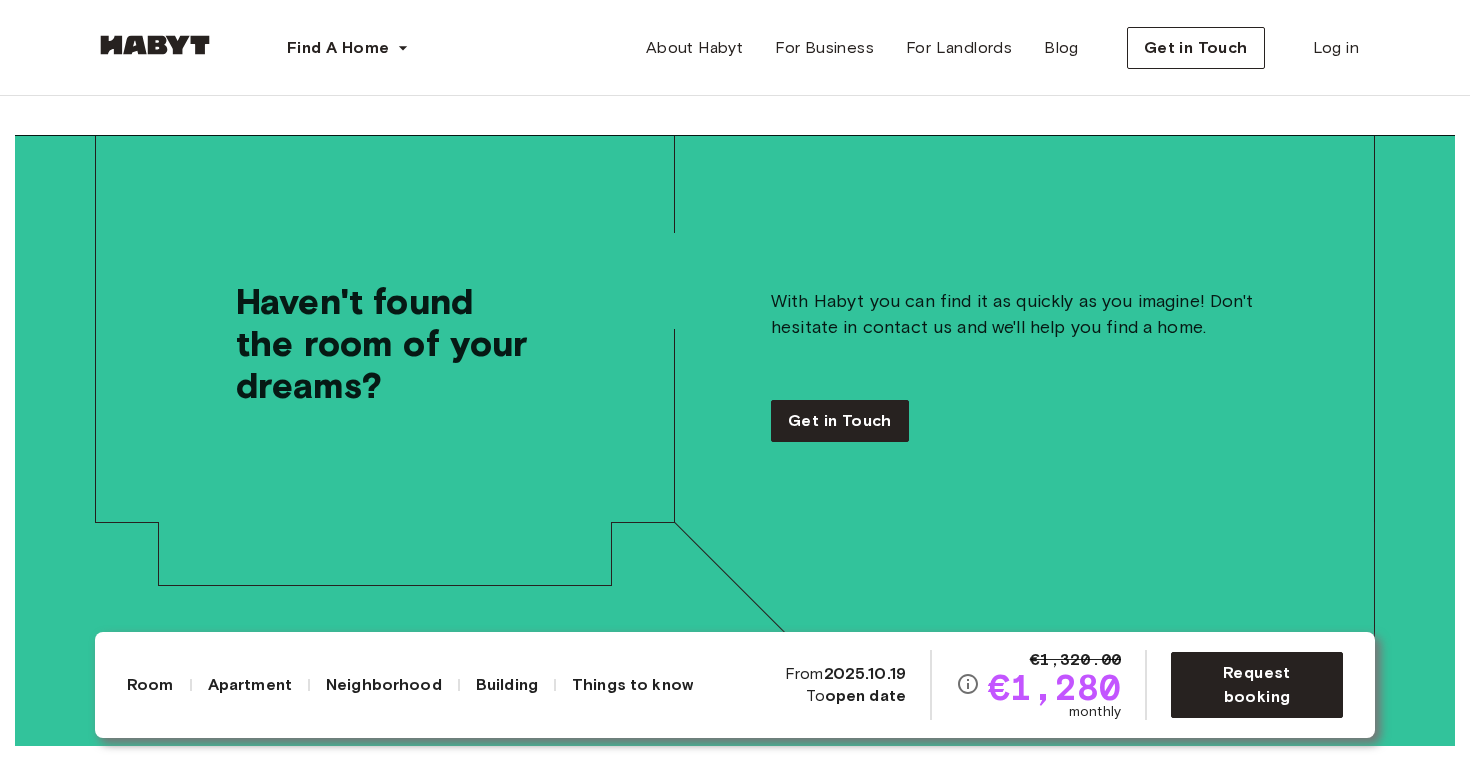 scroll, scrollTop: 4917, scrollLeft: 0, axis: vertical 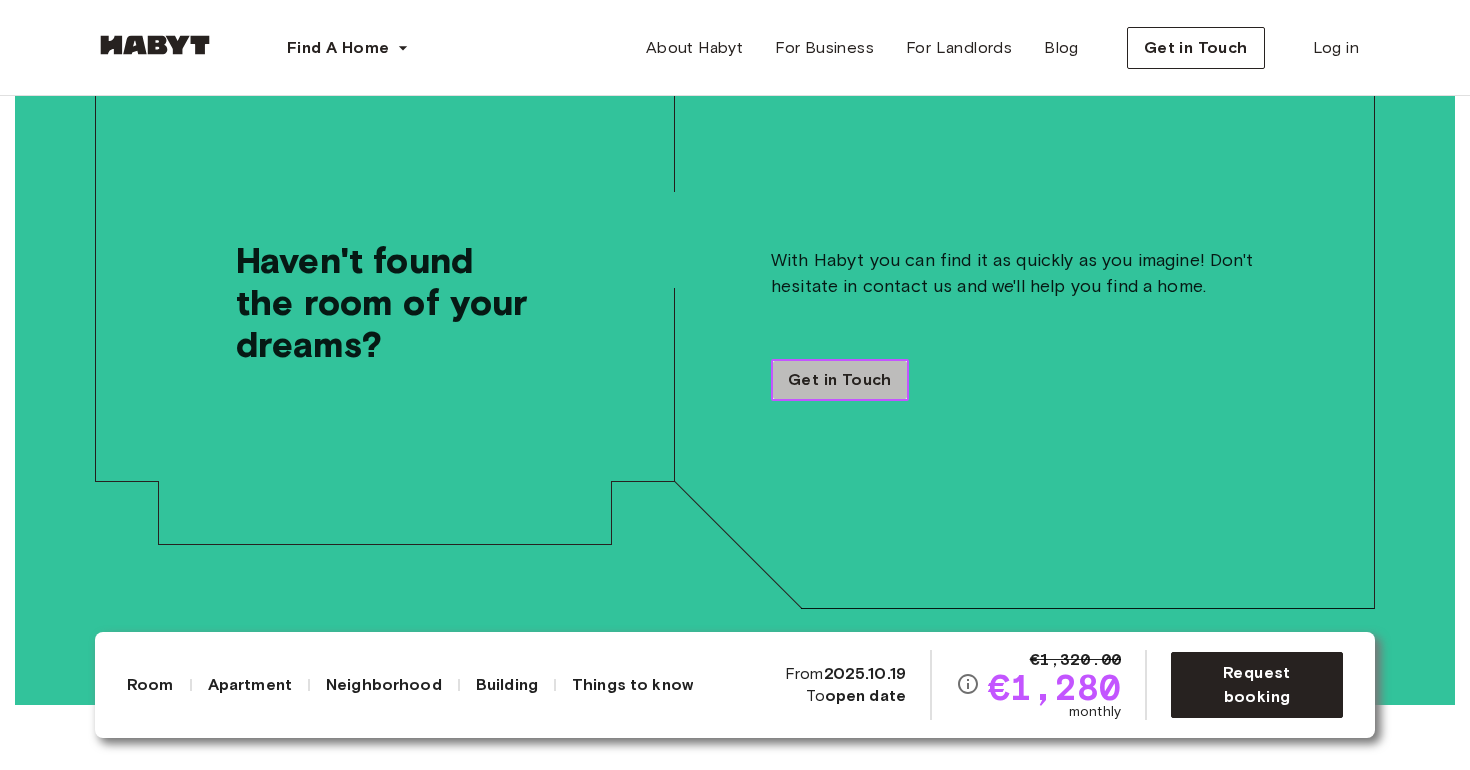 click on "Get in Touch" at bounding box center [840, 380] 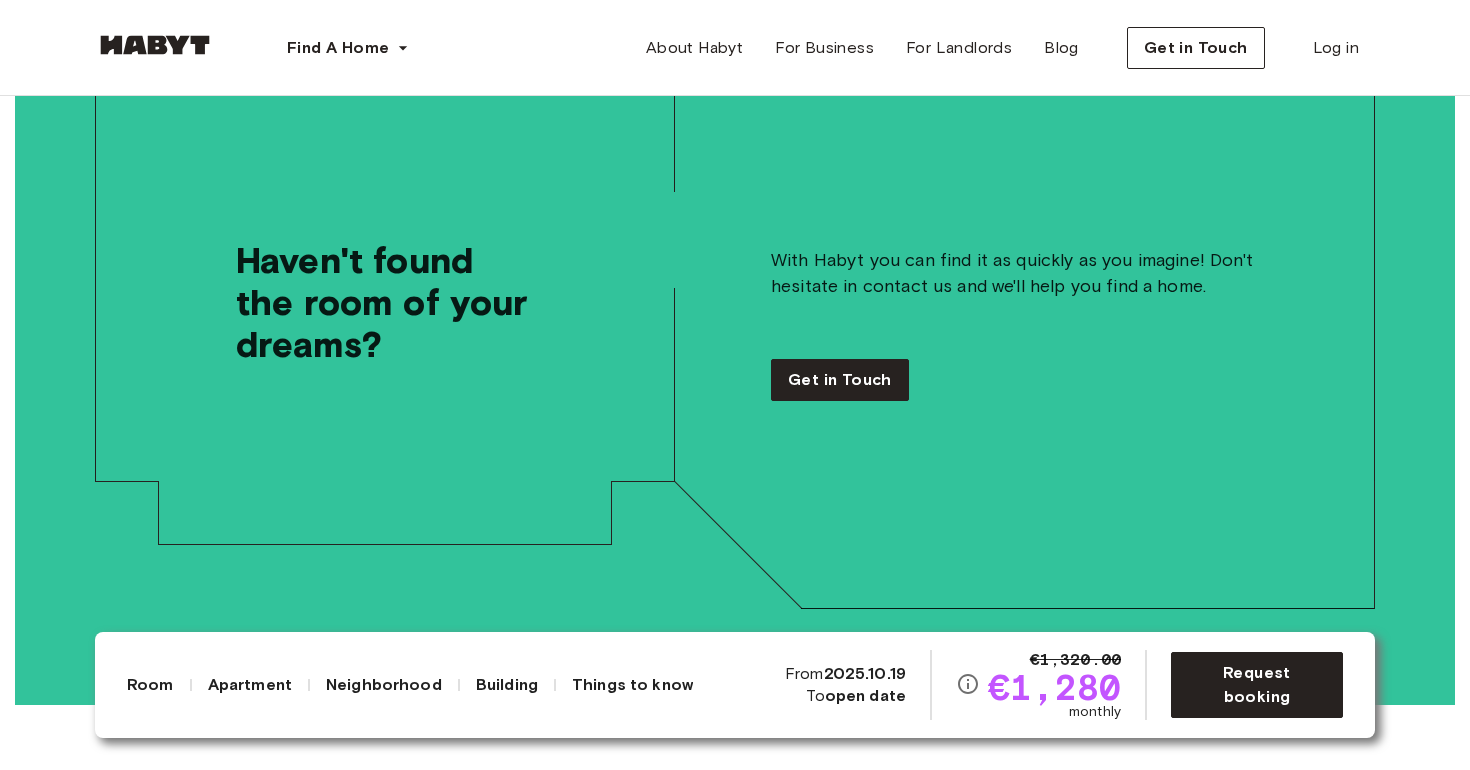 scroll, scrollTop: 0, scrollLeft: 0, axis: both 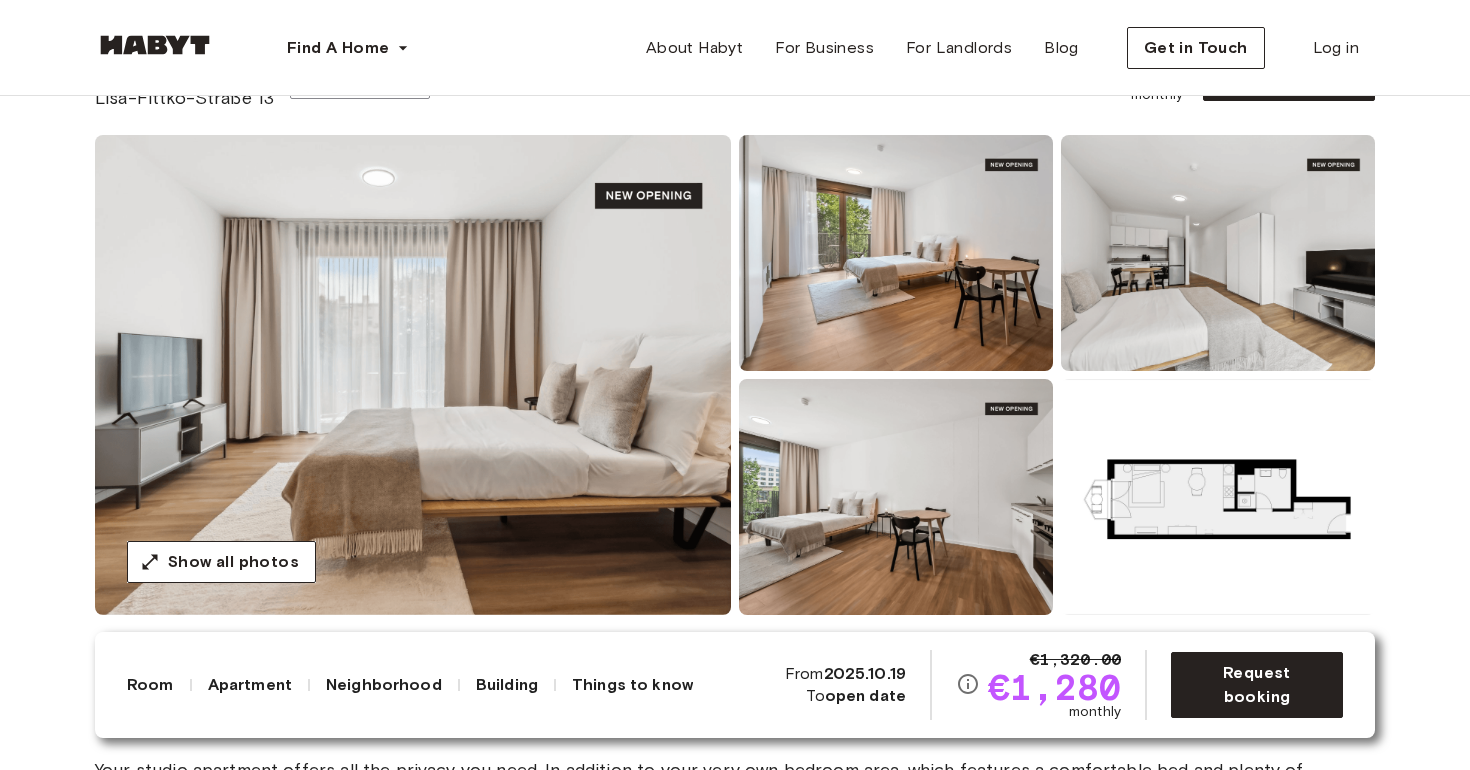 click at bounding box center (413, 375) 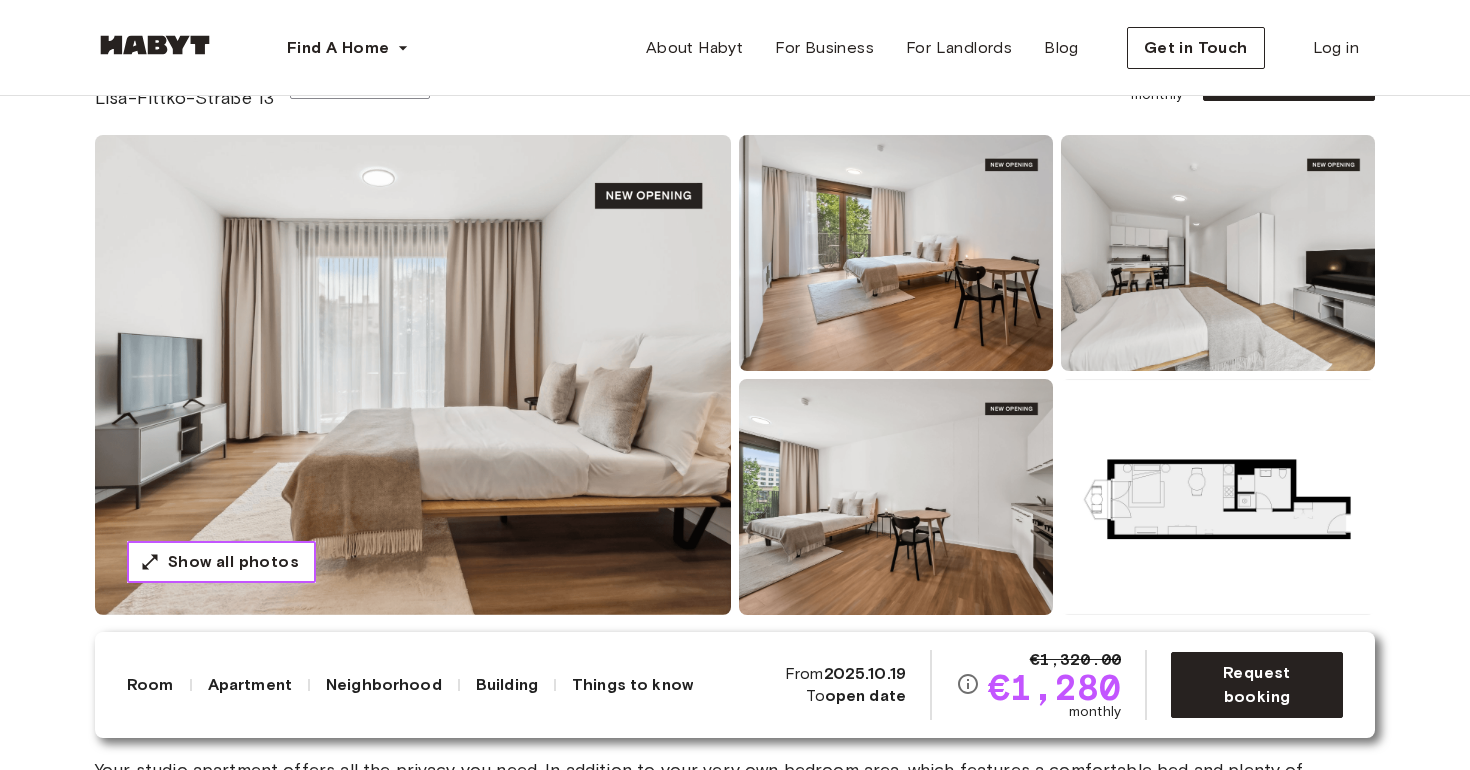 click on "Show all photos" at bounding box center [221, 562] 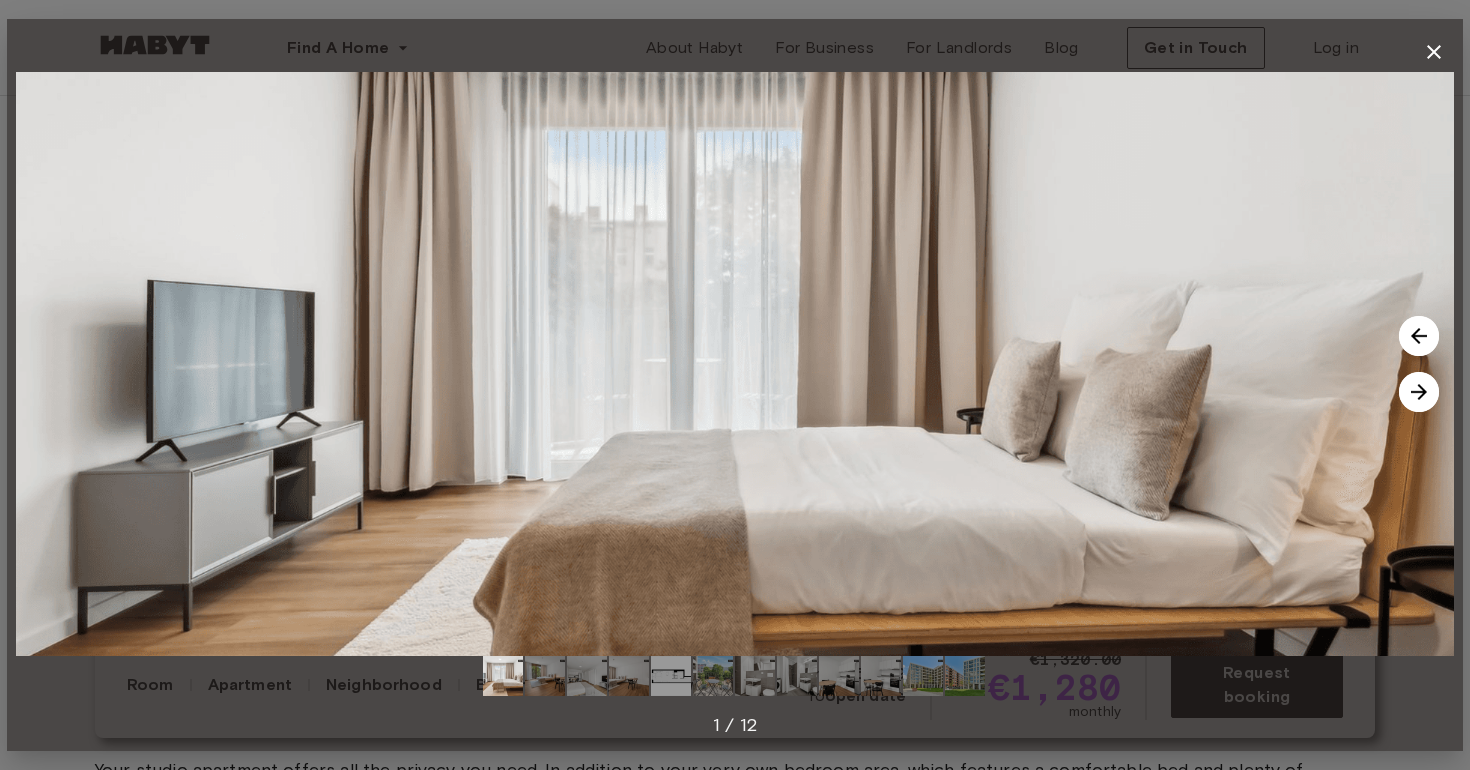 click at bounding box center (1419, 392) 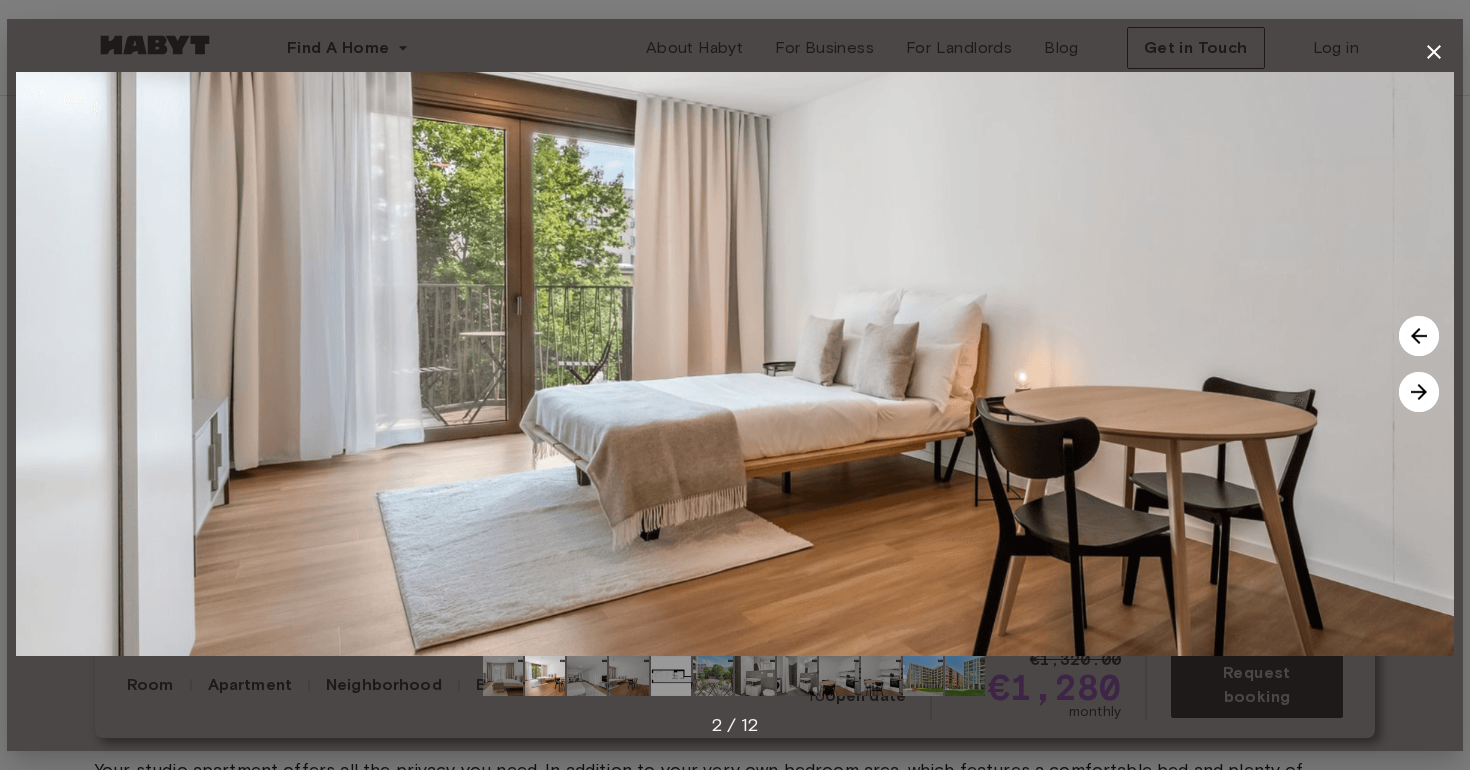 click at bounding box center (1419, 392) 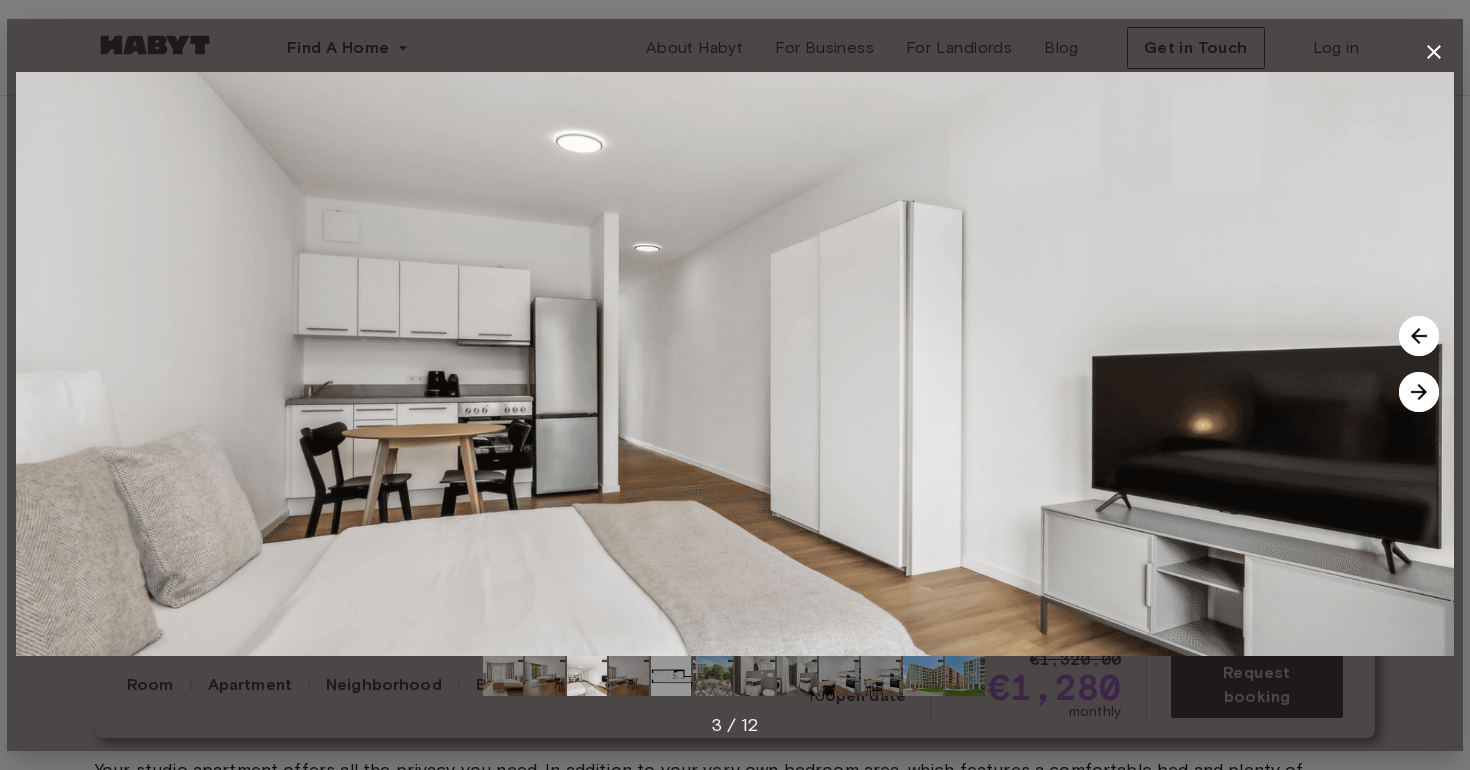 click at bounding box center (1419, 392) 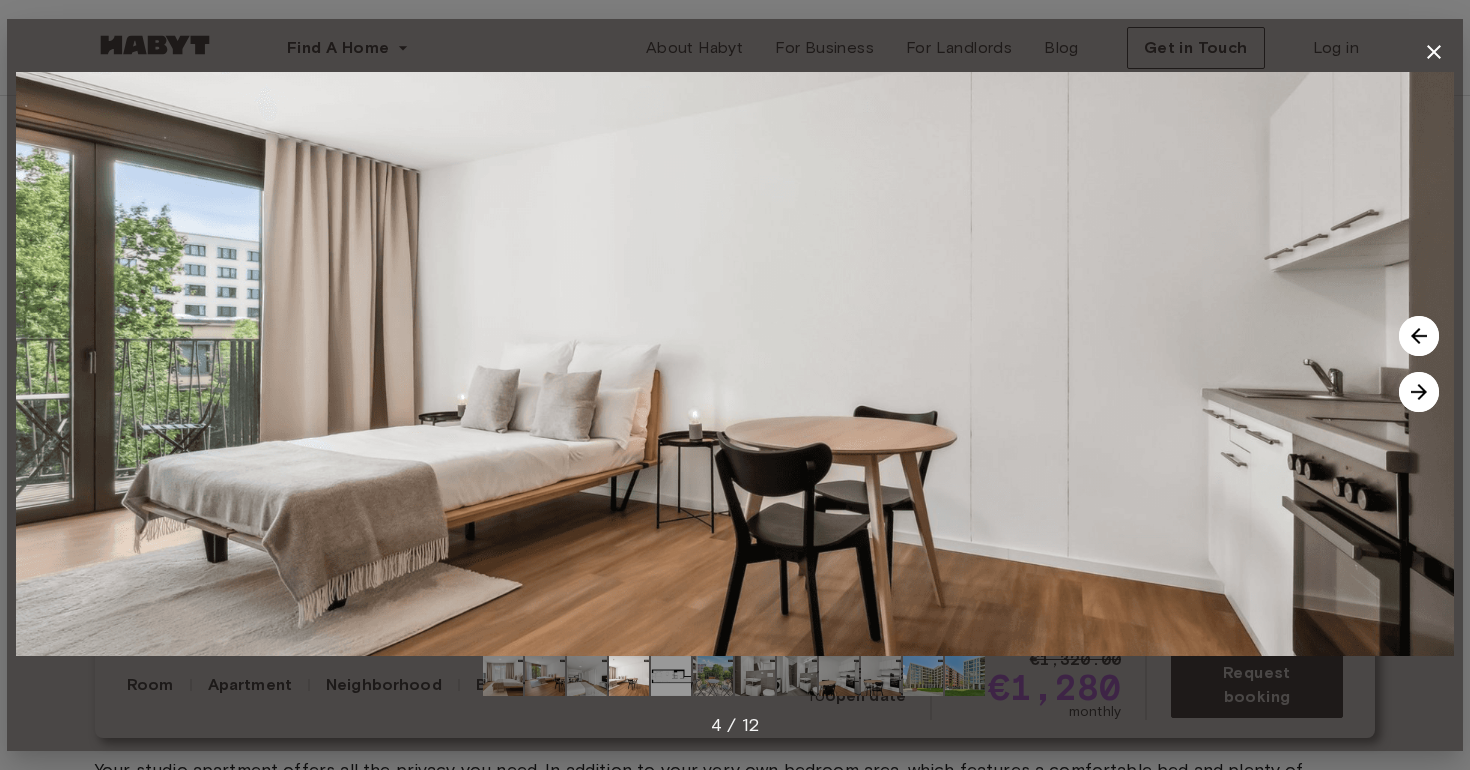 click at bounding box center [1419, 392] 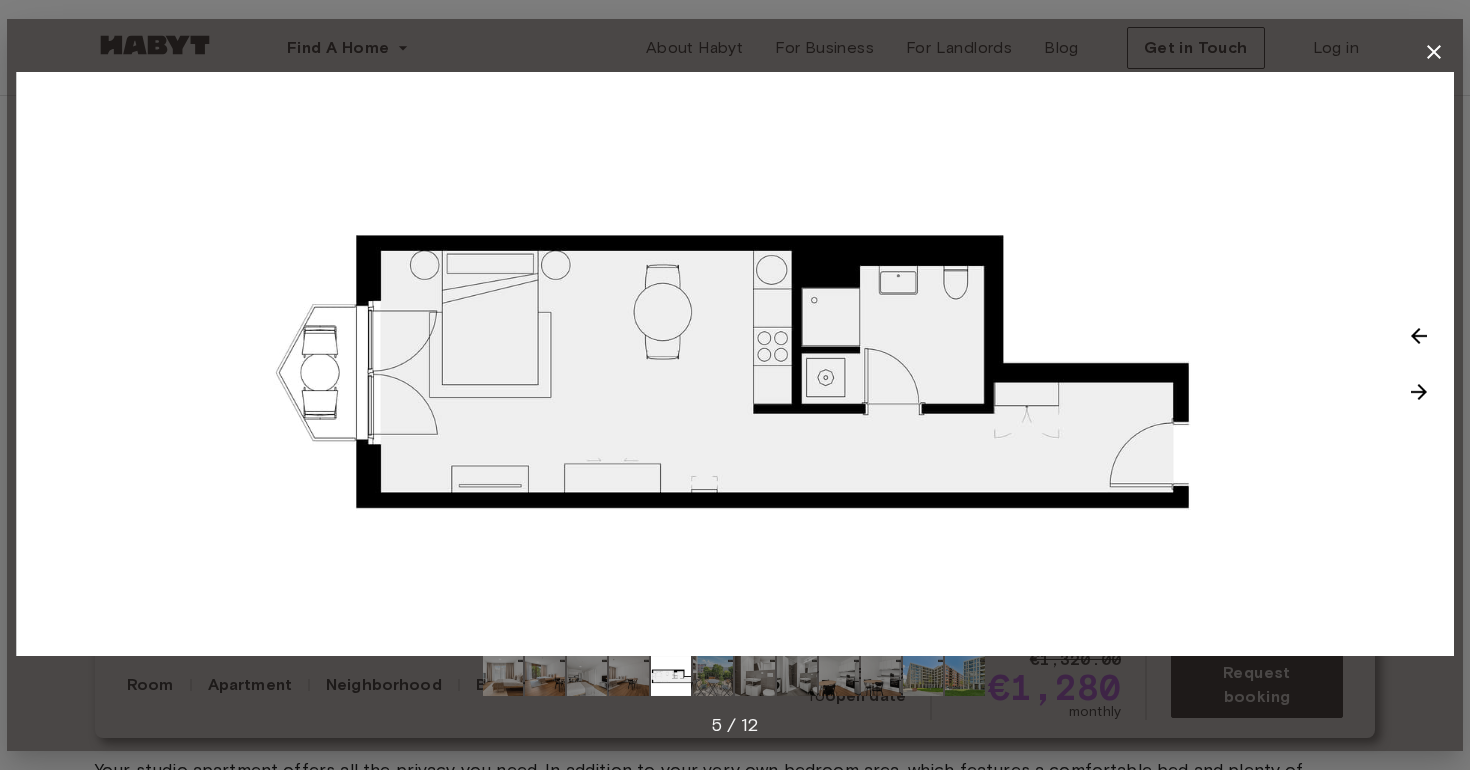 click at bounding box center [1419, 392] 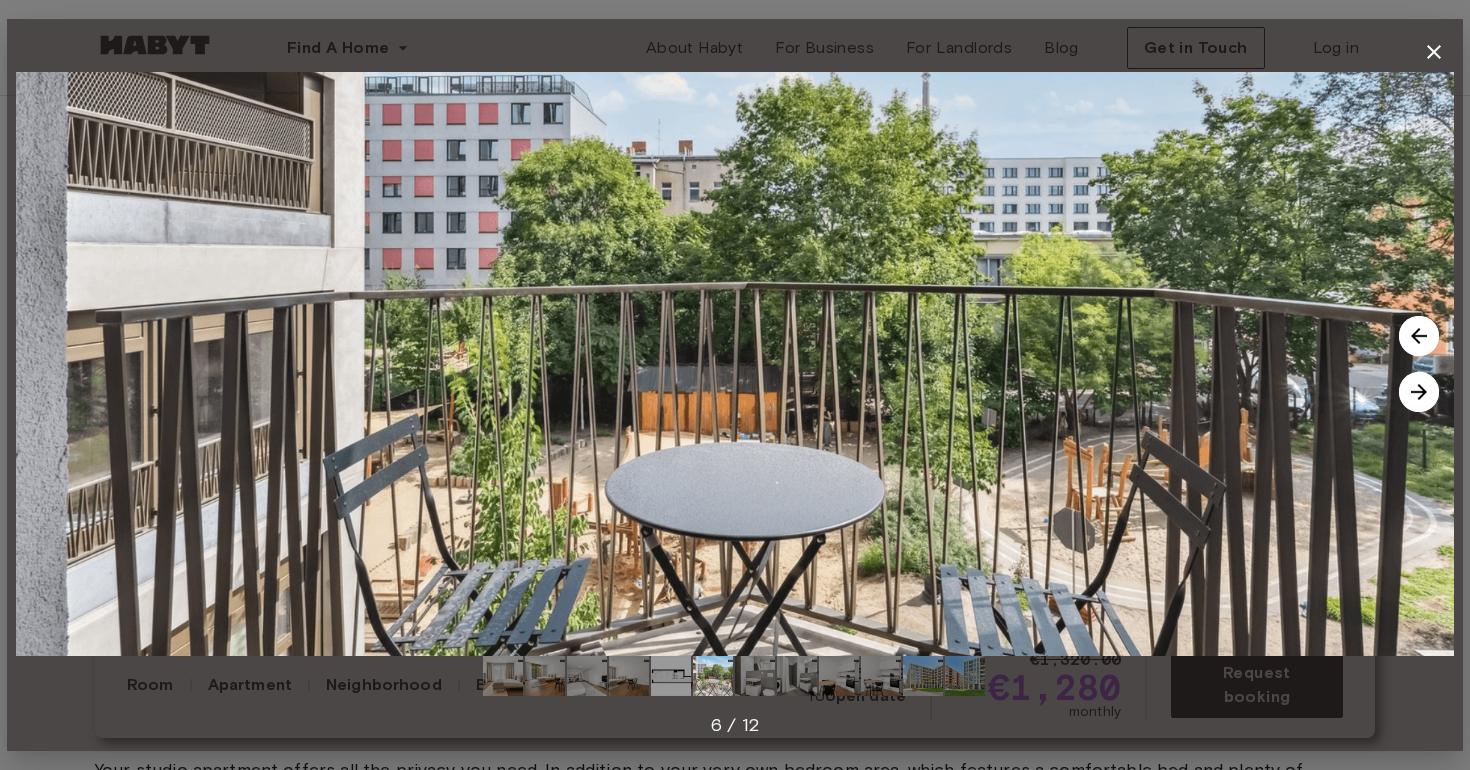 click at bounding box center [1419, 392] 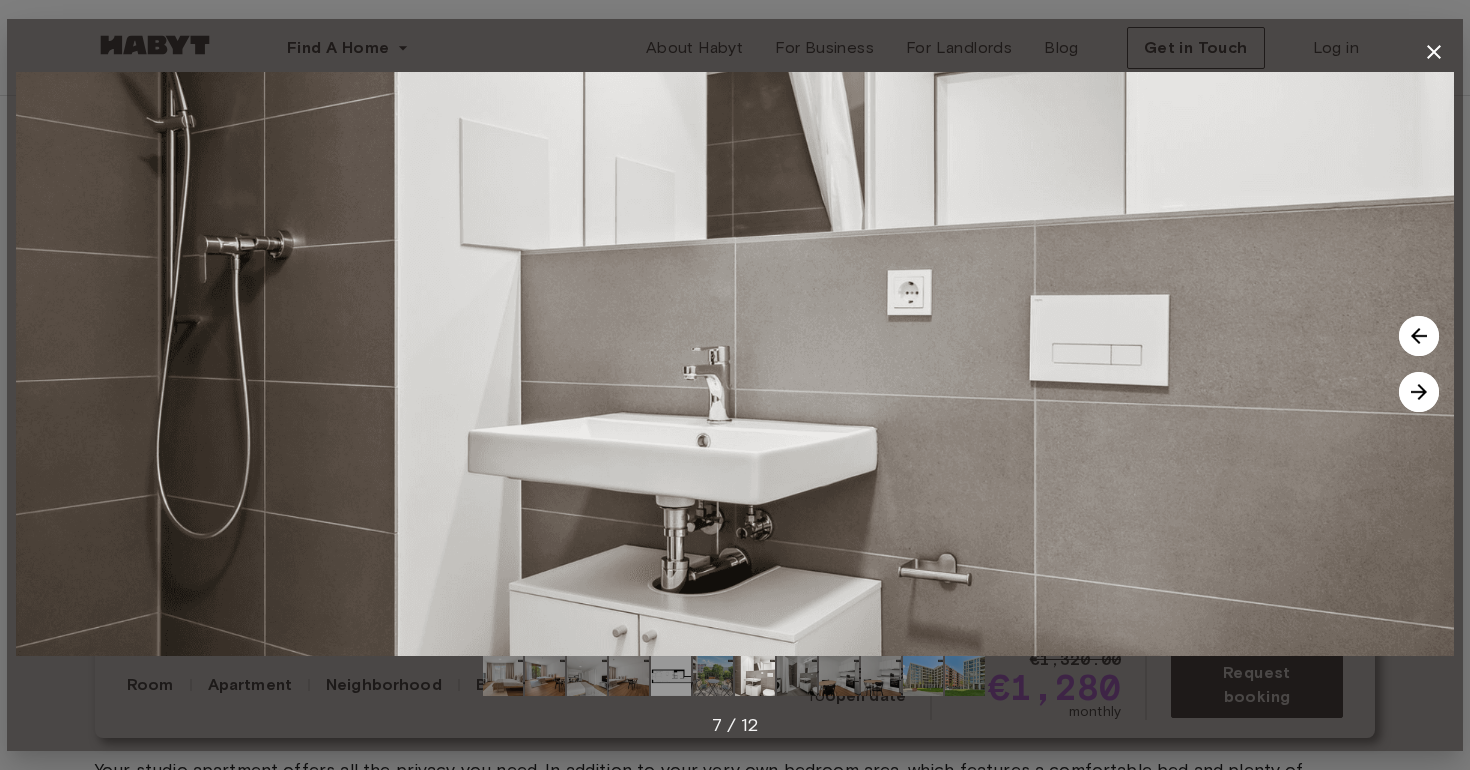 click at bounding box center (1419, 392) 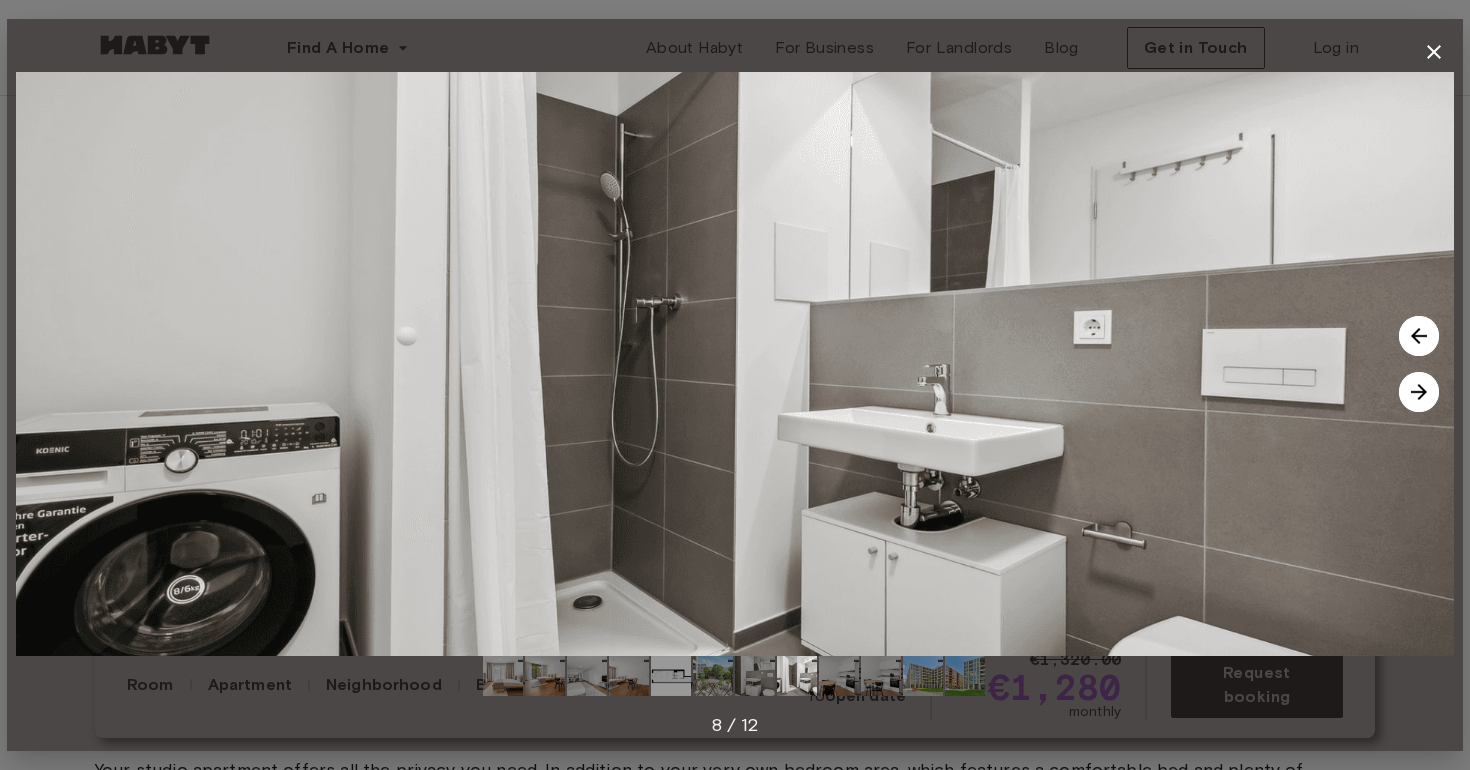 click at bounding box center [1419, 392] 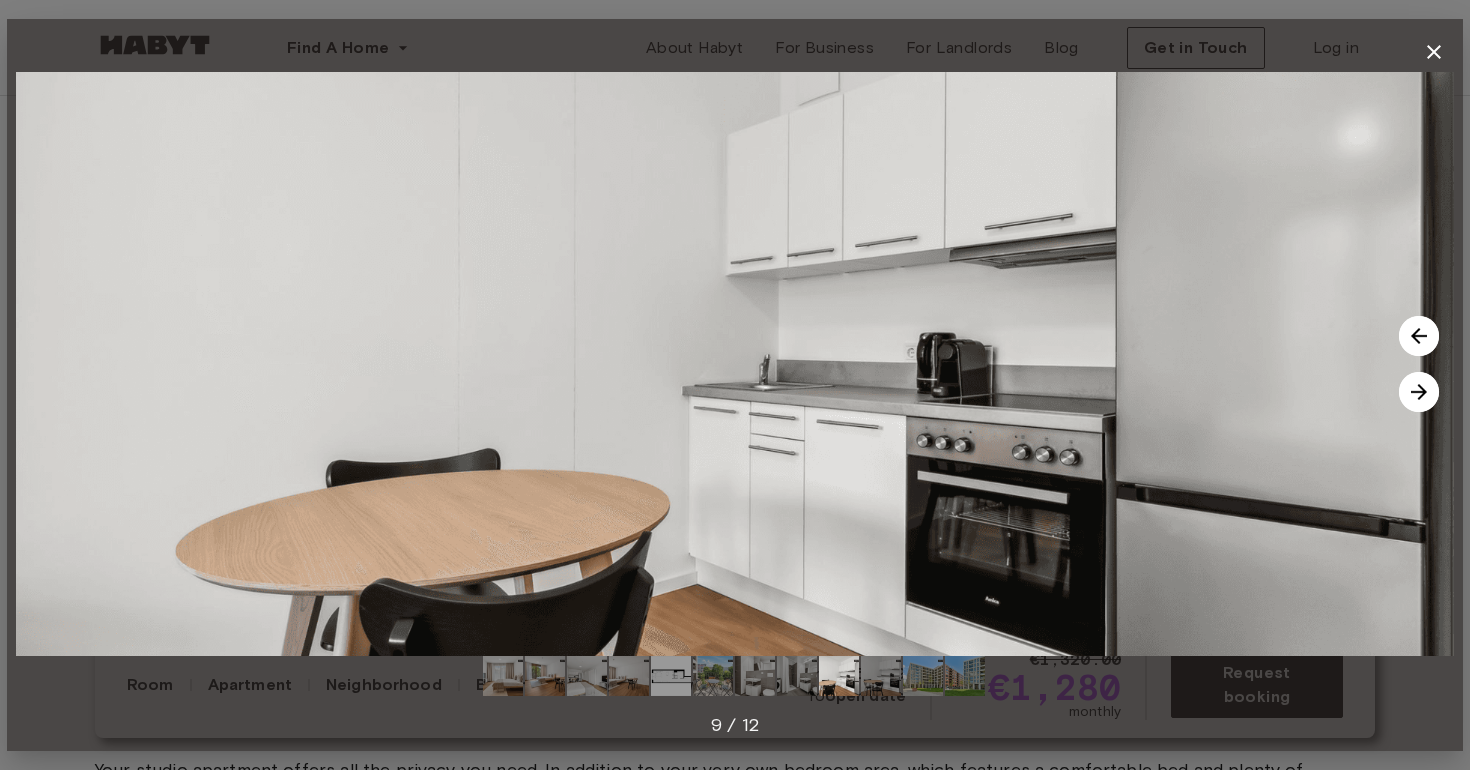 click at bounding box center [1419, 392] 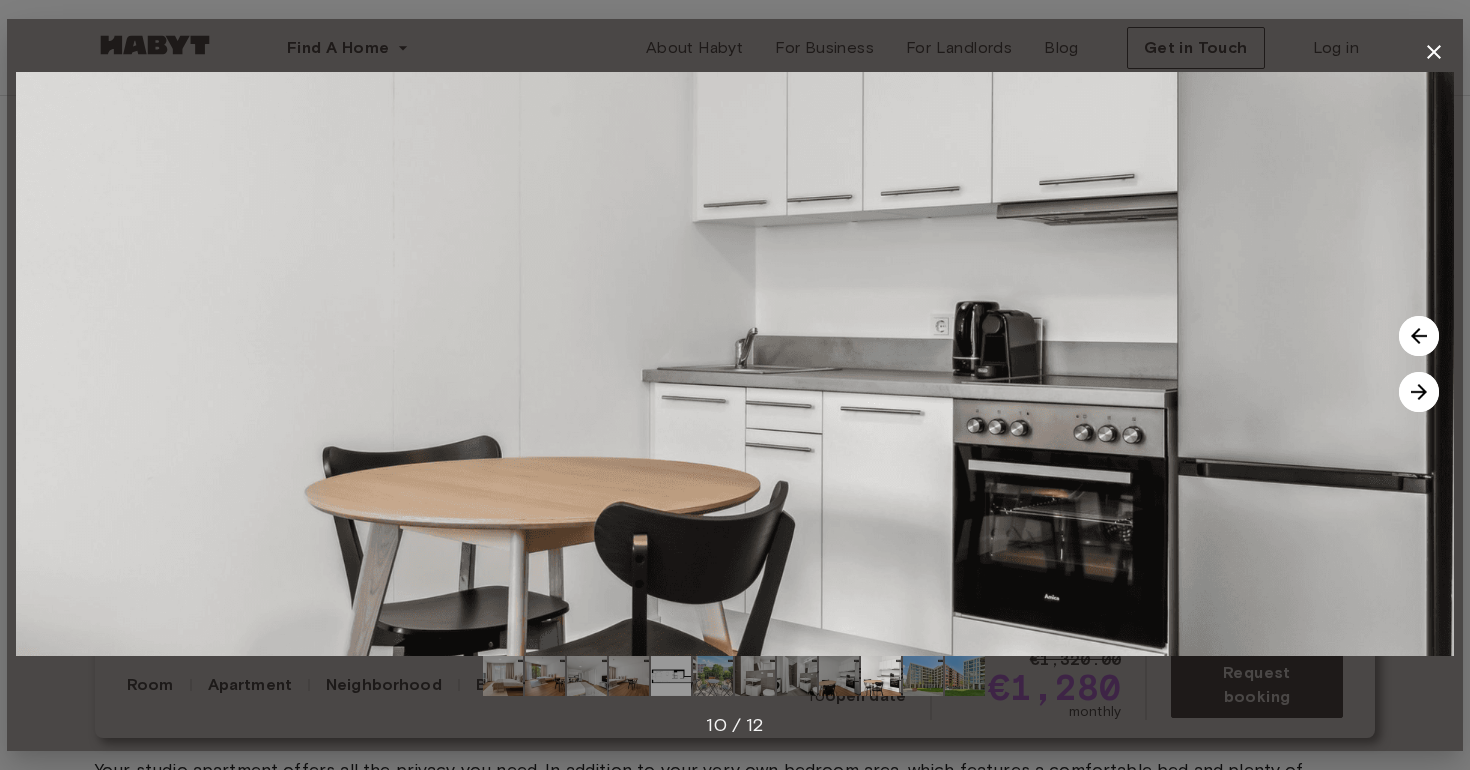 click at bounding box center [1419, 392] 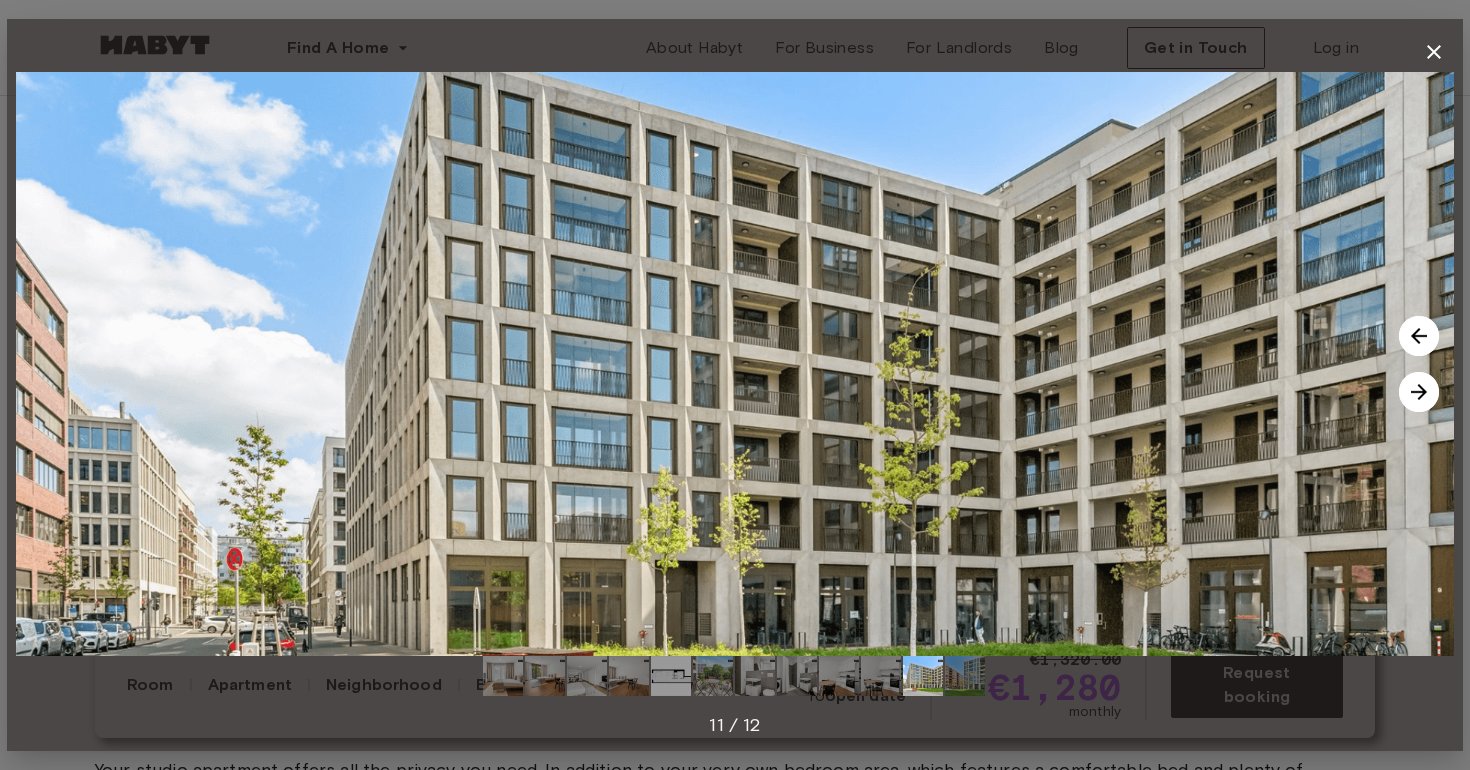 click at bounding box center (1419, 392) 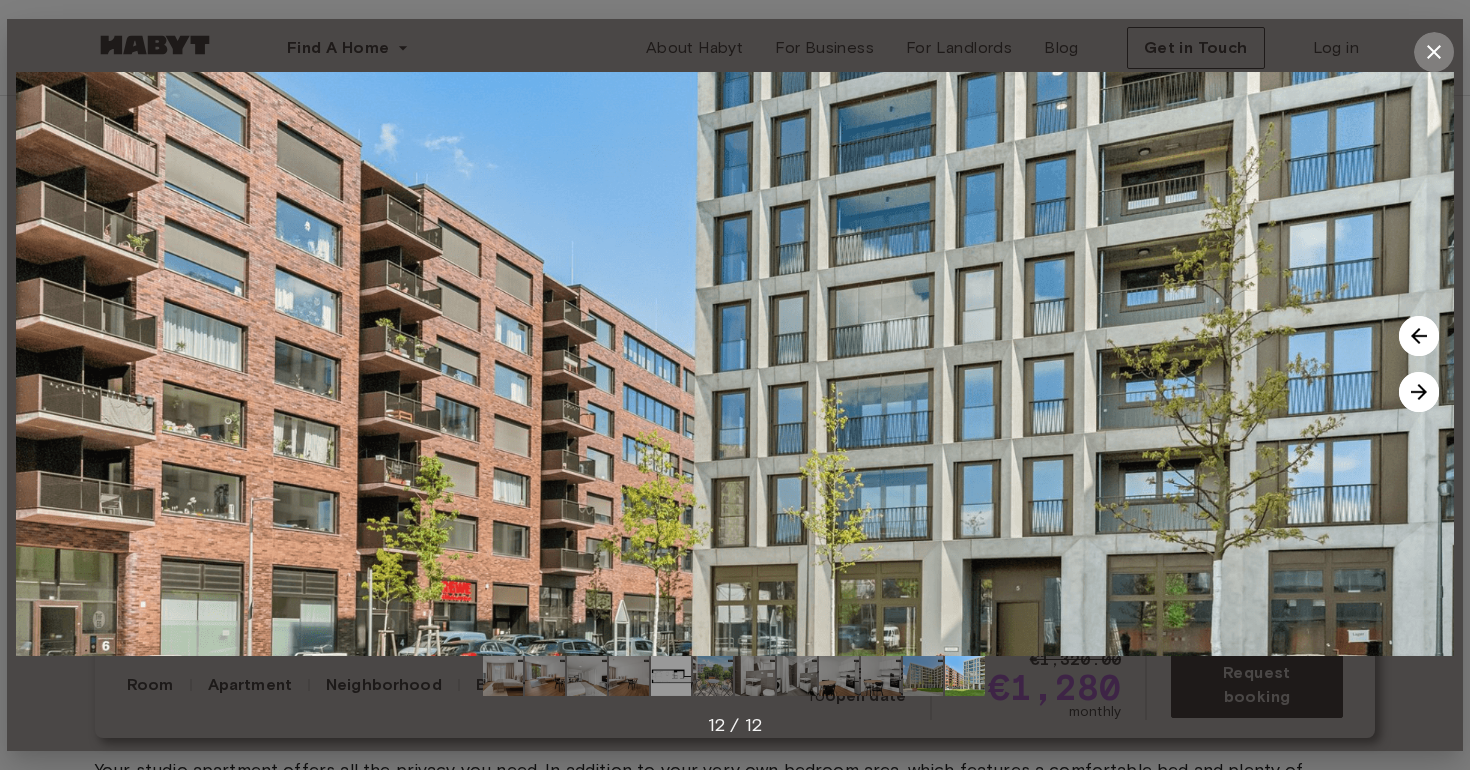 click 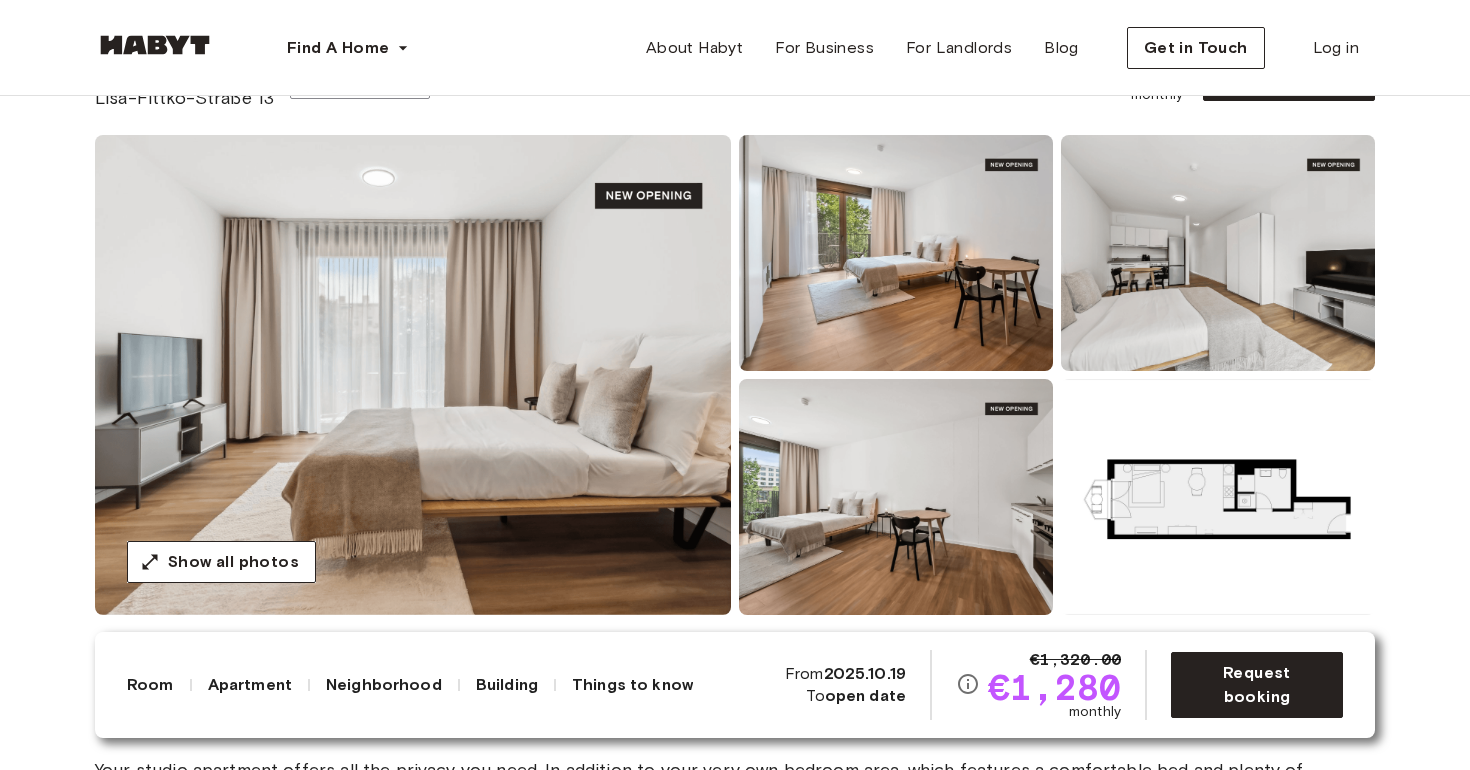 click at bounding box center (896, 253) 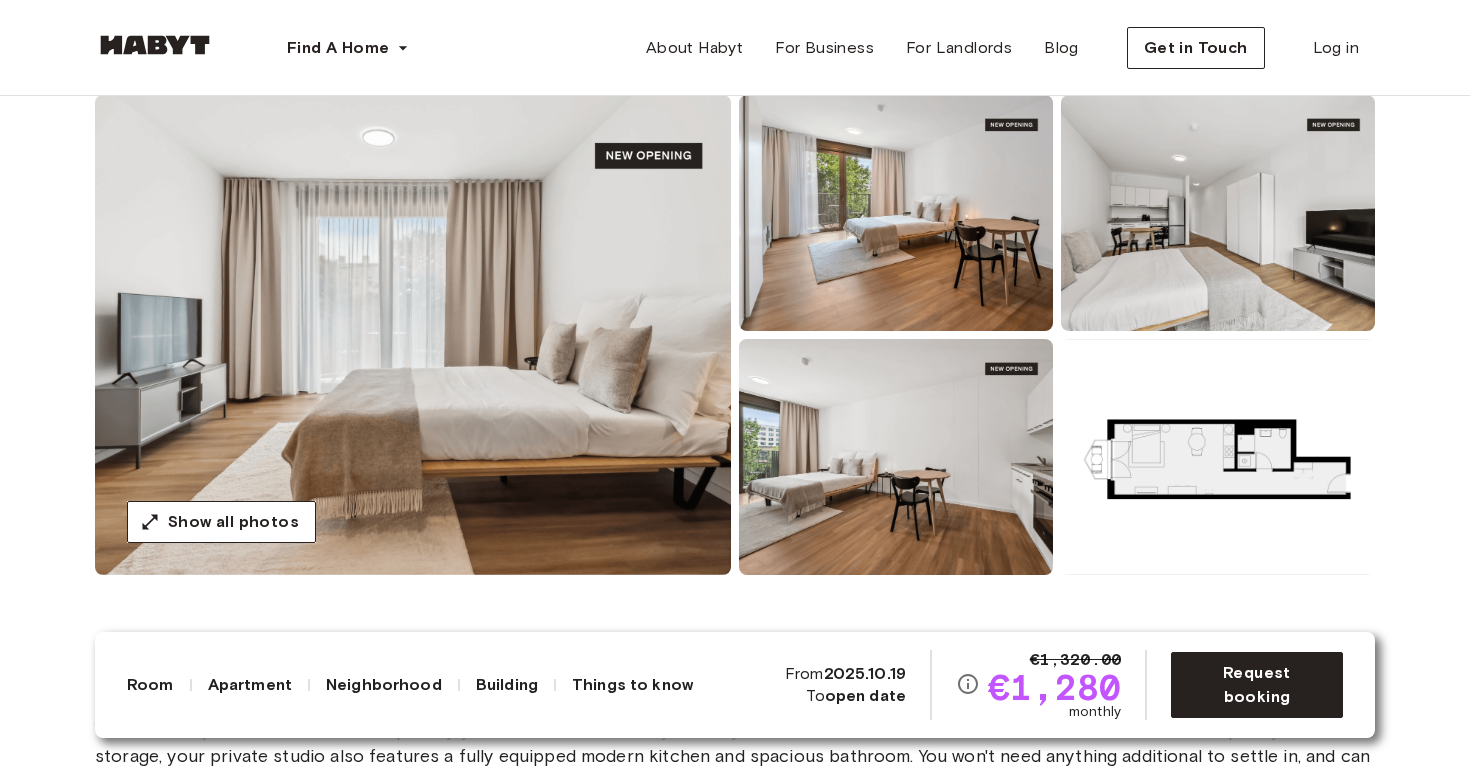 scroll, scrollTop: 161, scrollLeft: 0, axis: vertical 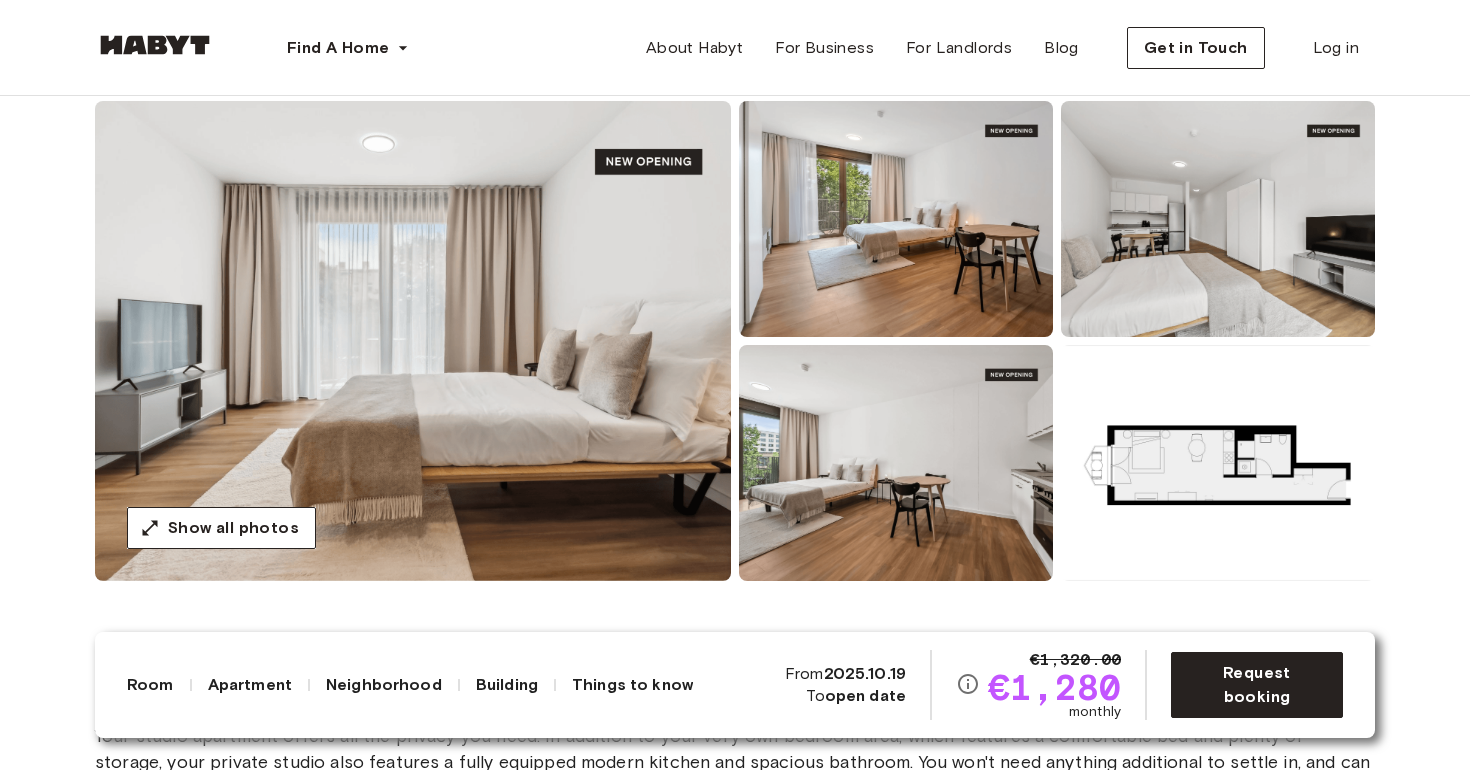 click at bounding box center [896, 219] 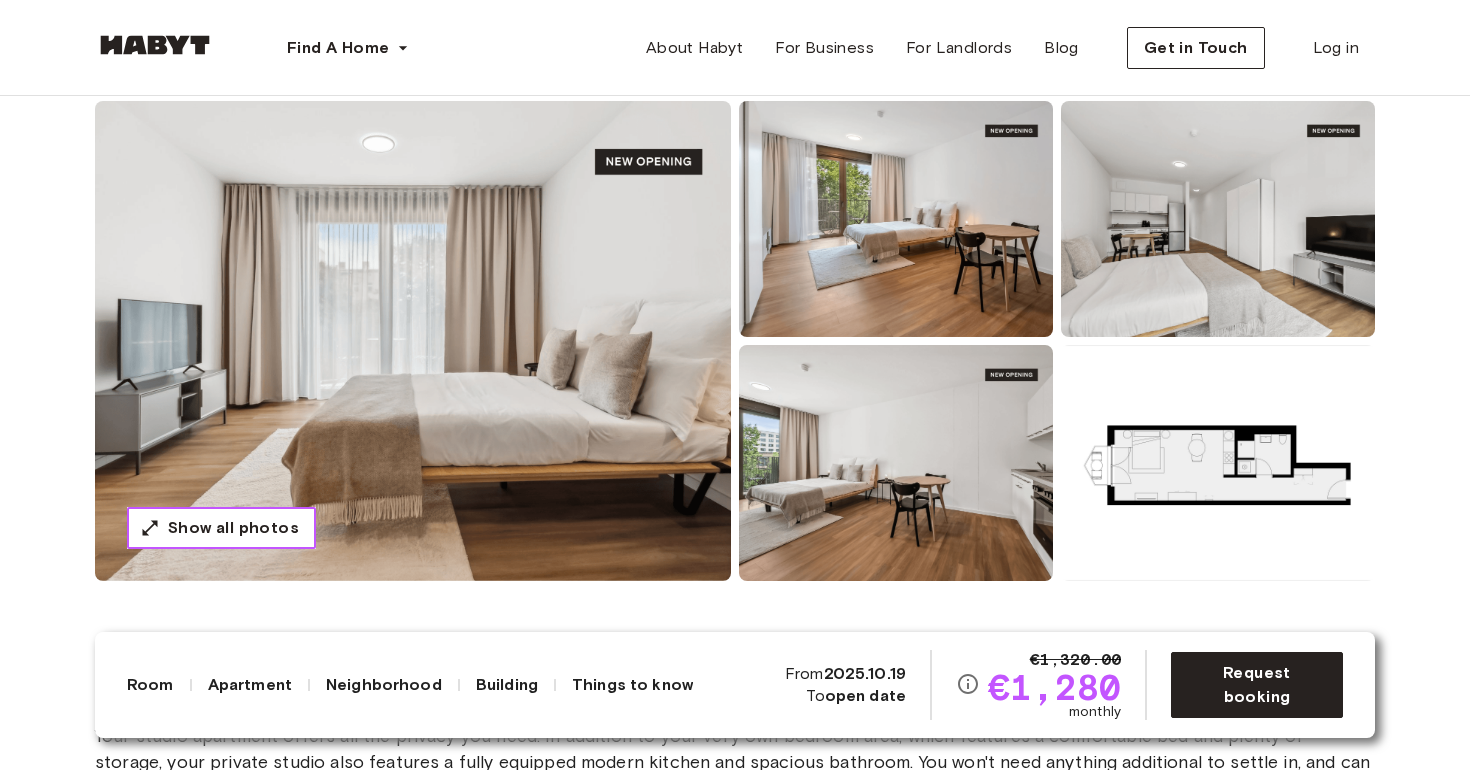 click on "Show all photos" at bounding box center [233, 528] 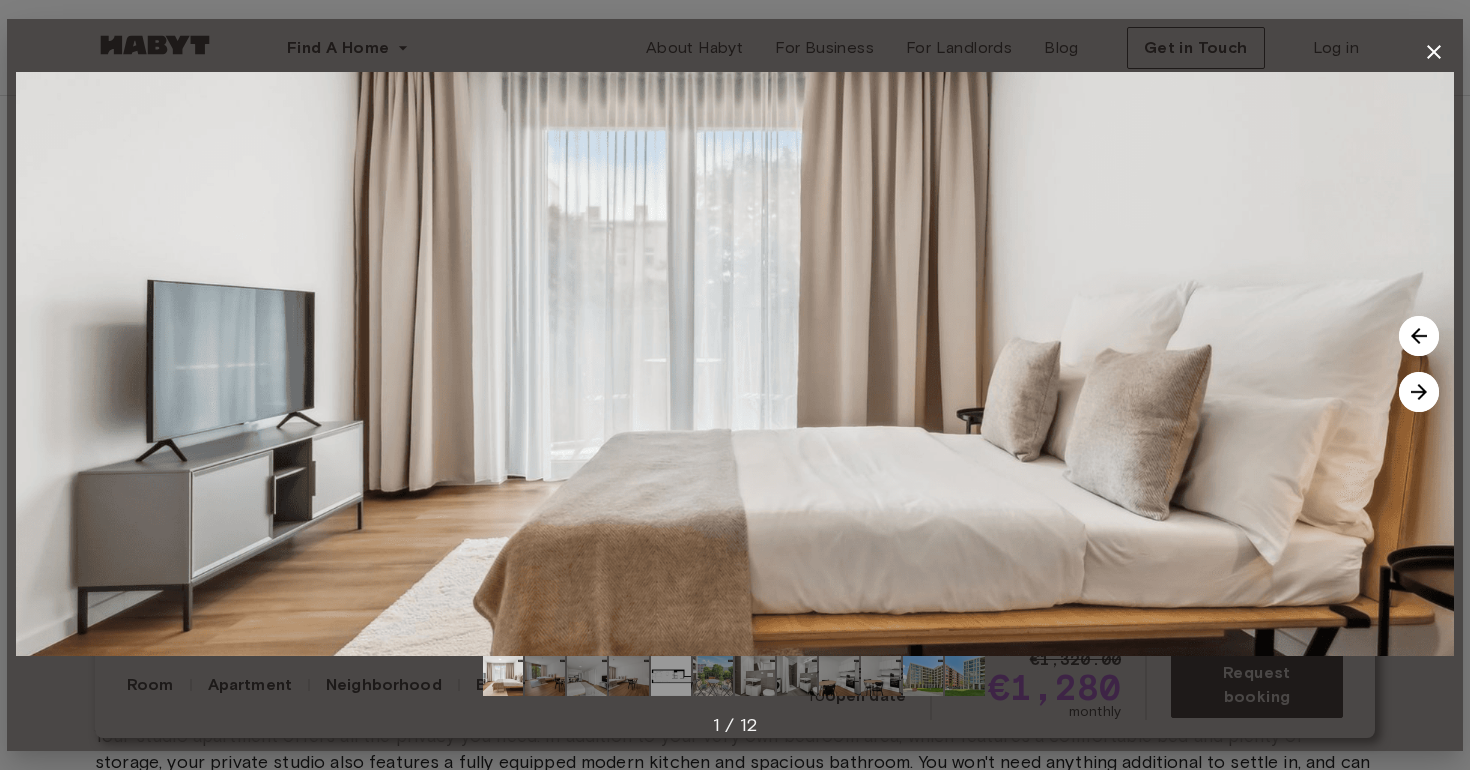 click at bounding box center [1419, 392] 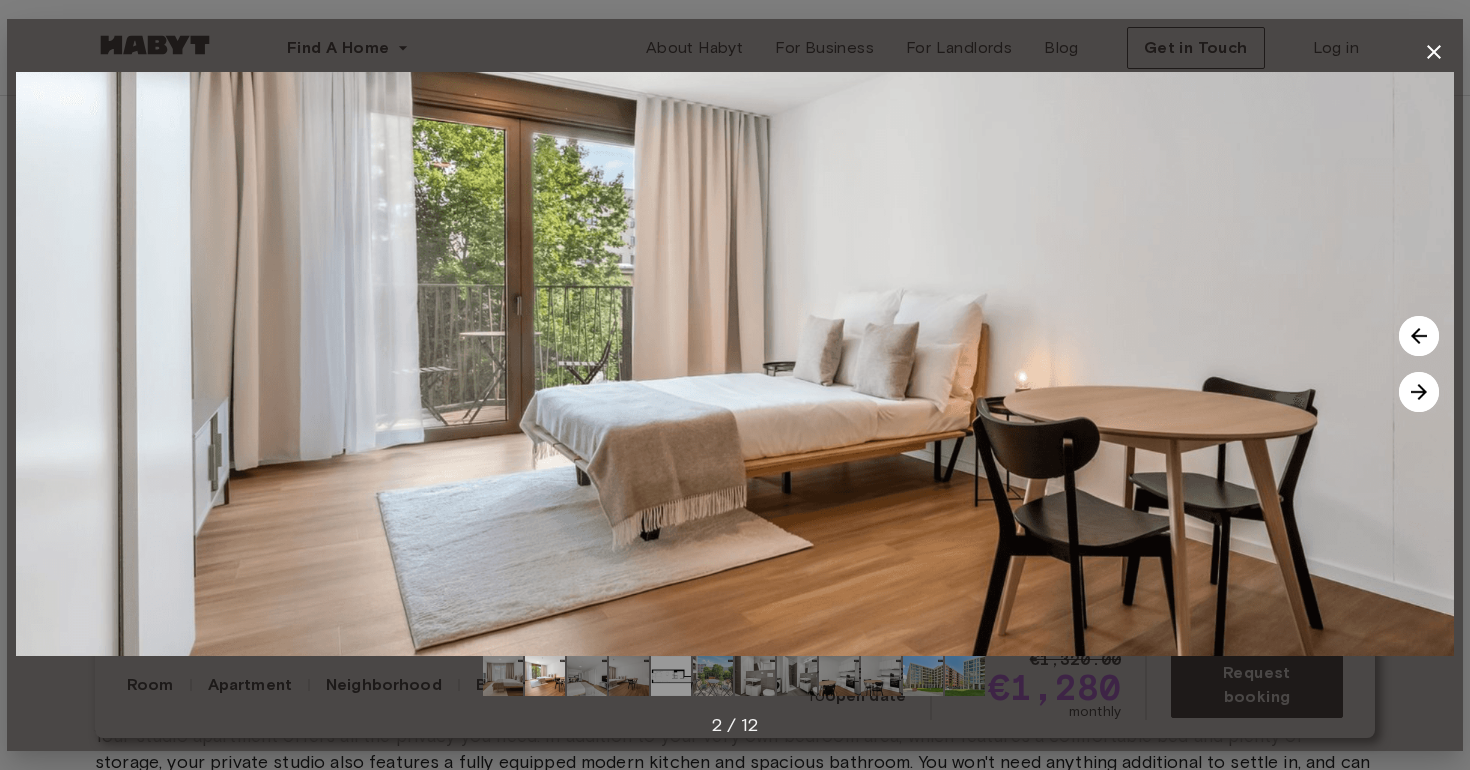 click at bounding box center [1419, 392] 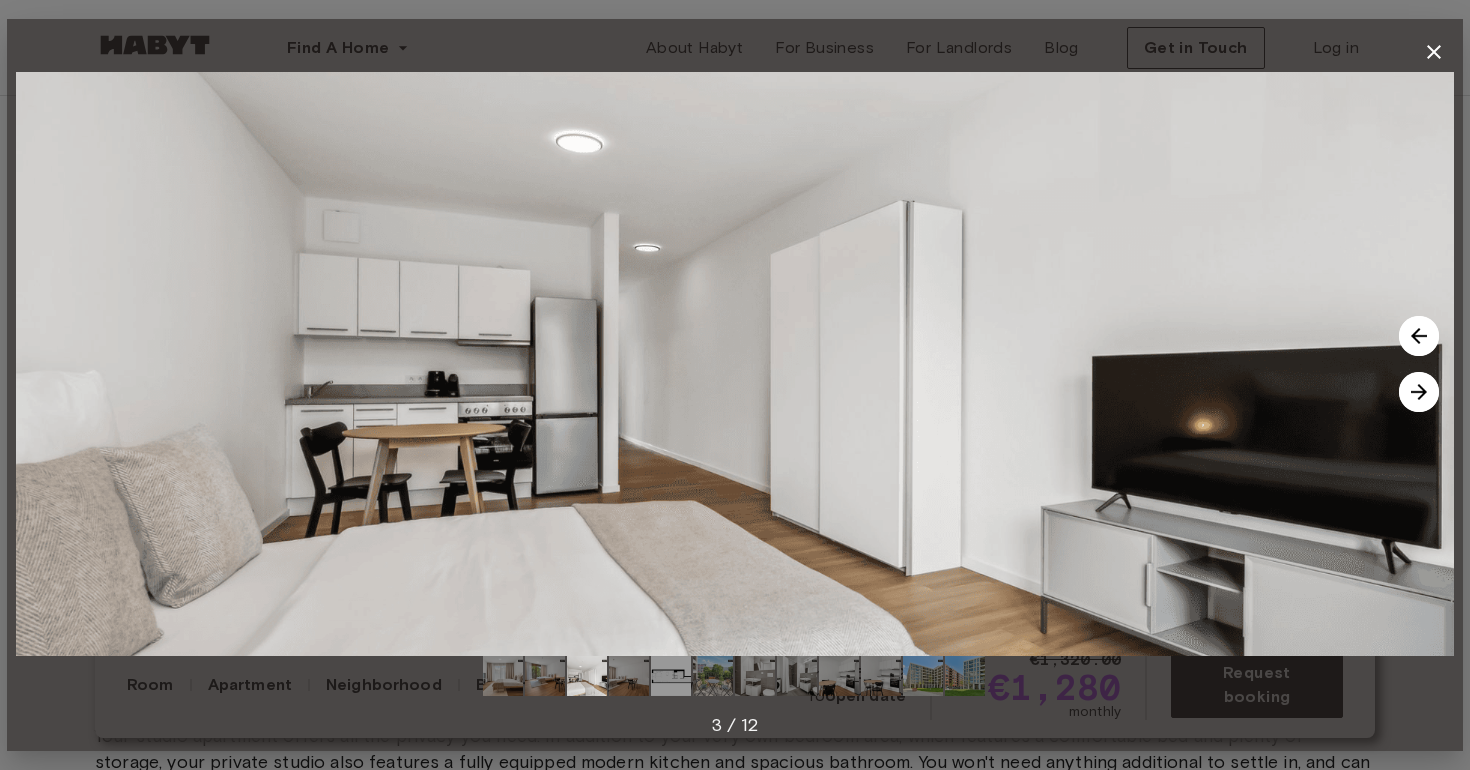 click at bounding box center (1419, 392) 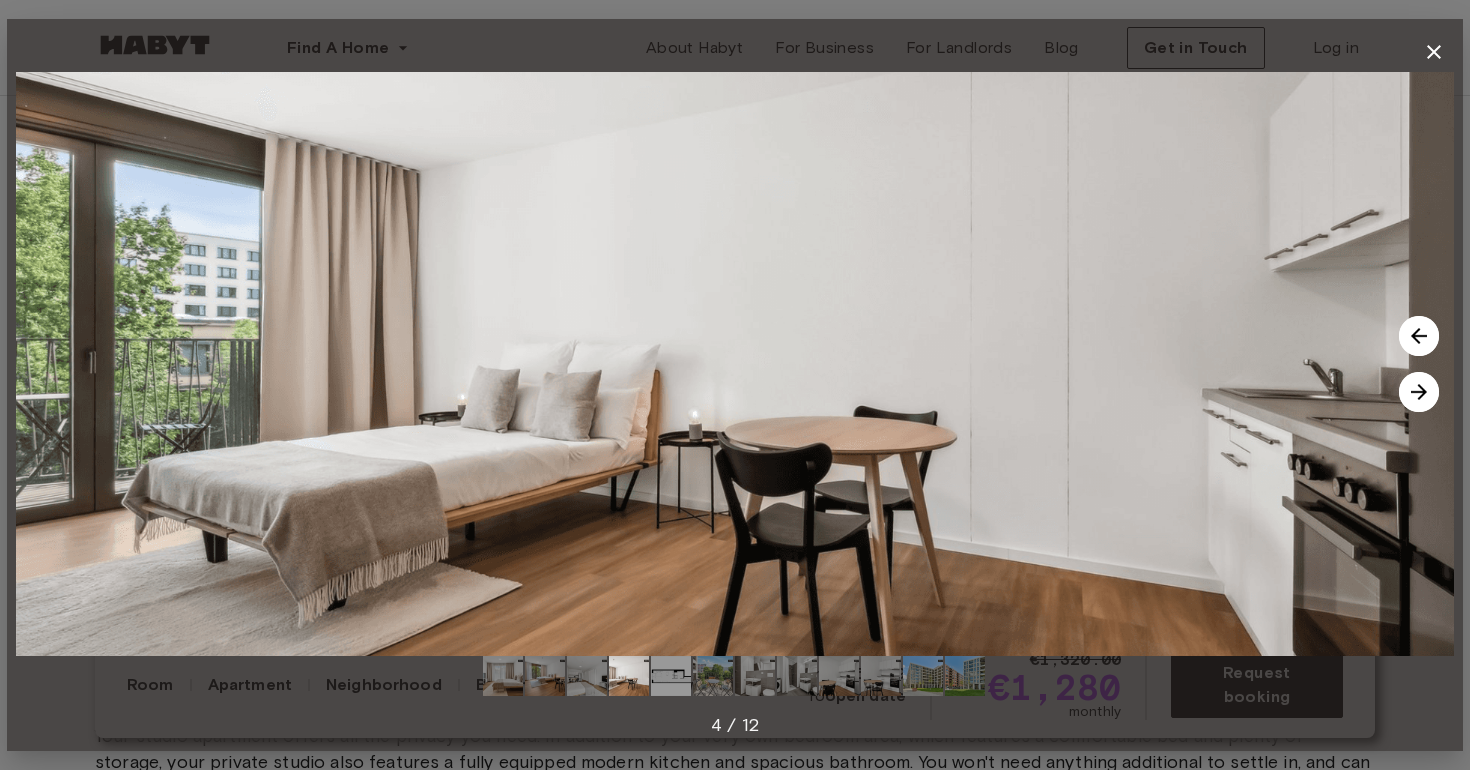 click at bounding box center [1419, 392] 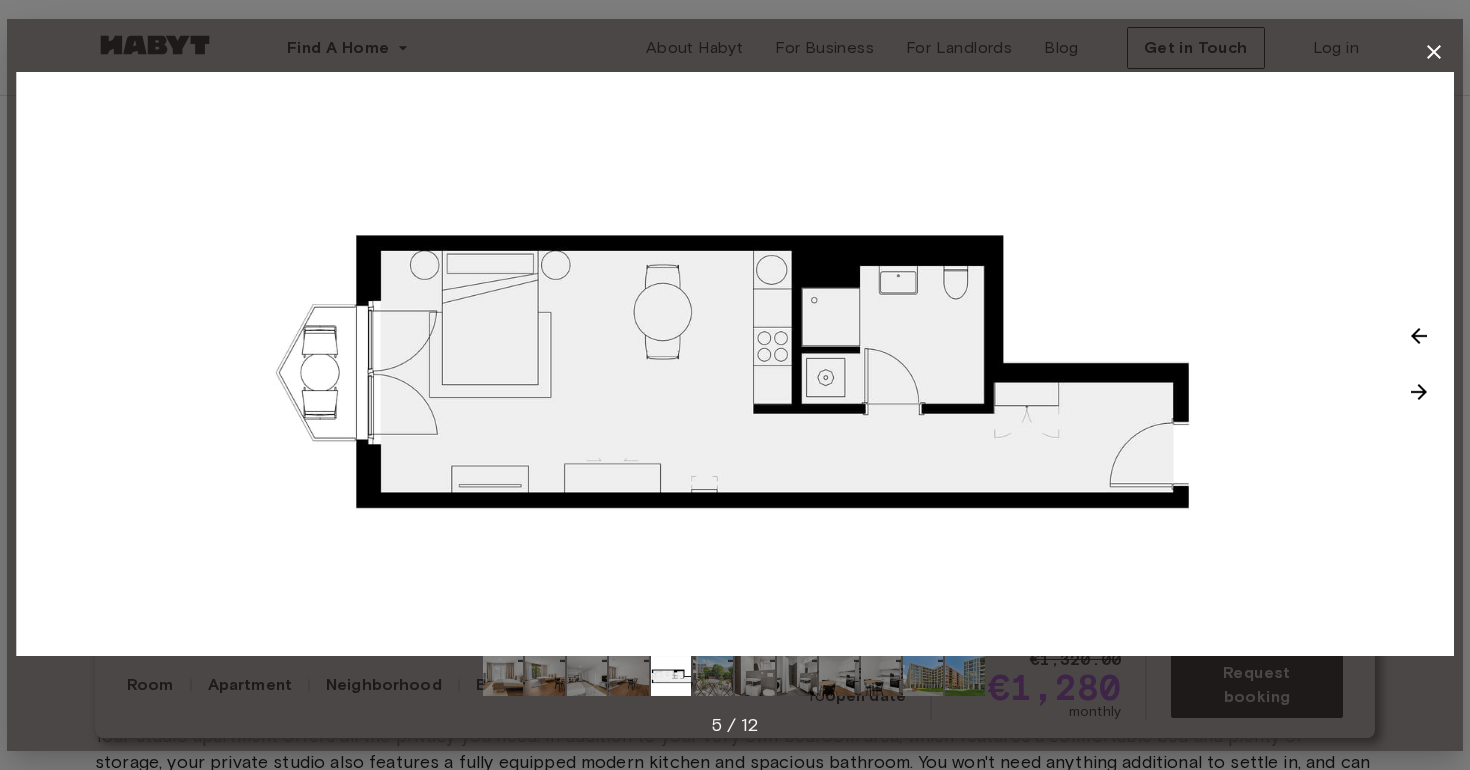 click at bounding box center (1419, 392) 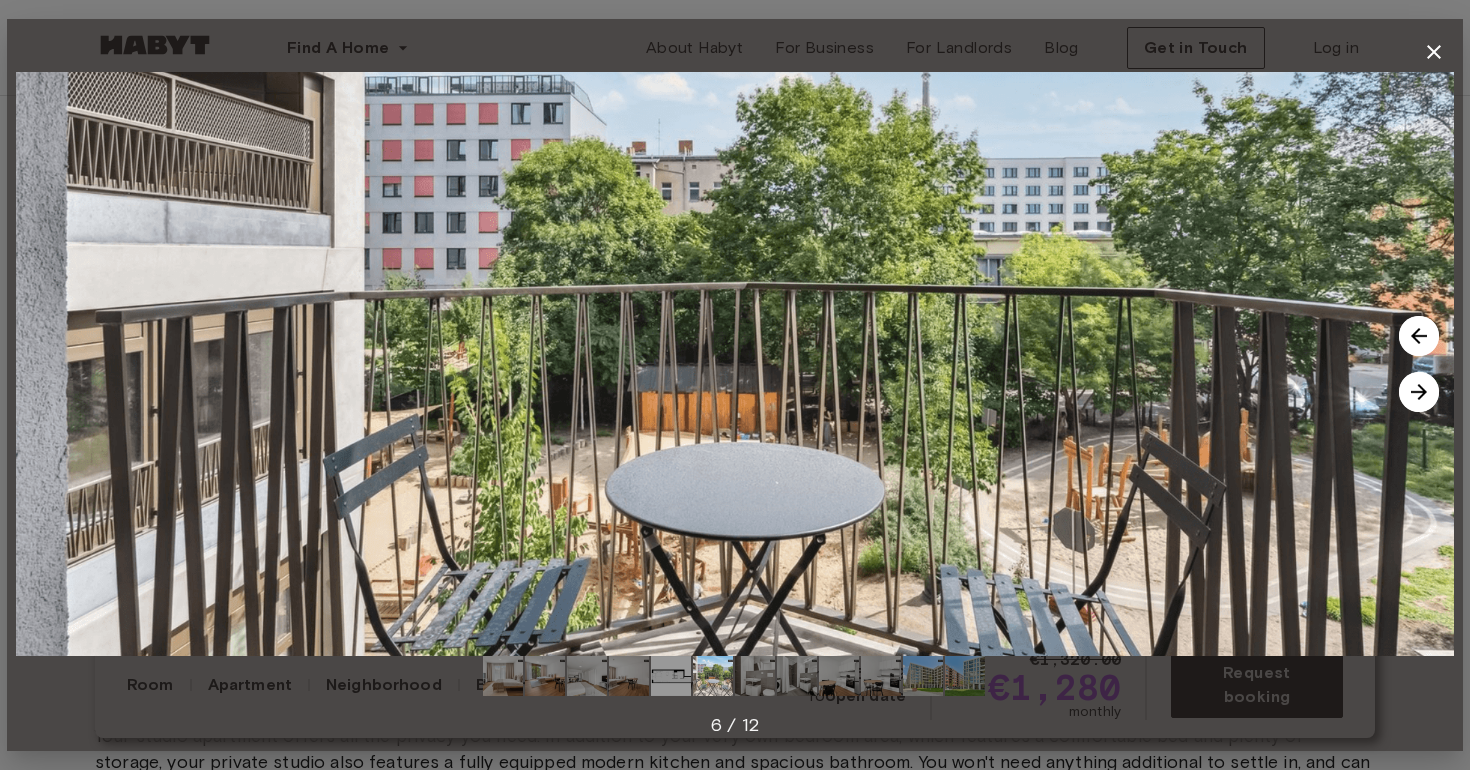 click at bounding box center (1419, 392) 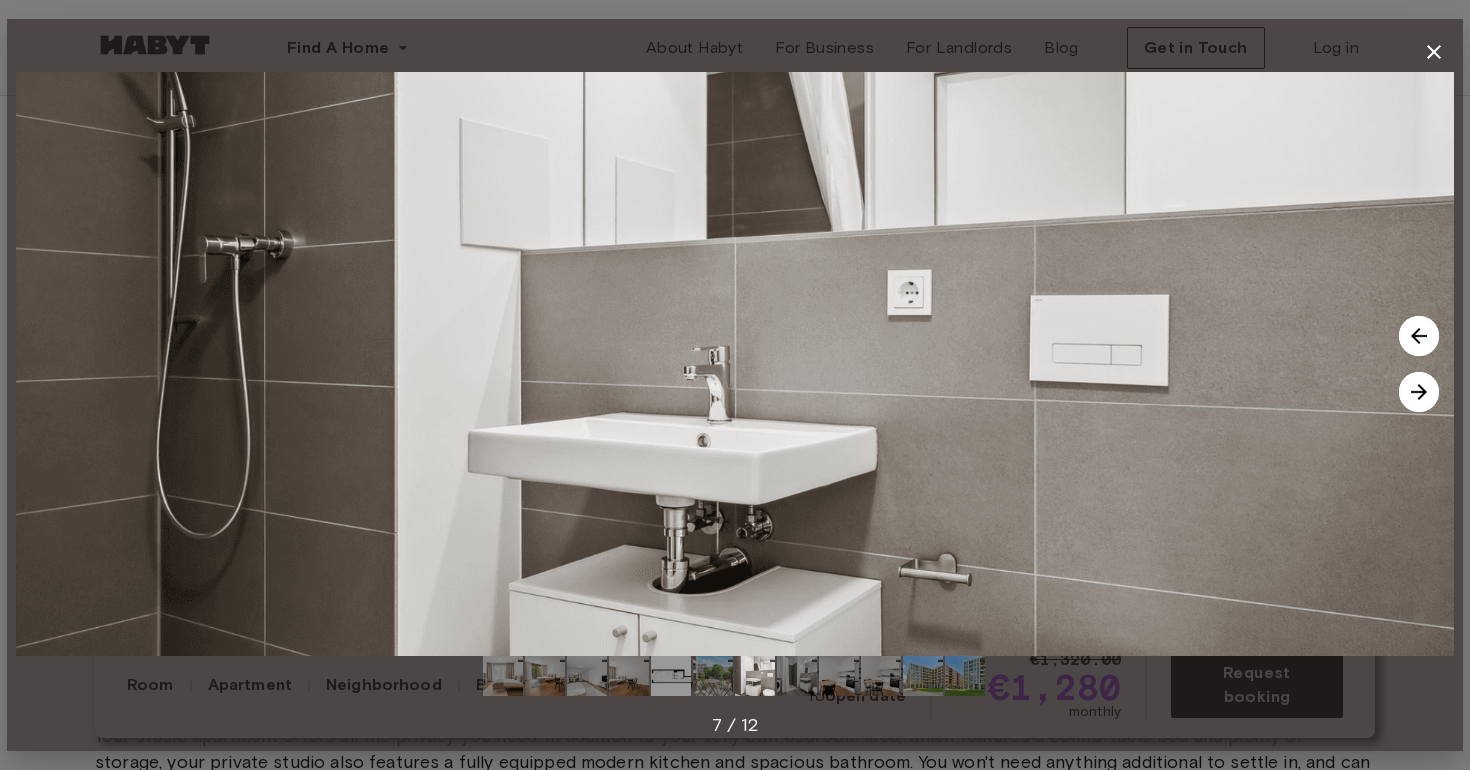 click at bounding box center (1419, 392) 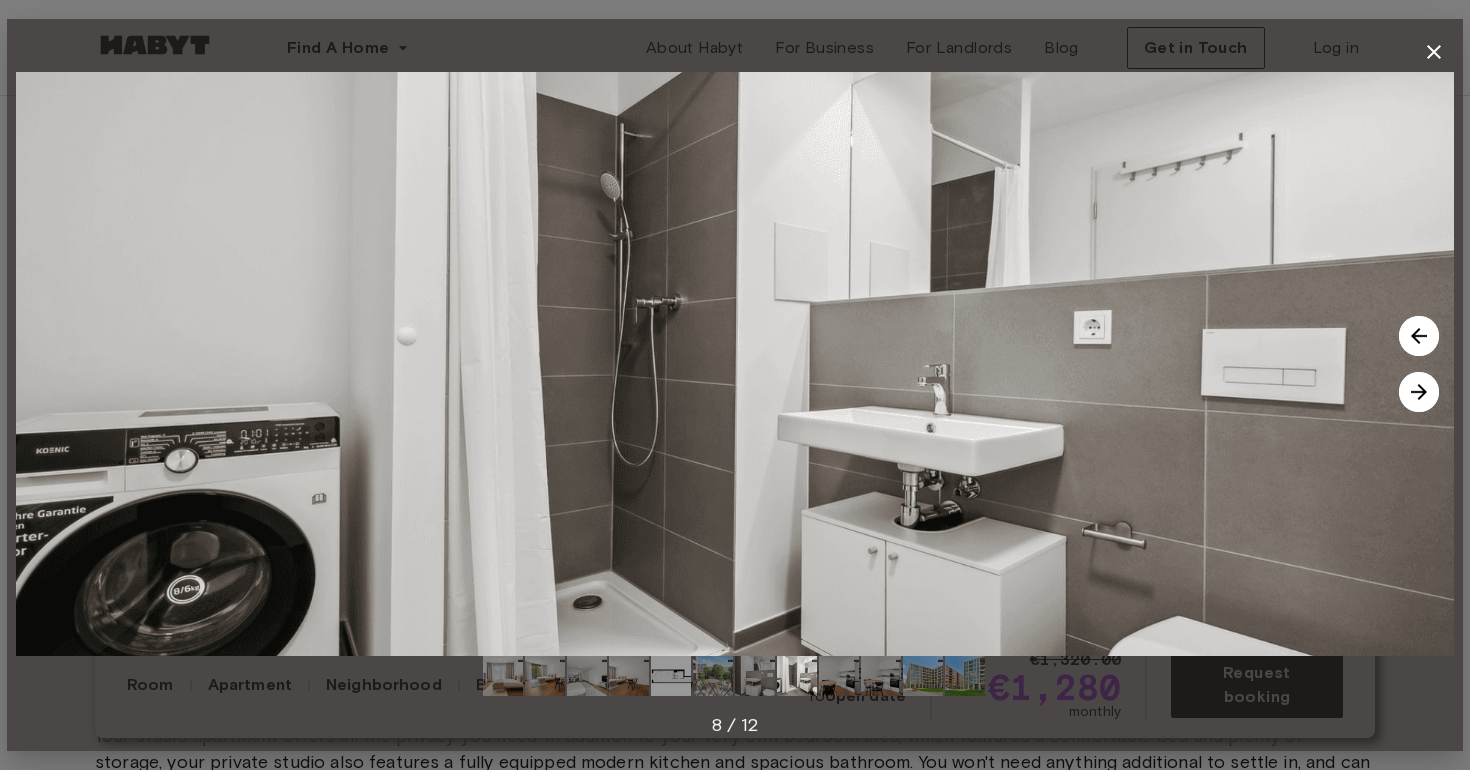 click at bounding box center (1419, 392) 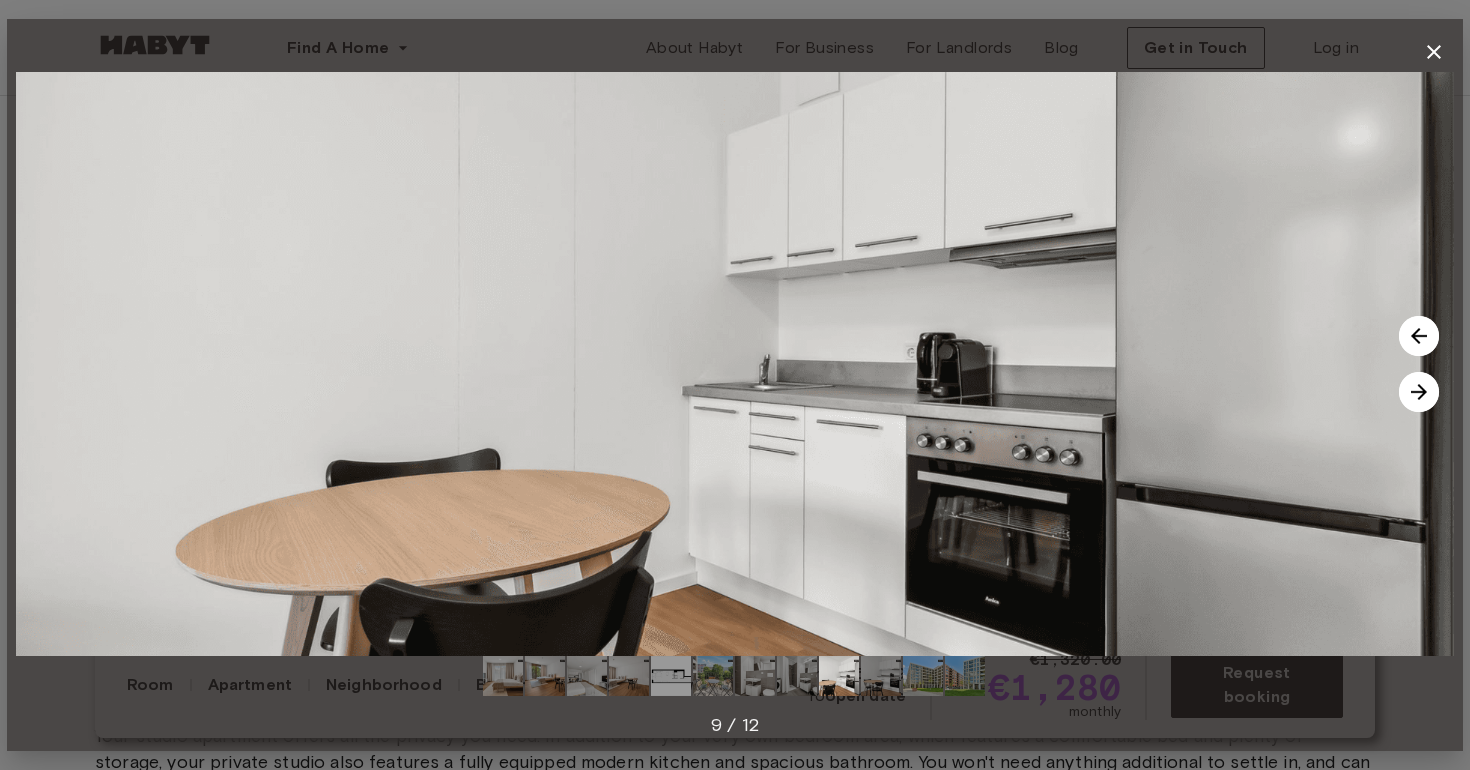 click at bounding box center (1419, 392) 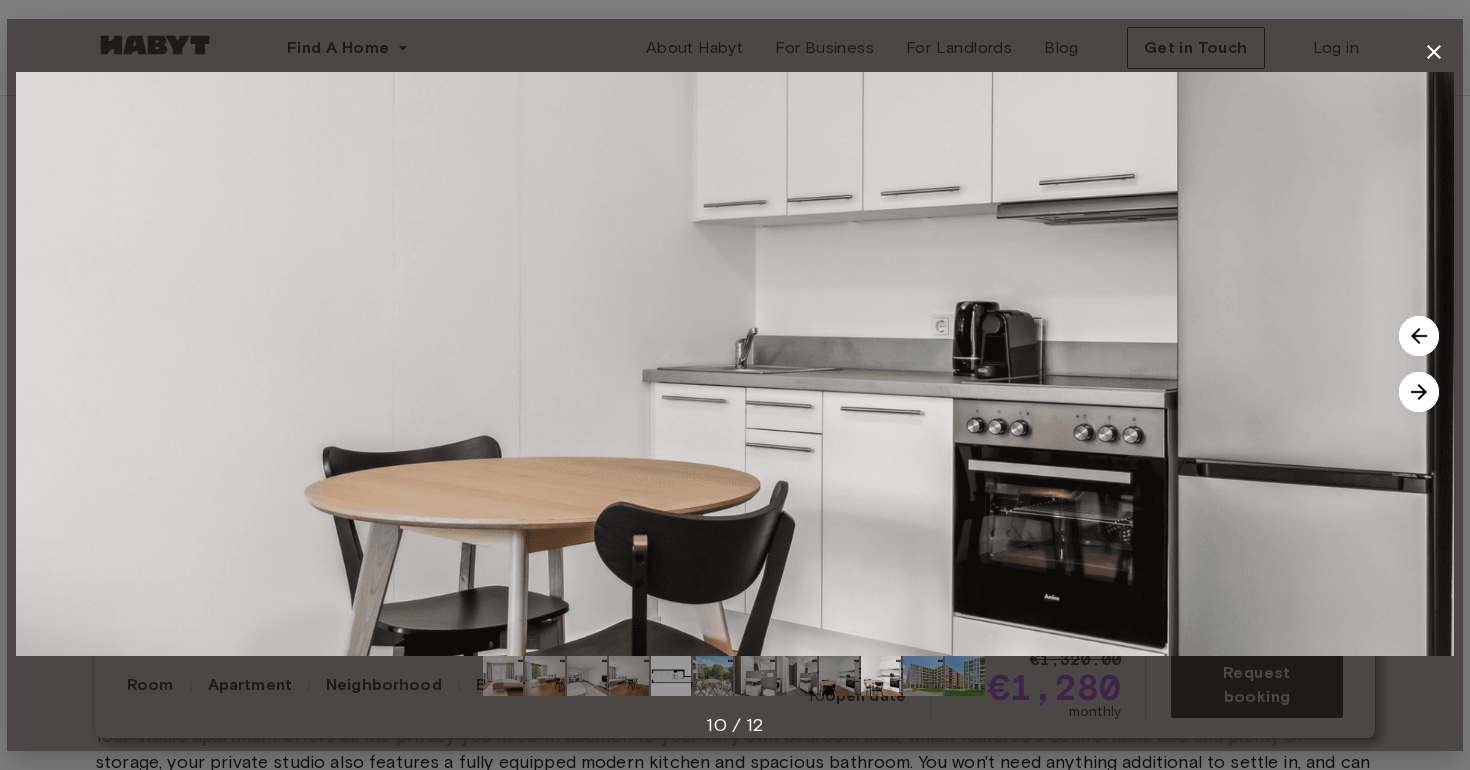 click at bounding box center [1419, 392] 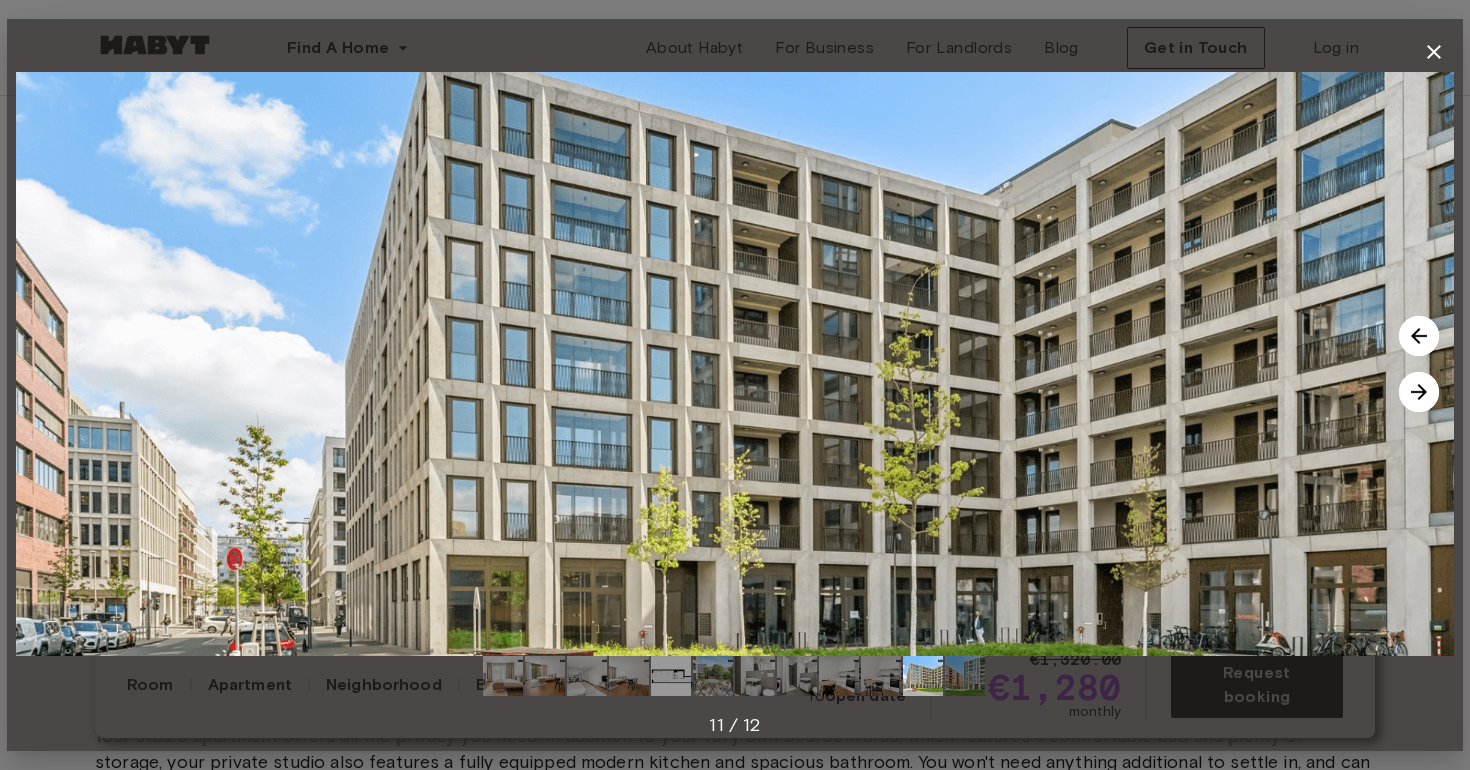 click at bounding box center (1419, 392) 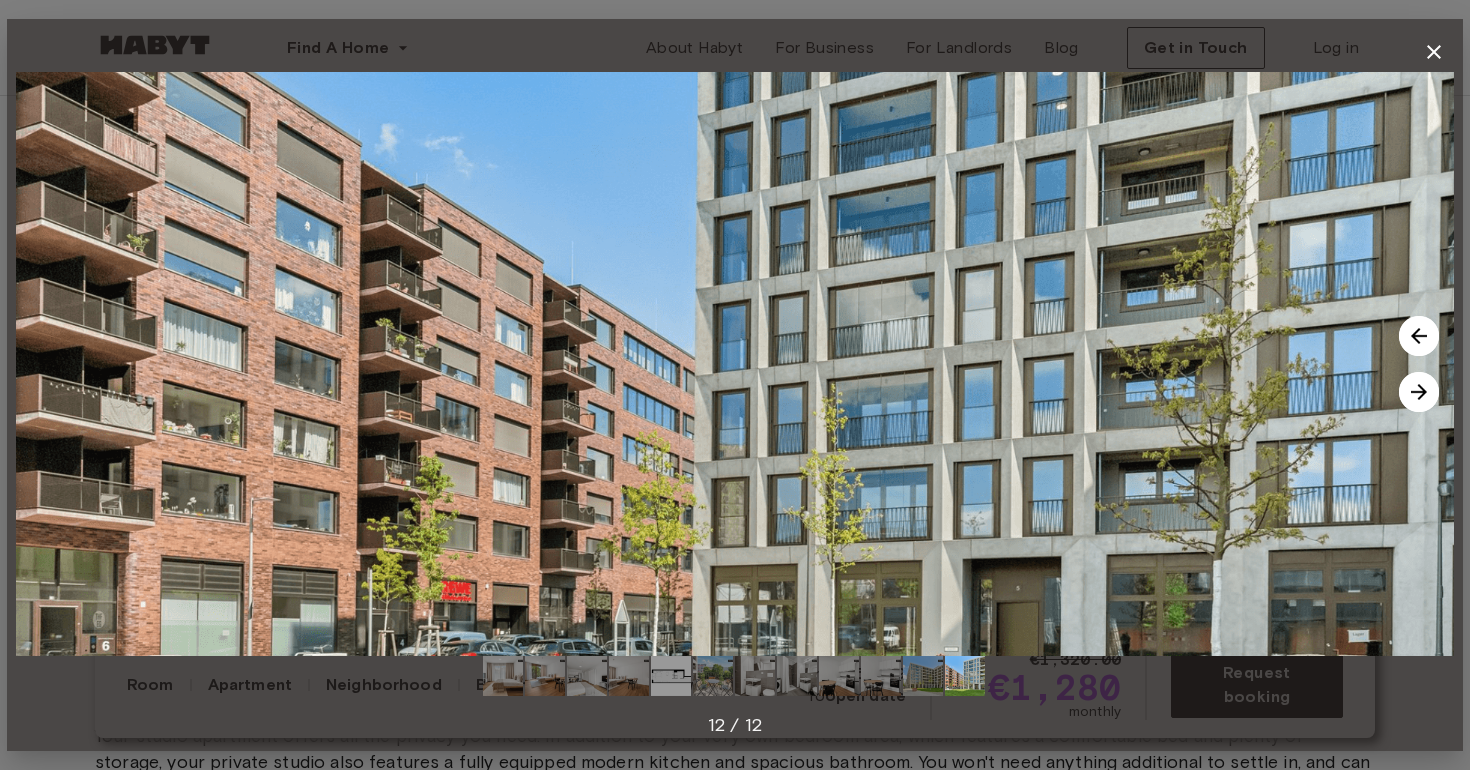 click 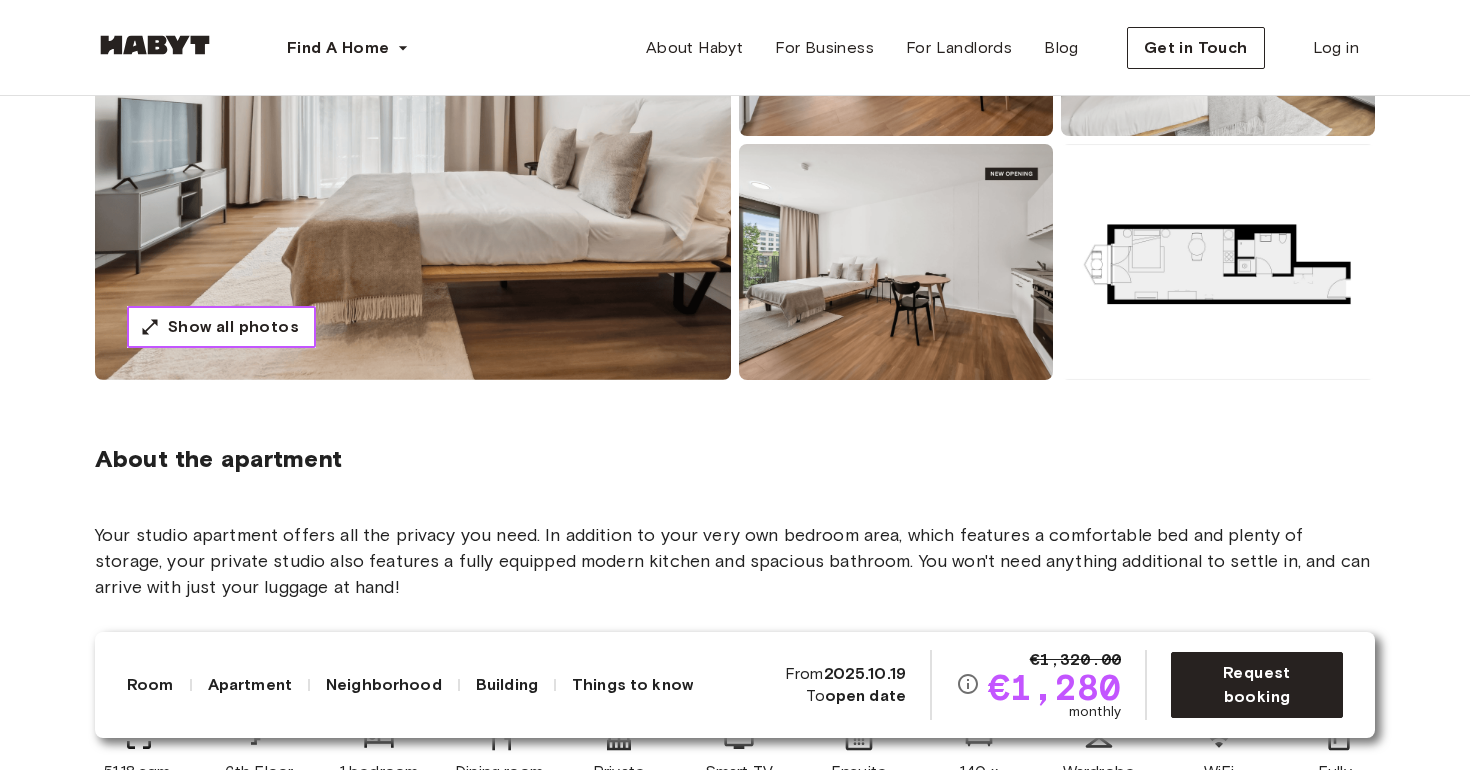 scroll, scrollTop: 0, scrollLeft: 0, axis: both 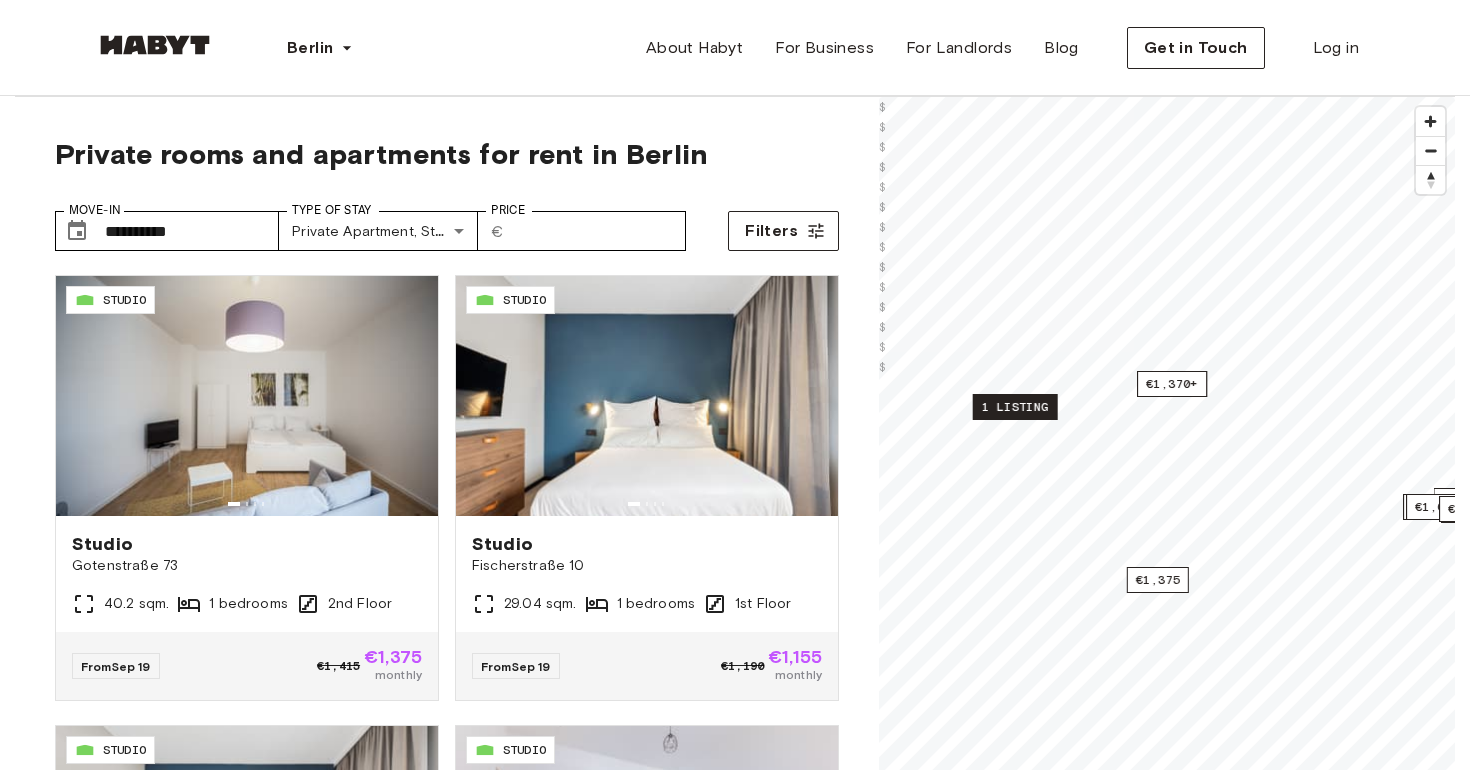 click on "1 listing" at bounding box center [1015, 407] 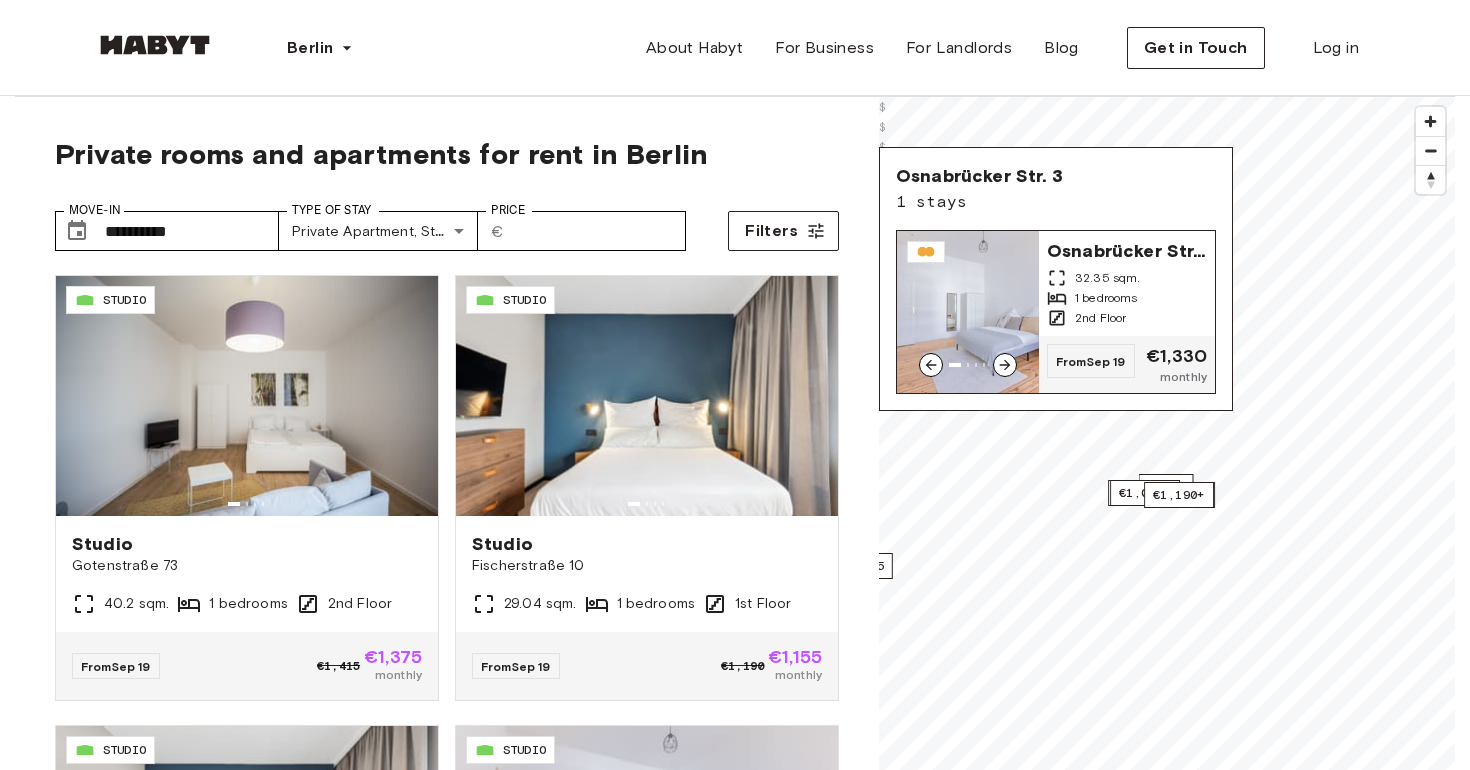 drag, startPoint x: 954, startPoint y: 280, endPoint x: 1173, endPoint y: 380, distance: 240.75092 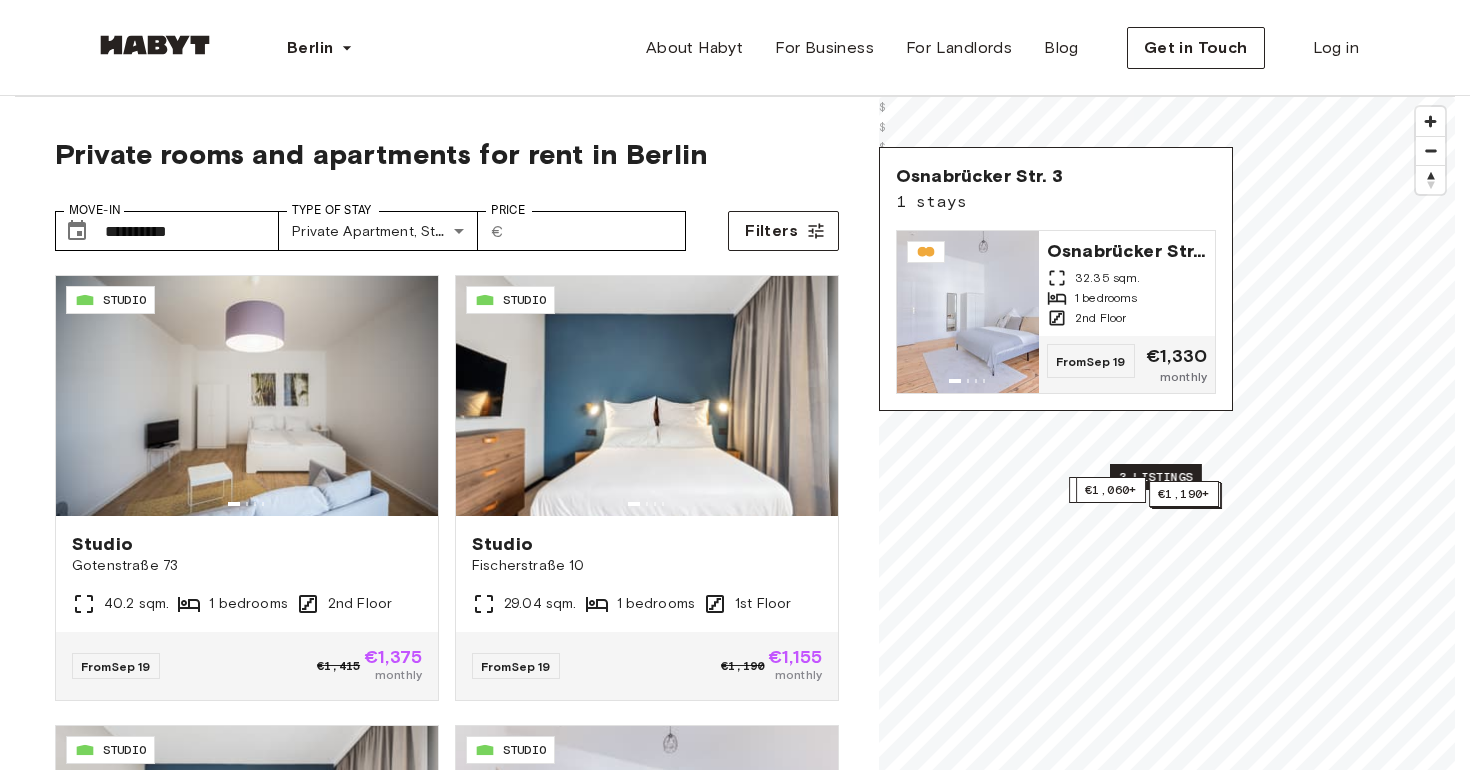 click on "3 listings" at bounding box center (1156, 477) 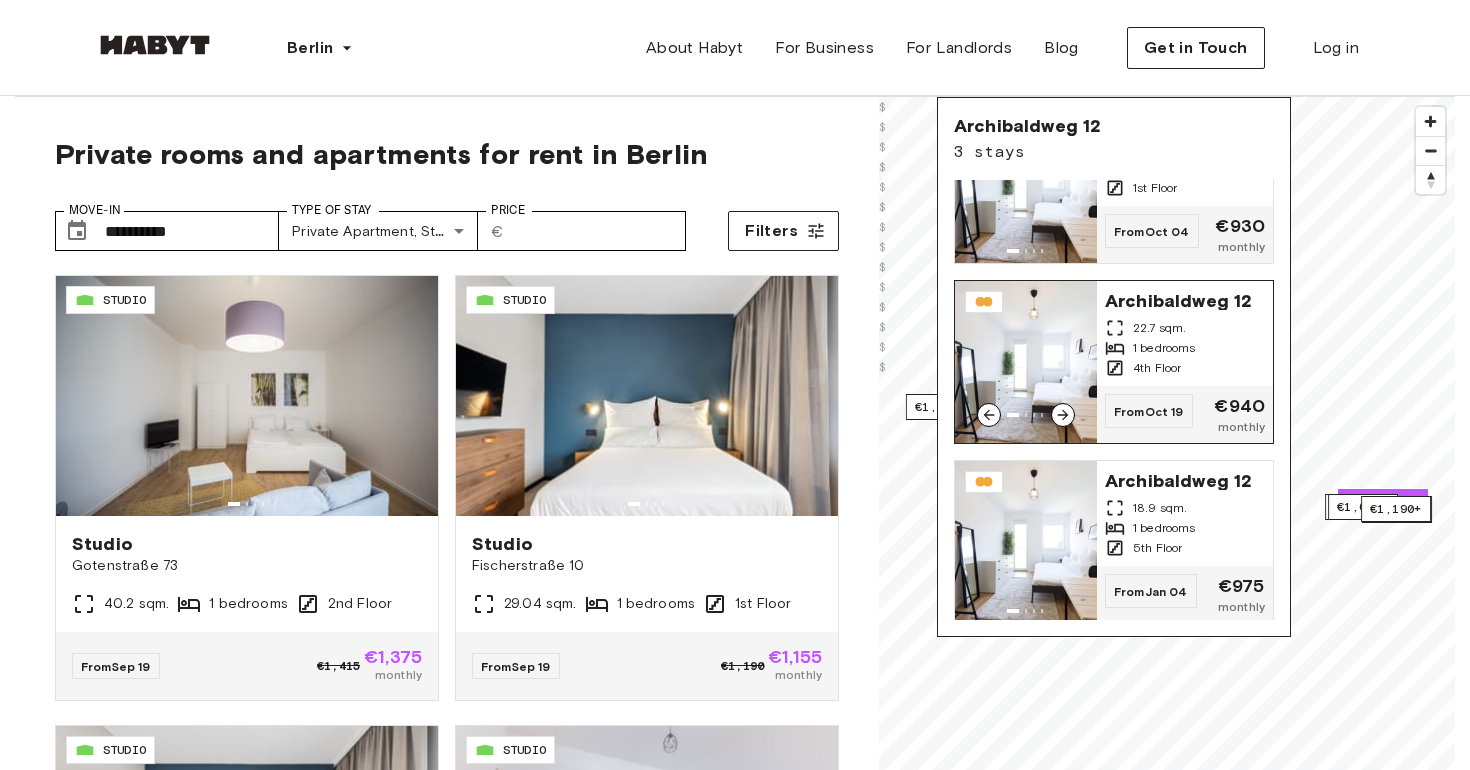 scroll, scrollTop: 83, scrollLeft: 0, axis: vertical 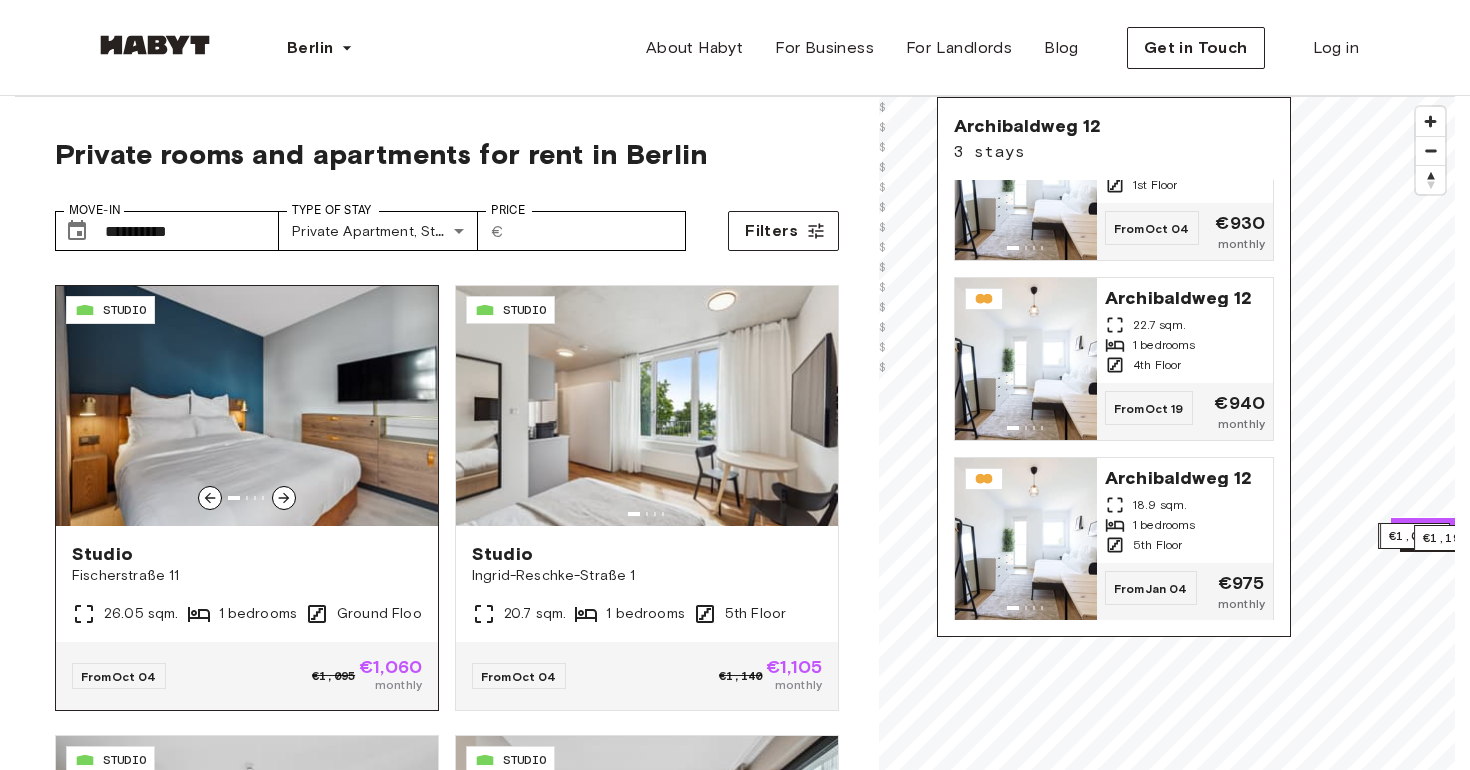 click on "Studio" at bounding box center [247, 554] 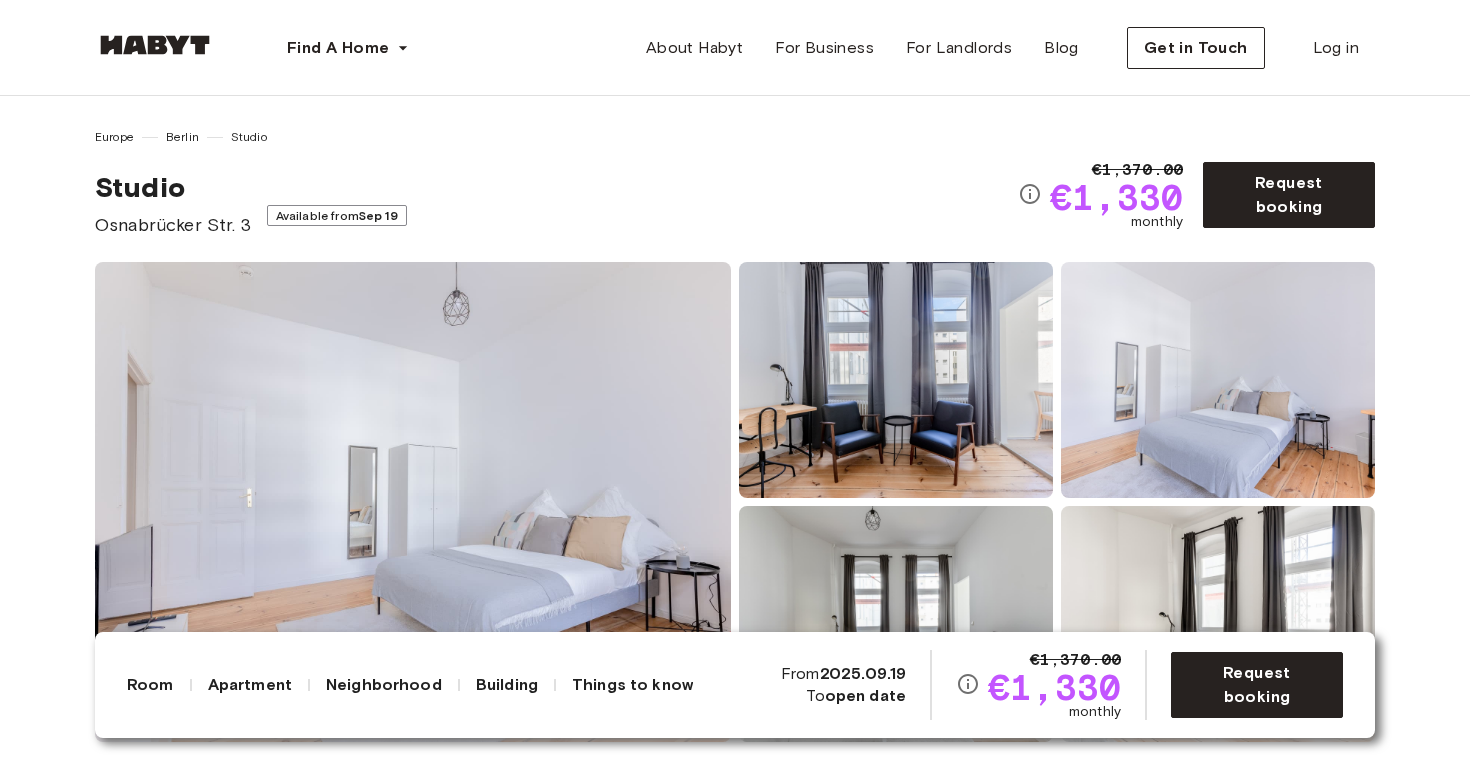 scroll, scrollTop: 0, scrollLeft: 0, axis: both 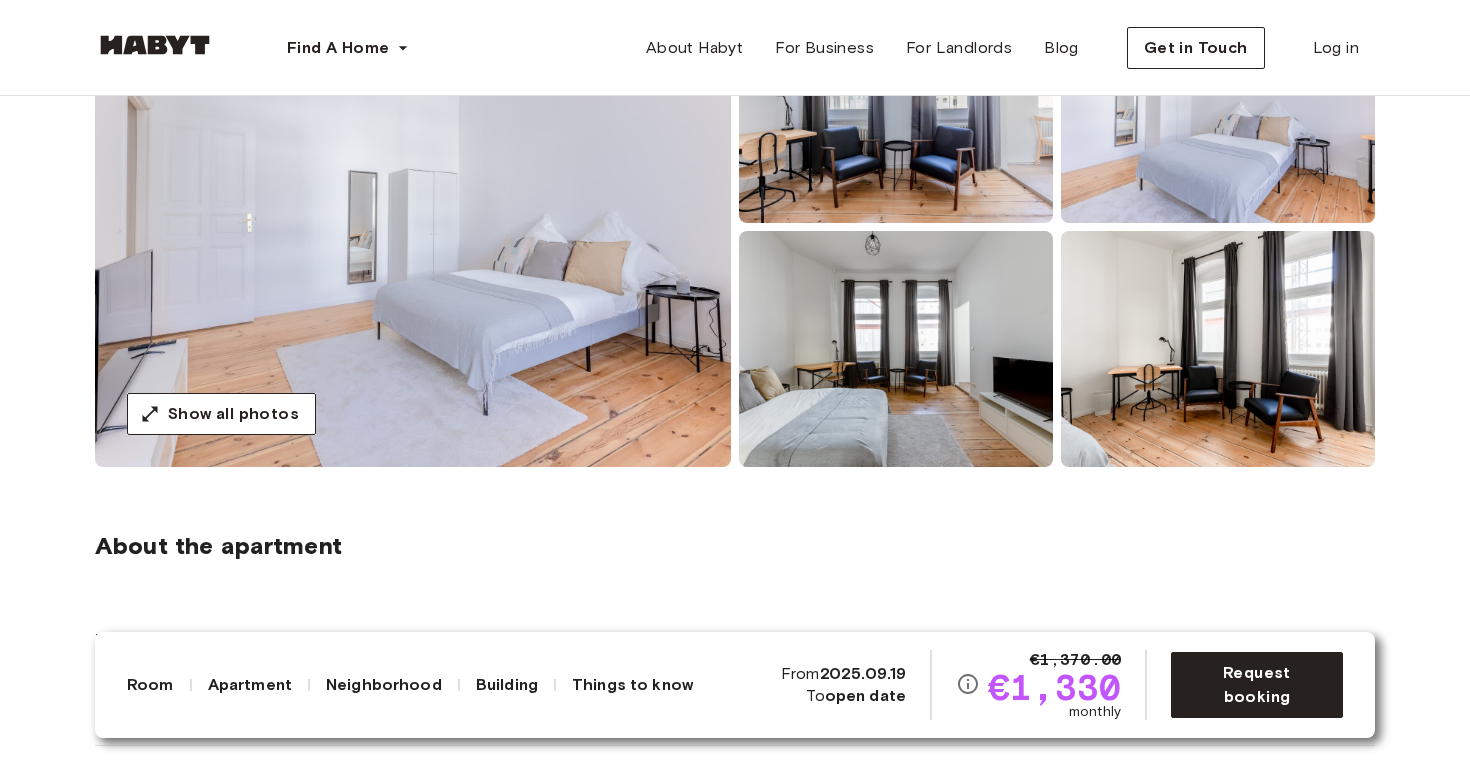 click at bounding box center [413, 227] 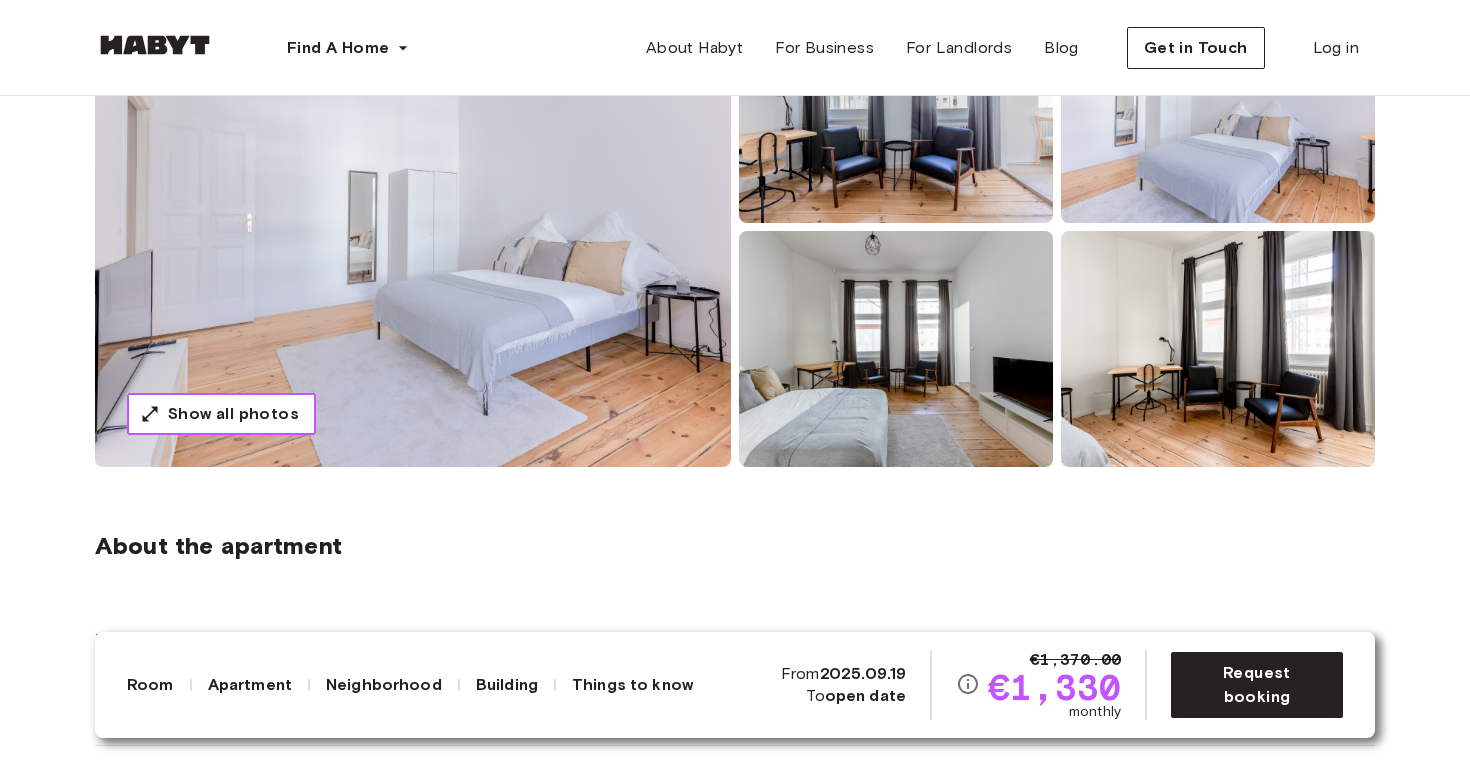 click on "Show all photos" at bounding box center (233, 414) 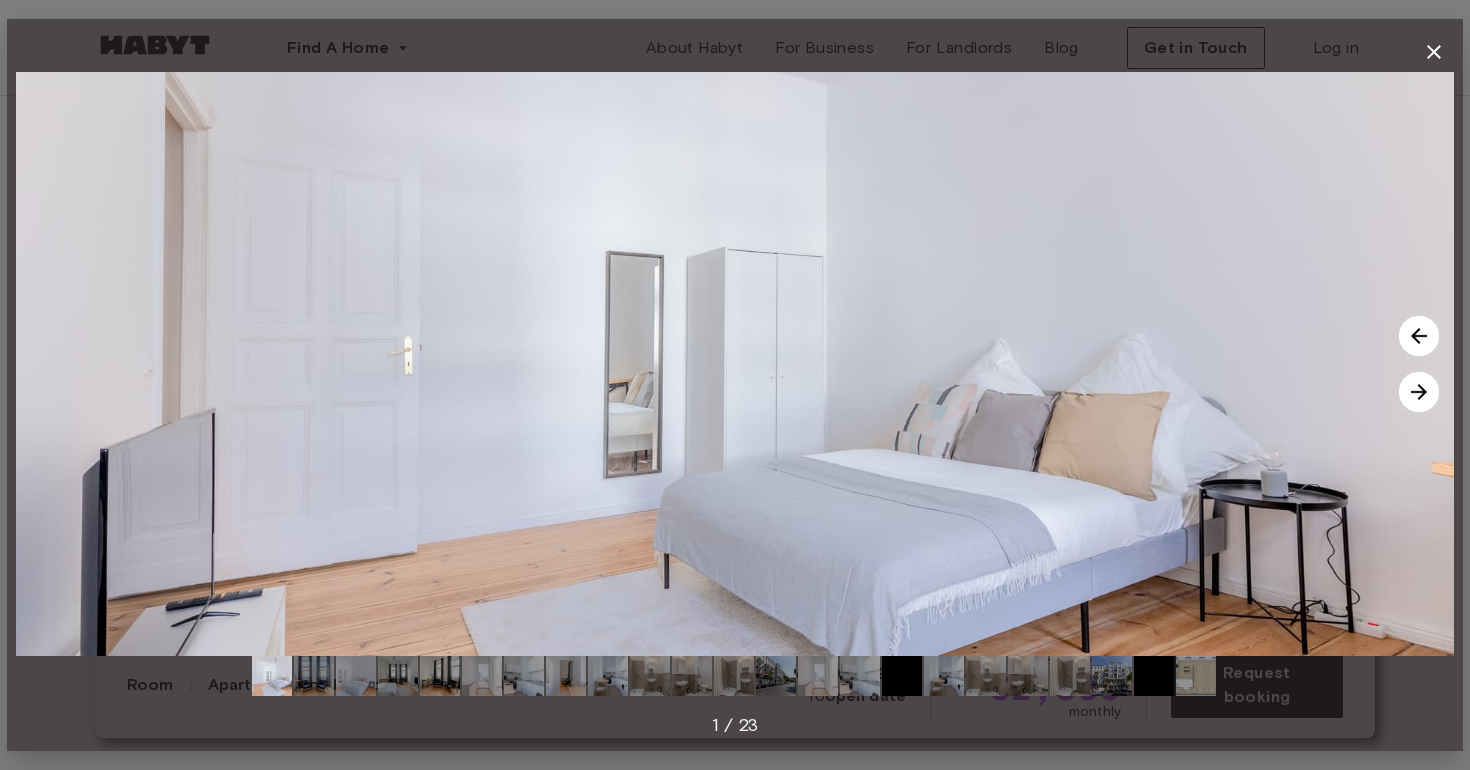 click at bounding box center [1419, 392] 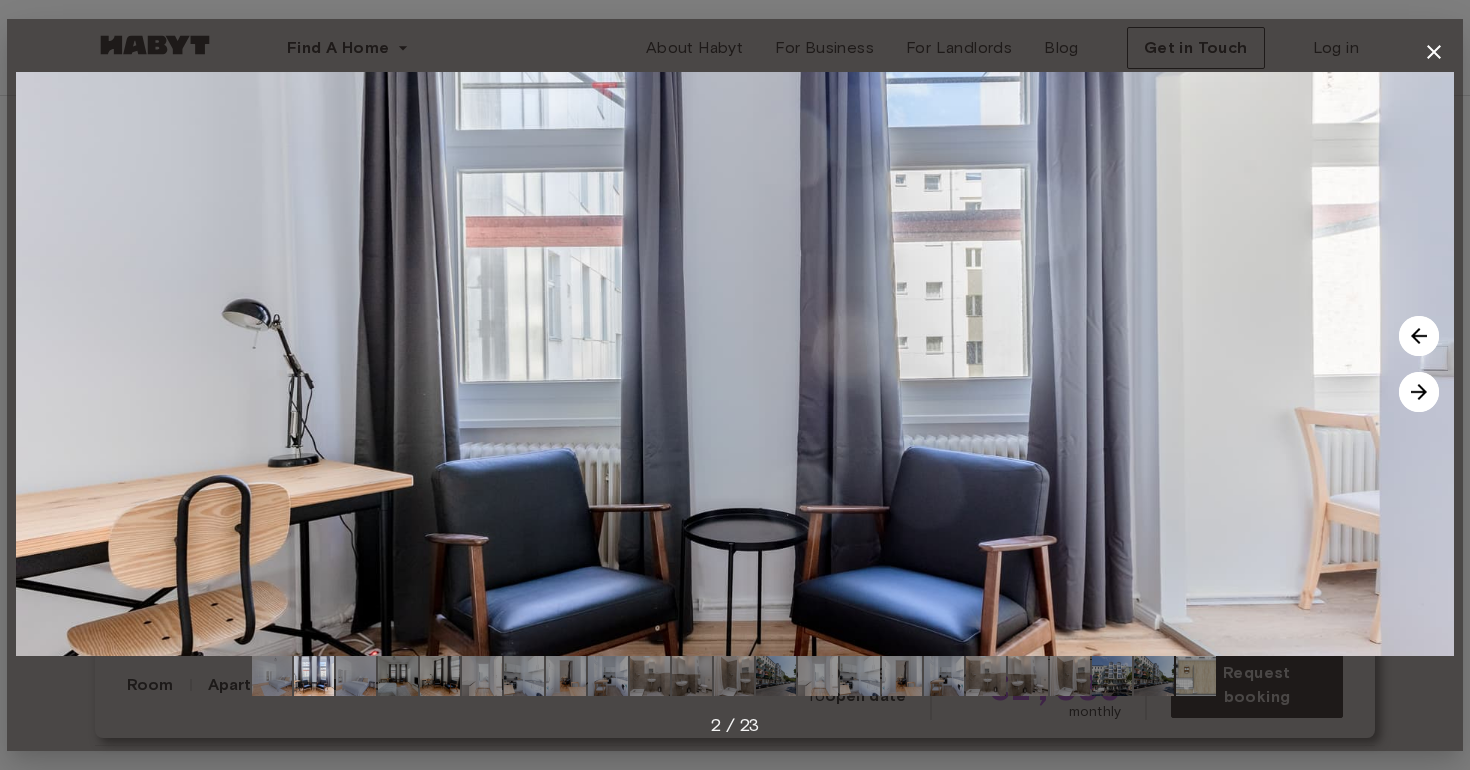 click at bounding box center [1419, 392] 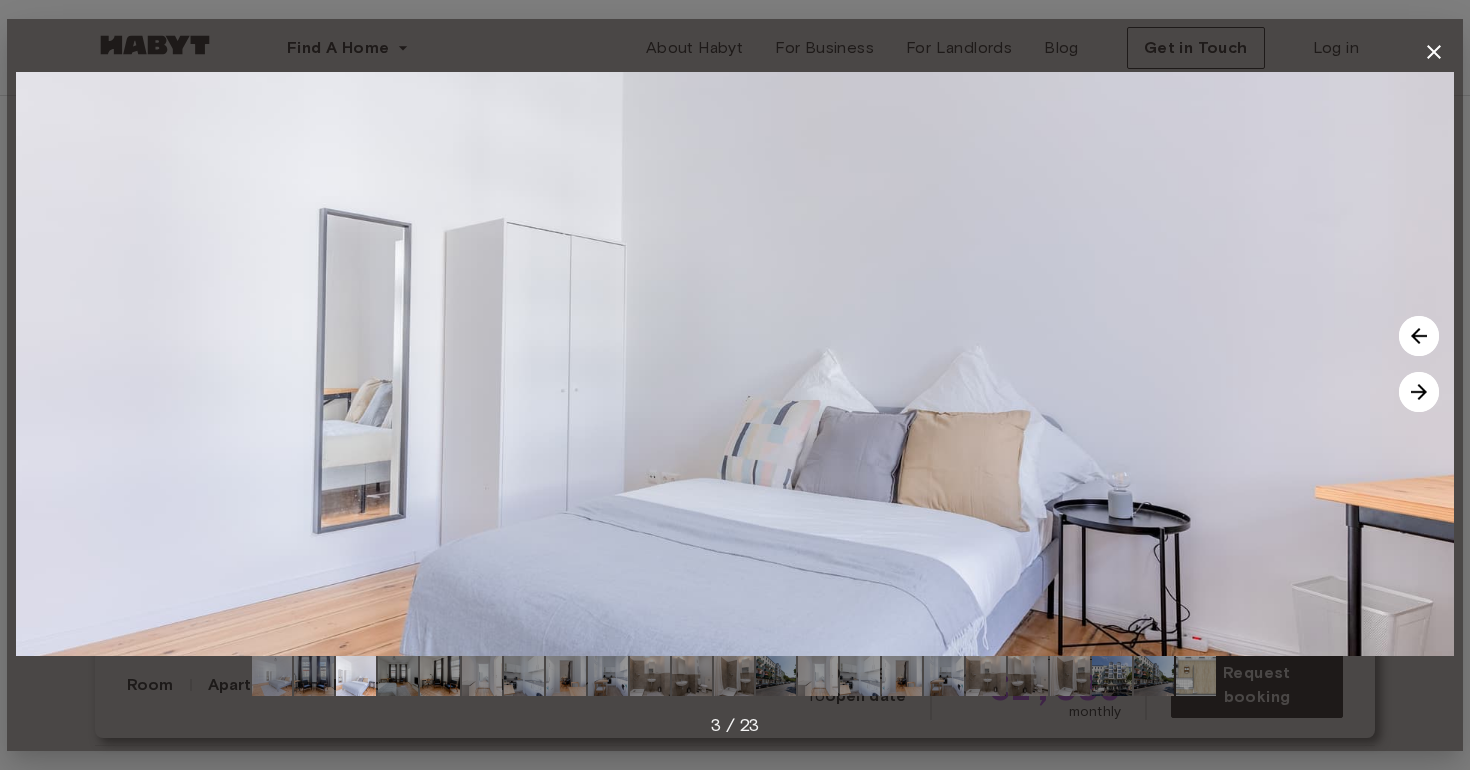 click at bounding box center (1419, 392) 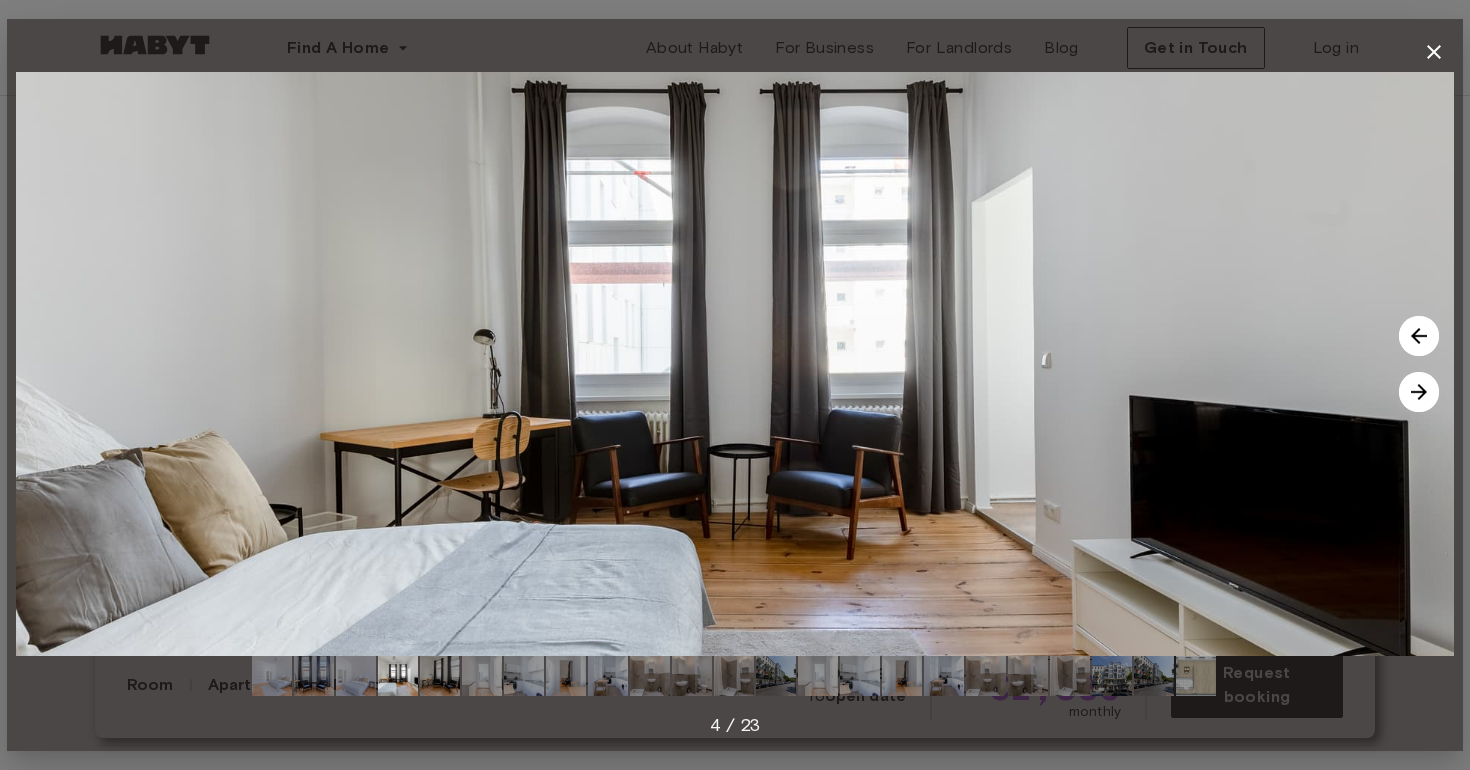 click at bounding box center (1419, 392) 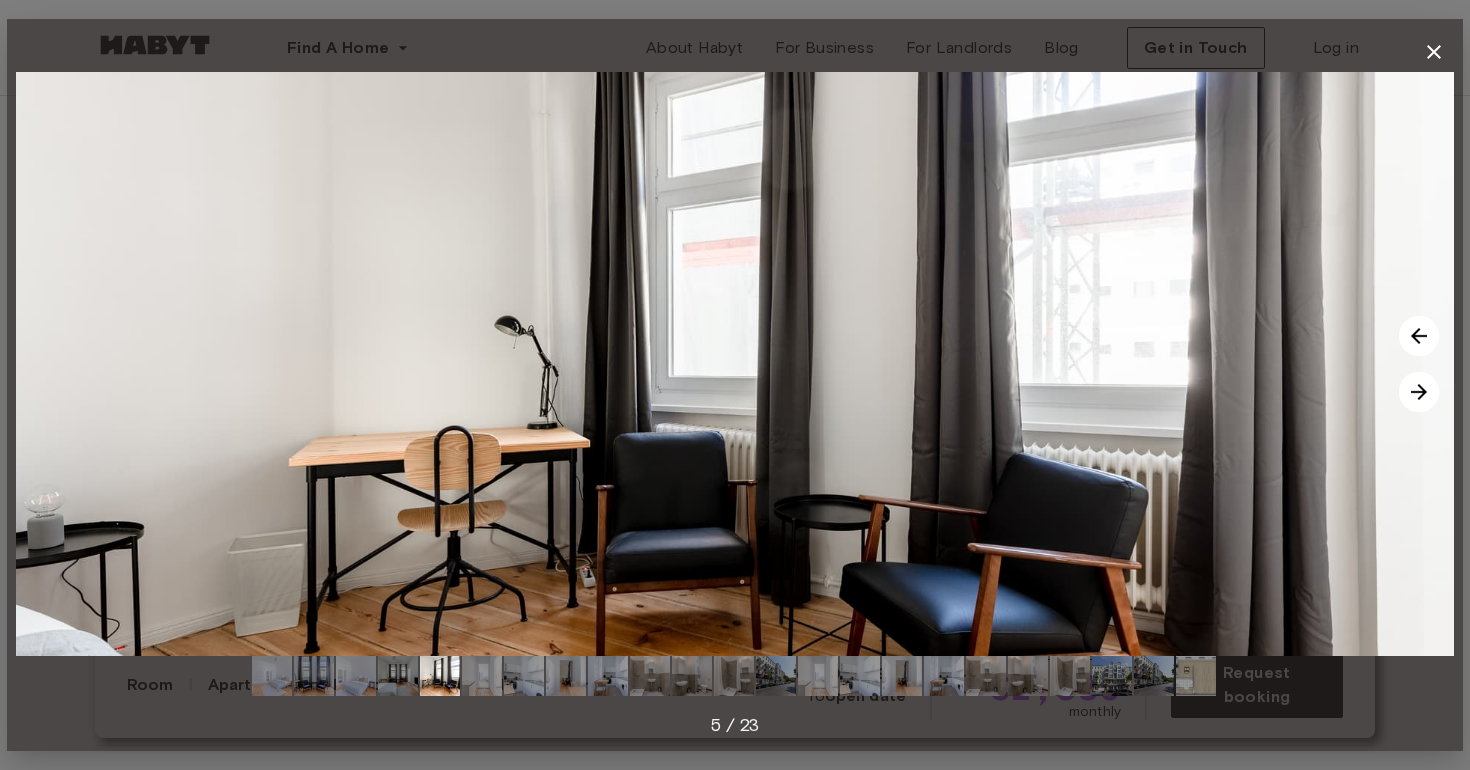 click at bounding box center (1419, 392) 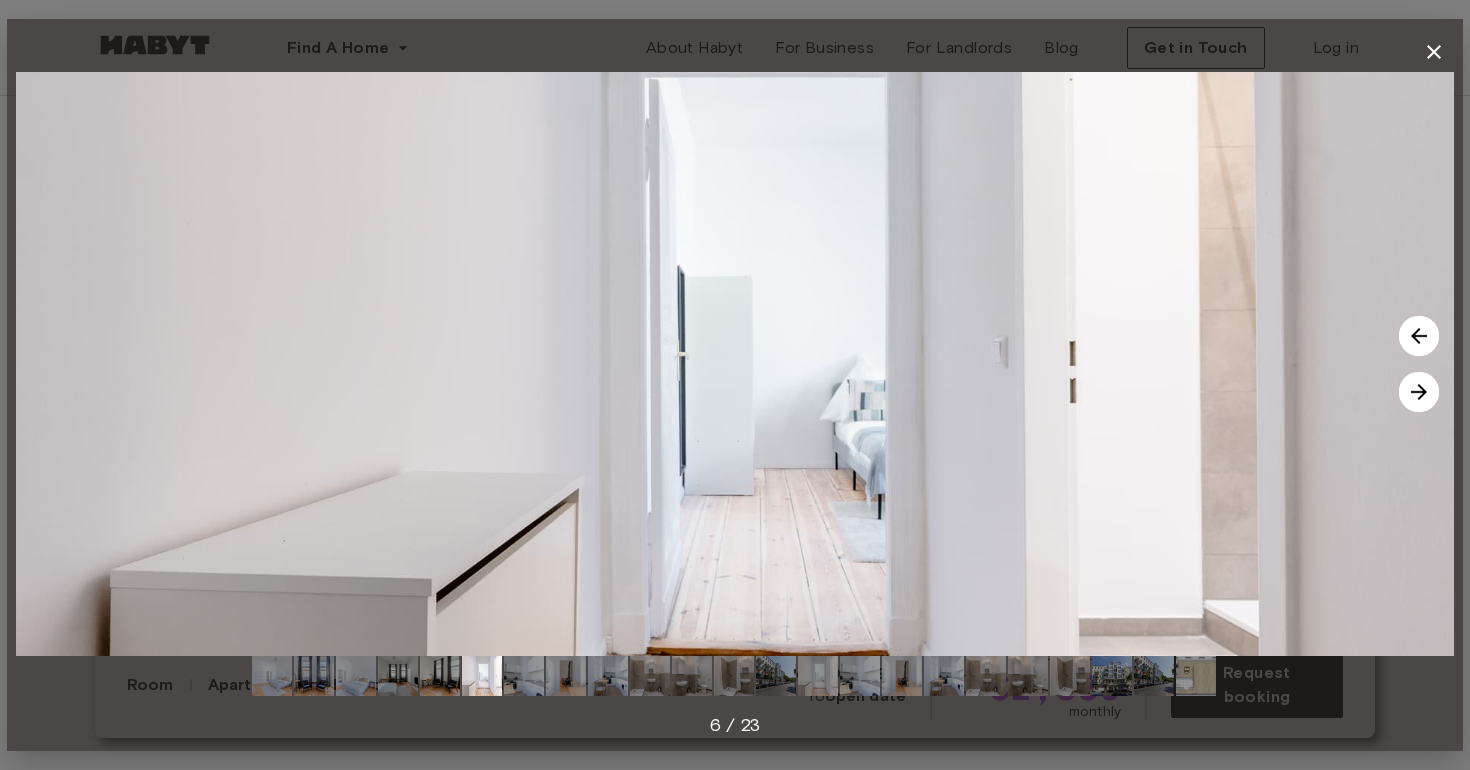 click at bounding box center (1419, 392) 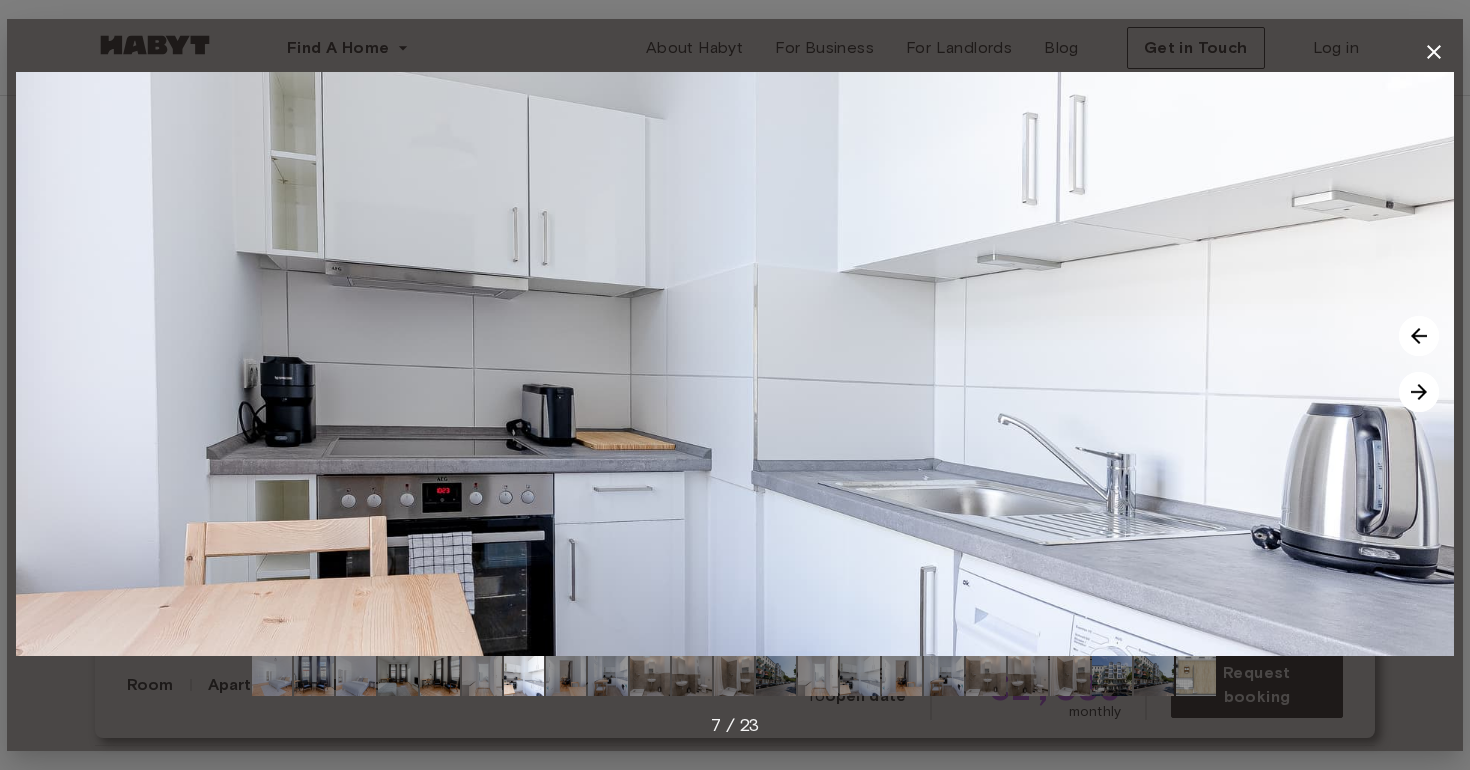 click at bounding box center [1419, 392] 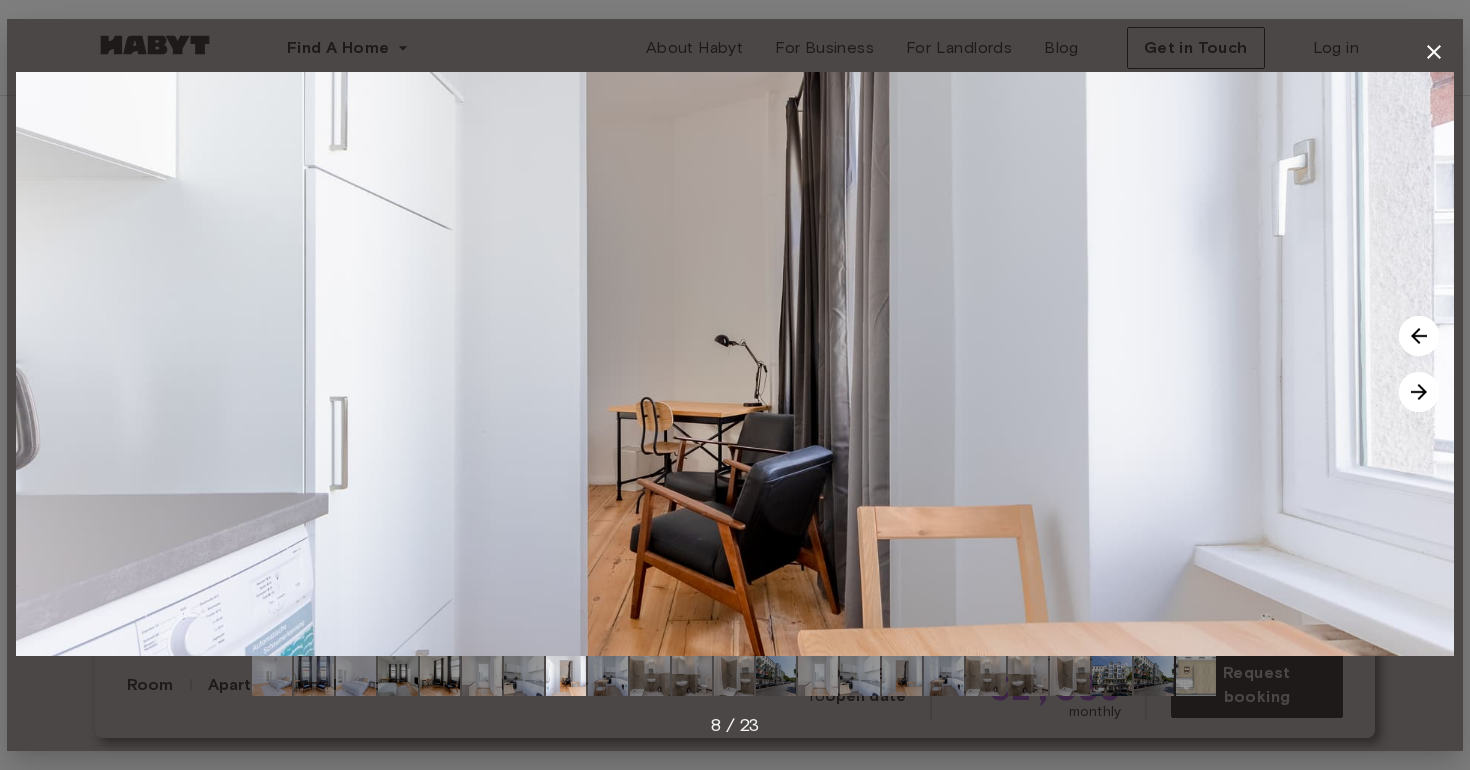 click at bounding box center (1419, 392) 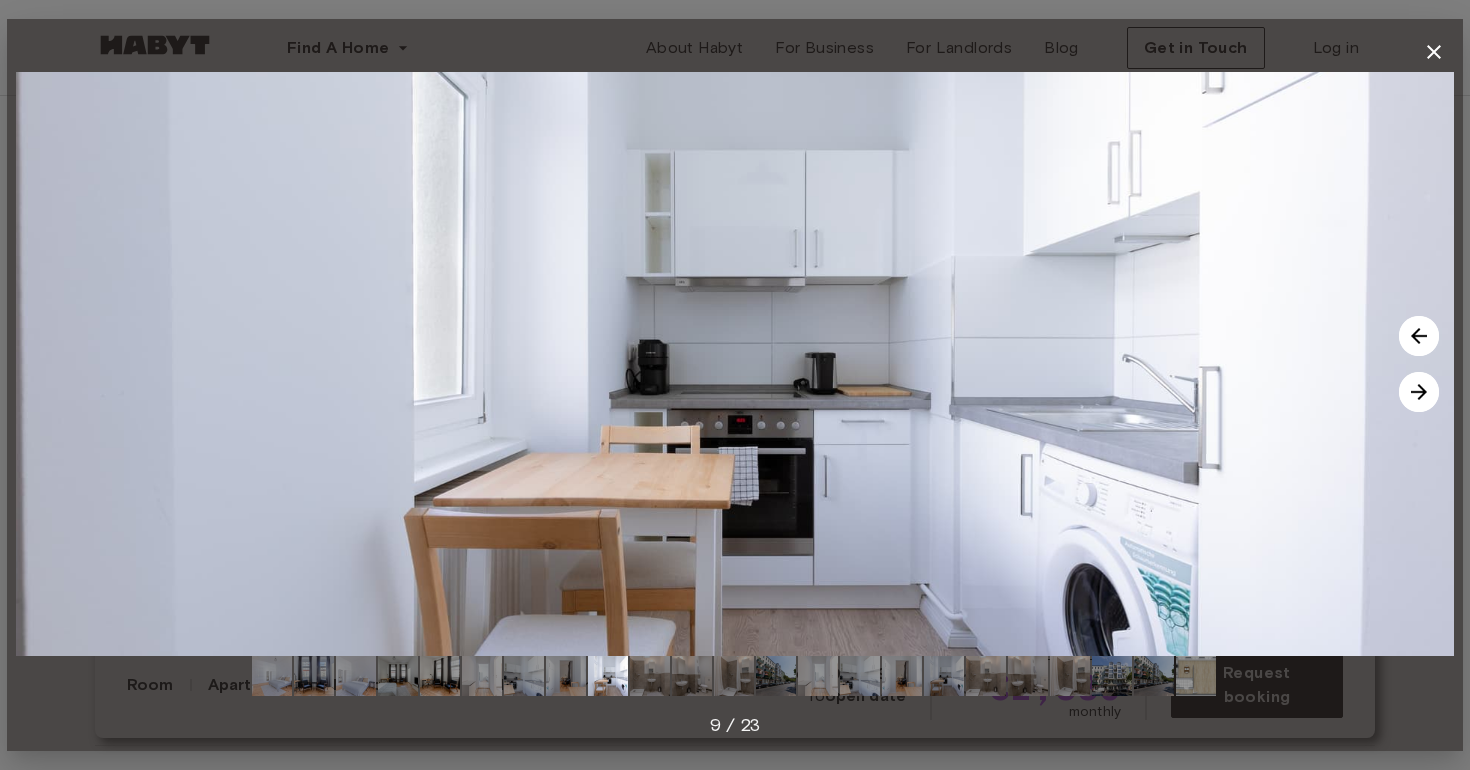 click at bounding box center [1419, 392] 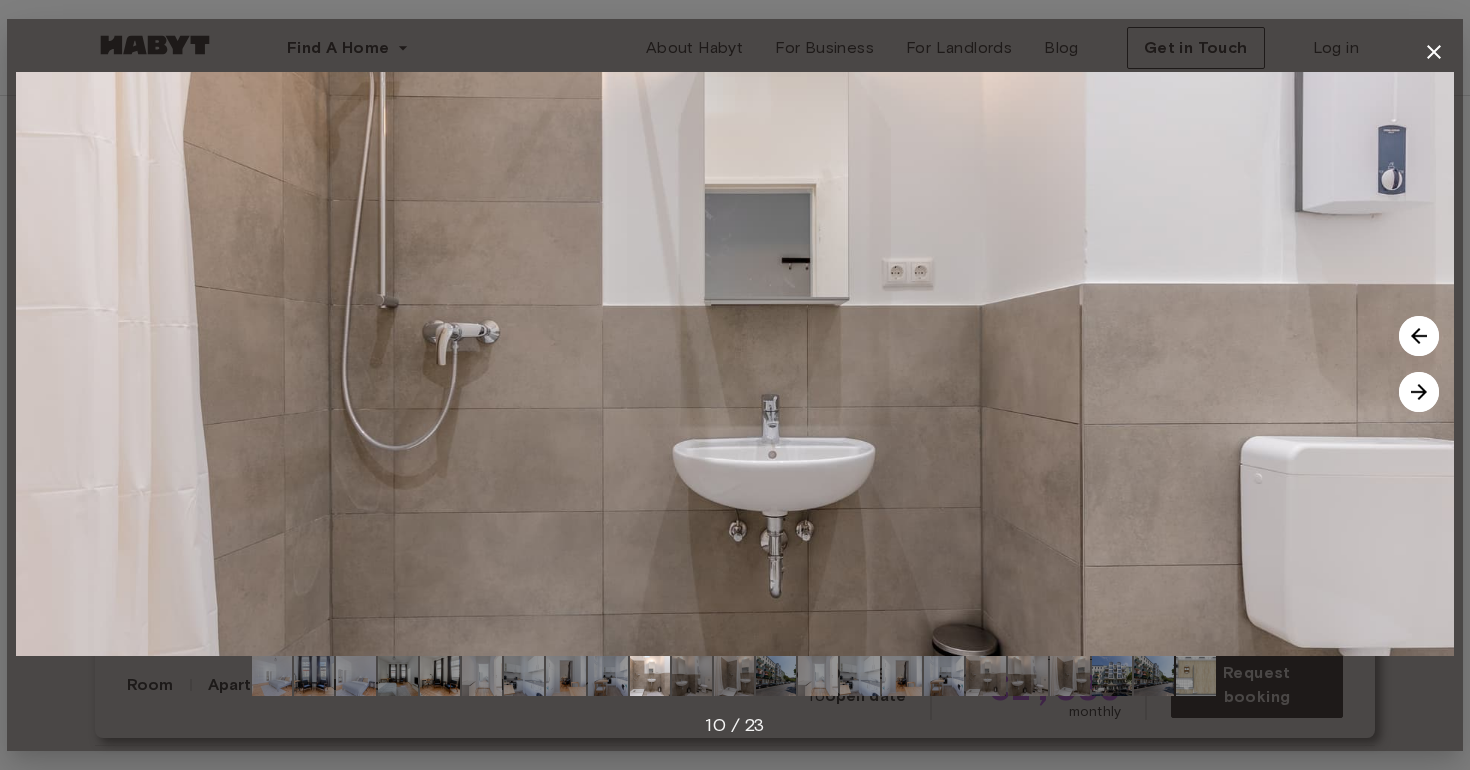 click at bounding box center [1419, 392] 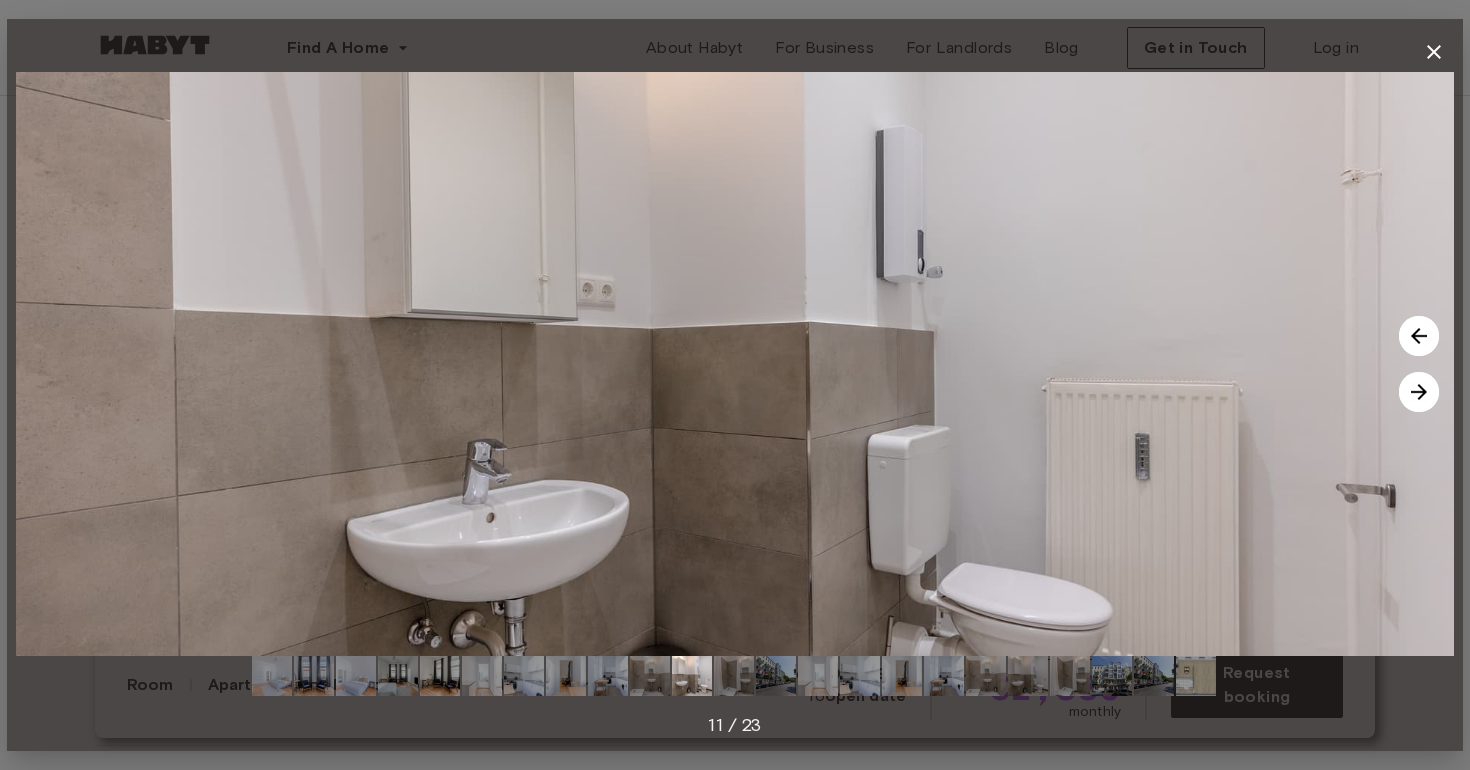 click at bounding box center [1419, 392] 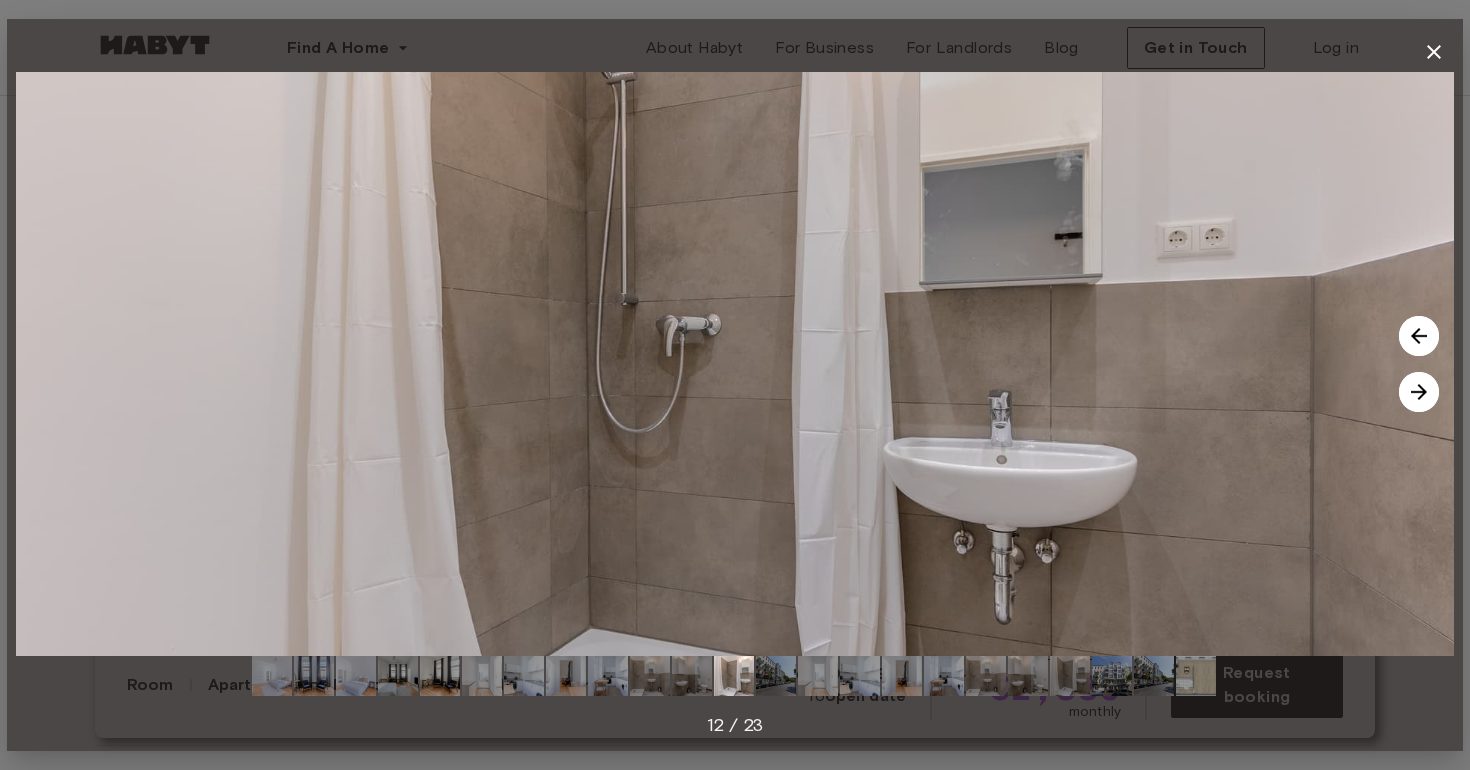 click at bounding box center [1419, 392] 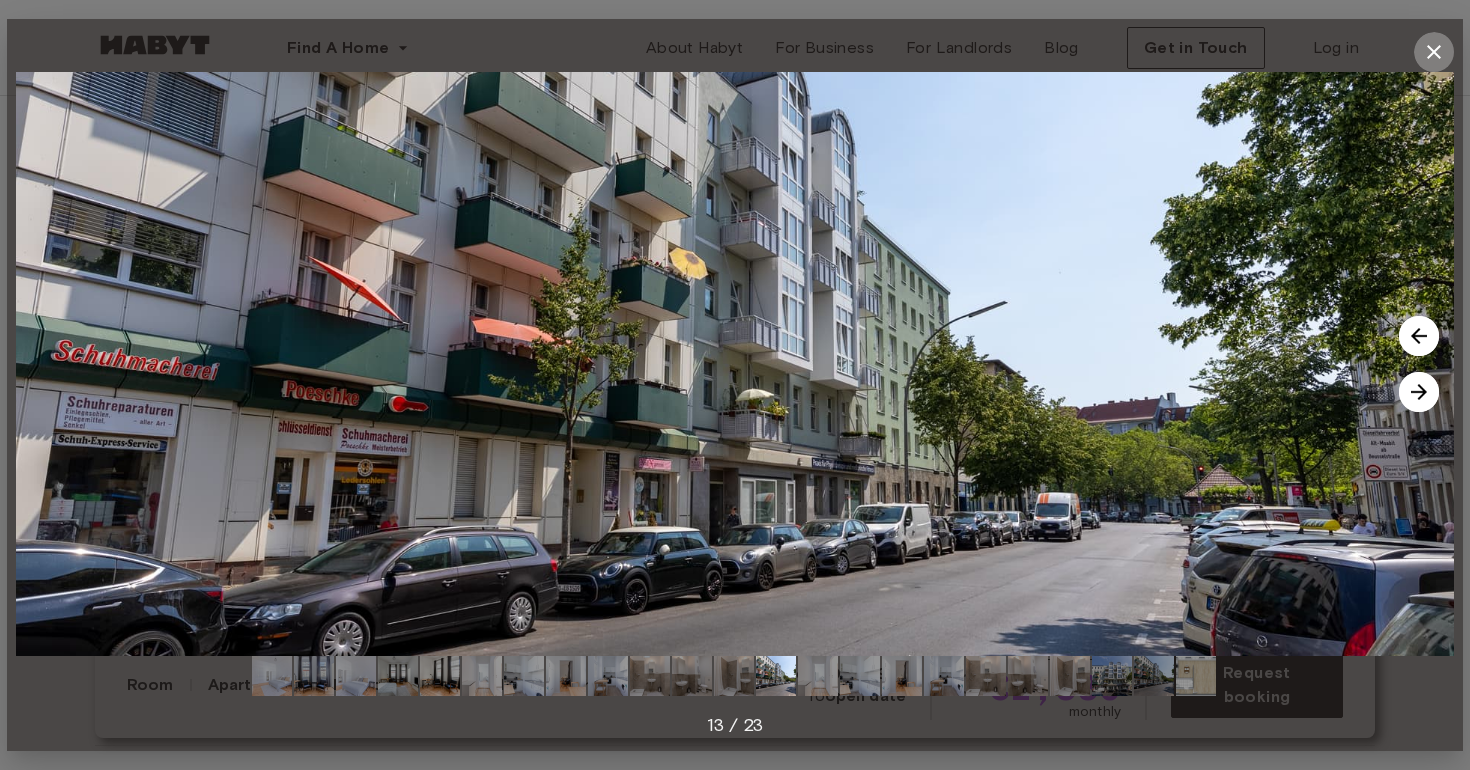click 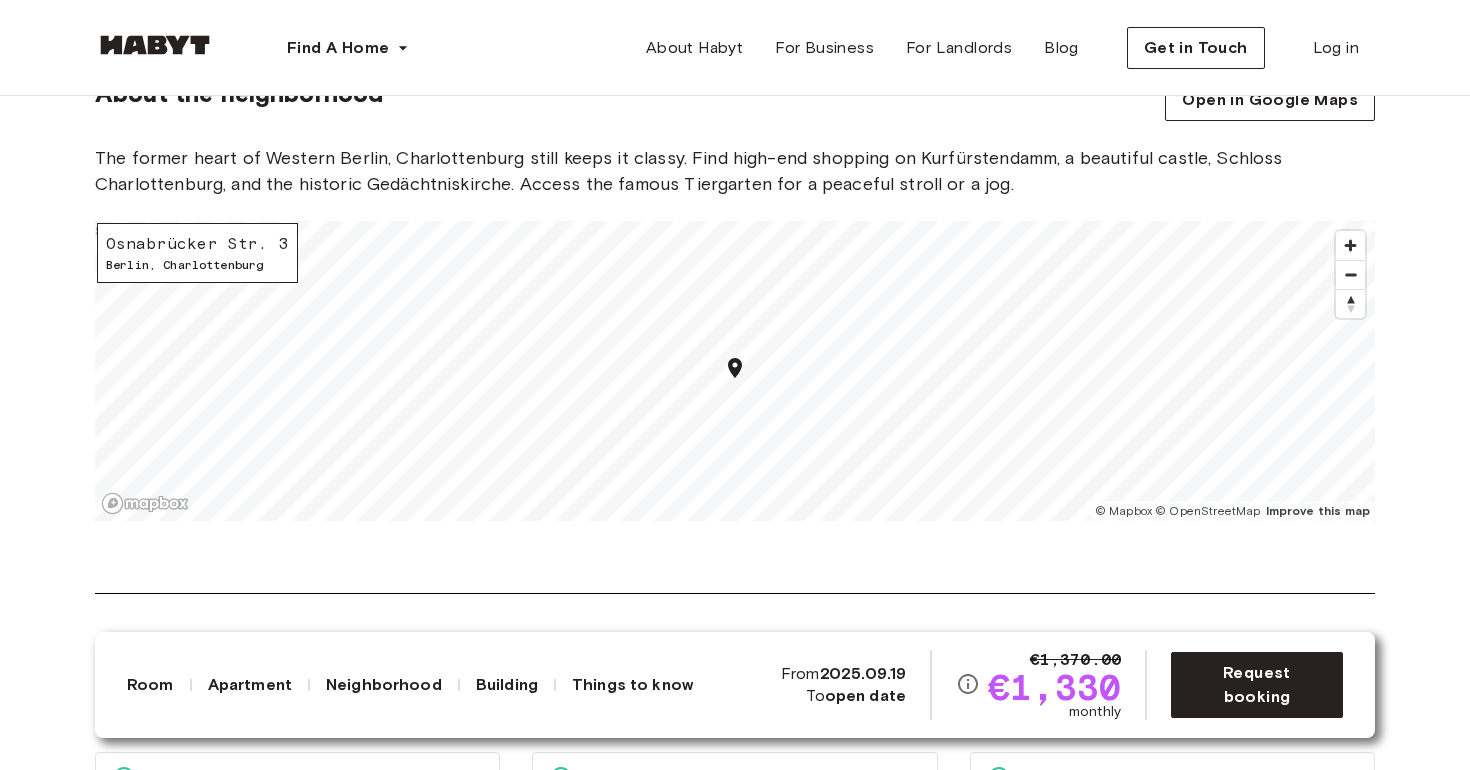 scroll, scrollTop: 1526, scrollLeft: 0, axis: vertical 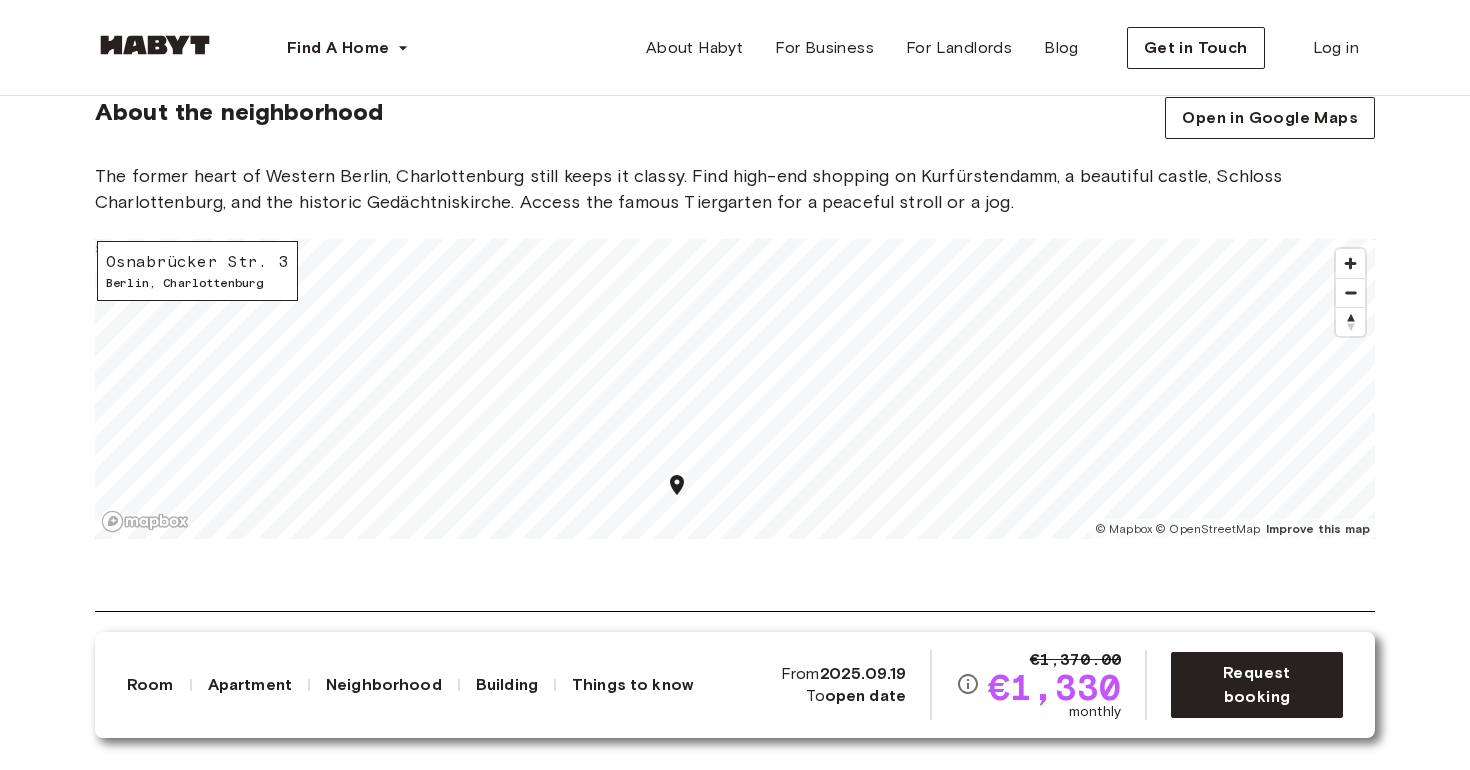 click on "About the neighborhood Open in Google Maps The former heart of Western Berlin, Charlottenburg still keeps it classy. Find high-end shopping on Kurfürstendamm, a beautiful castle, Schloss Charlottenburg, and the historic Gedächtniskirche. Access the famous Tiergarten for a peaceful stroll or a jog. Osnabrücker Str. 3 Berlin ,   Charlottenburg © Mapbox   © OpenStreetMap   Improve this map $" at bounding box center (735, 354) 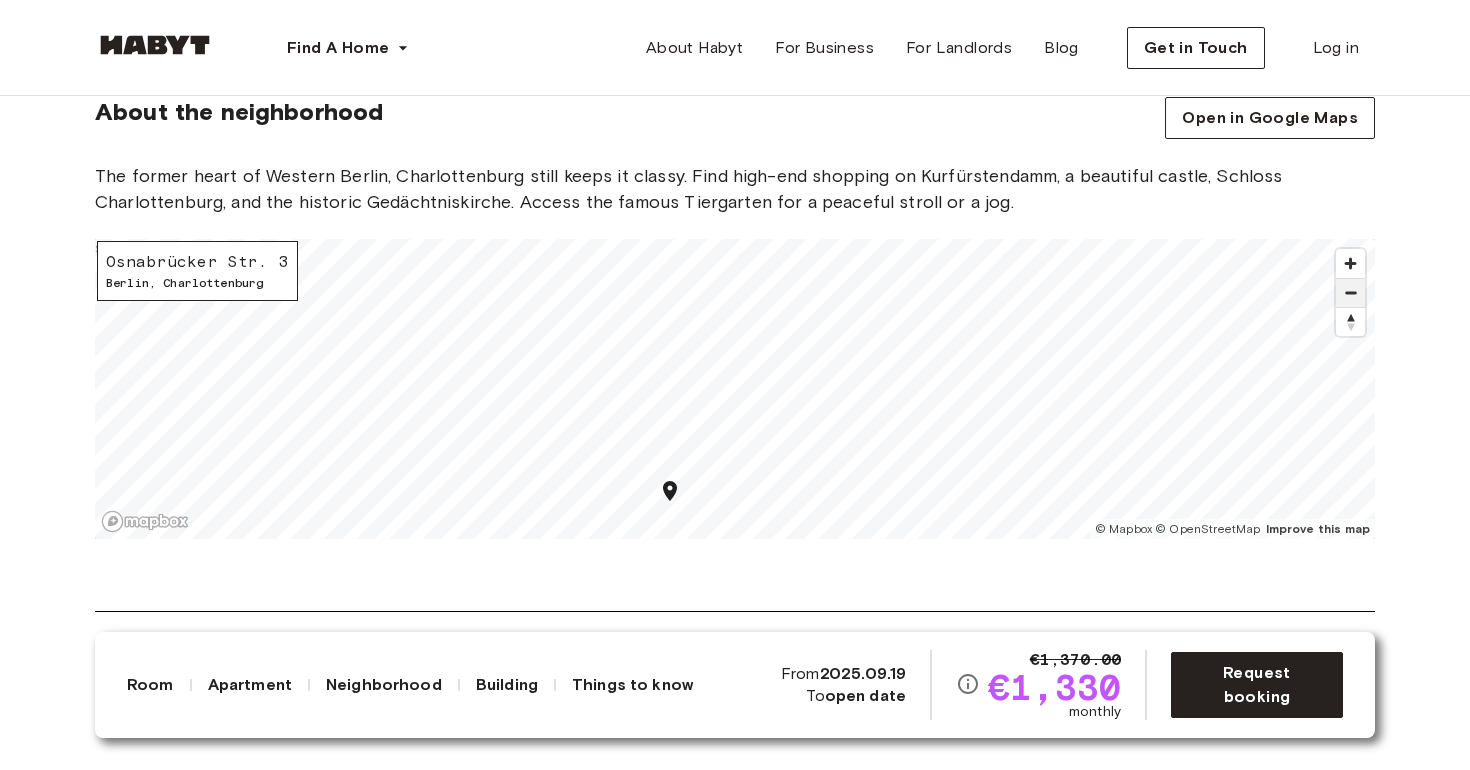 click at bounding box center (1350, 293) 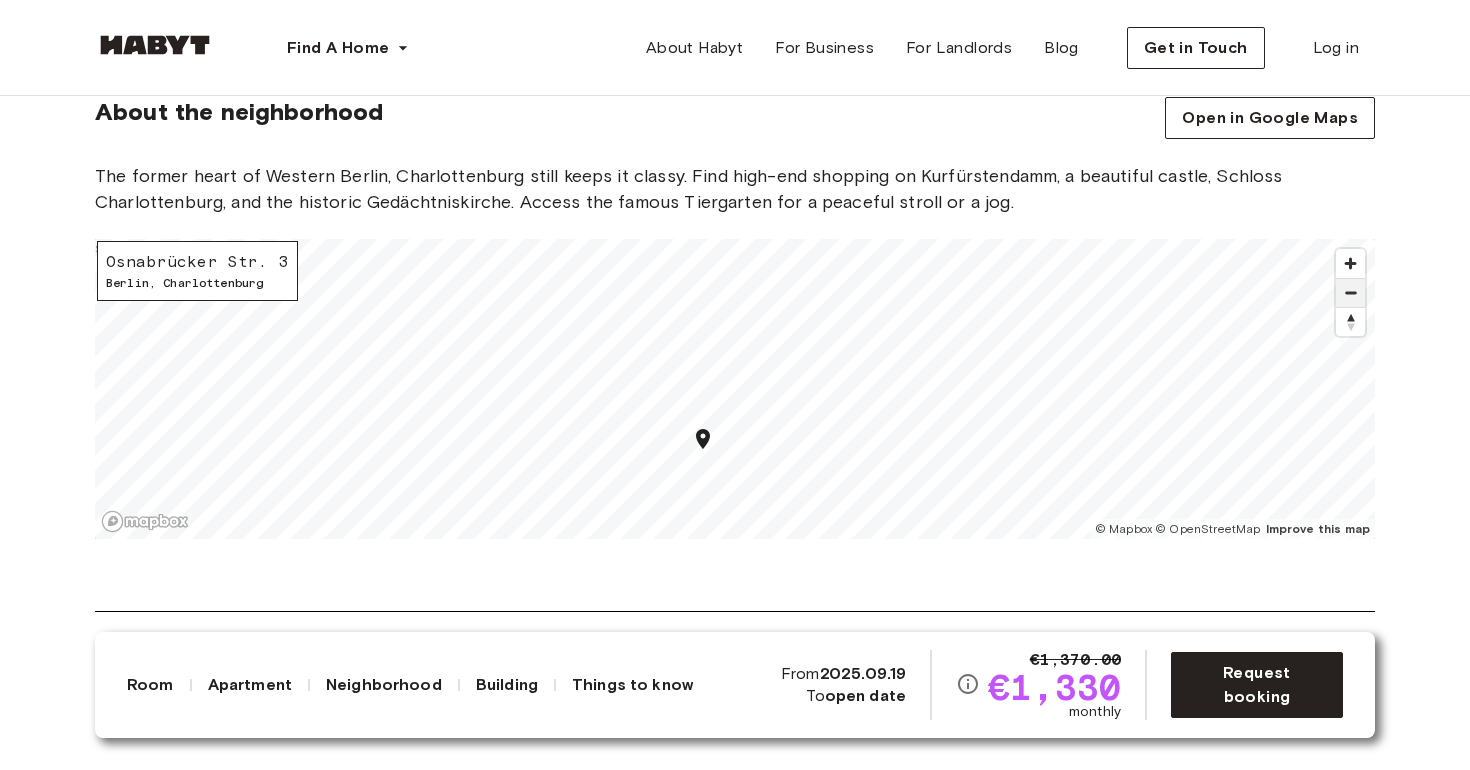 click at bounding box center [1350, 293] 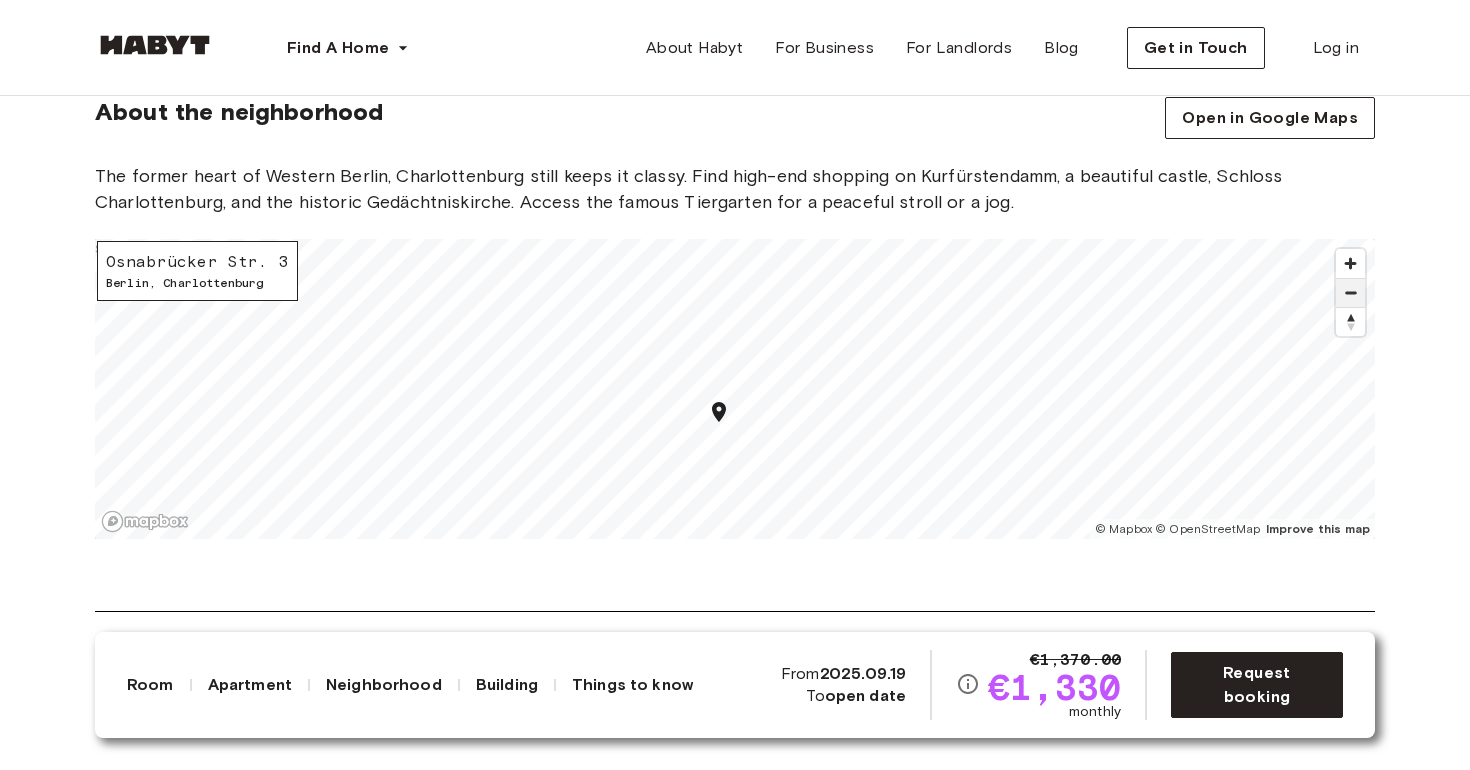 click at bounding box center [1350, 293] 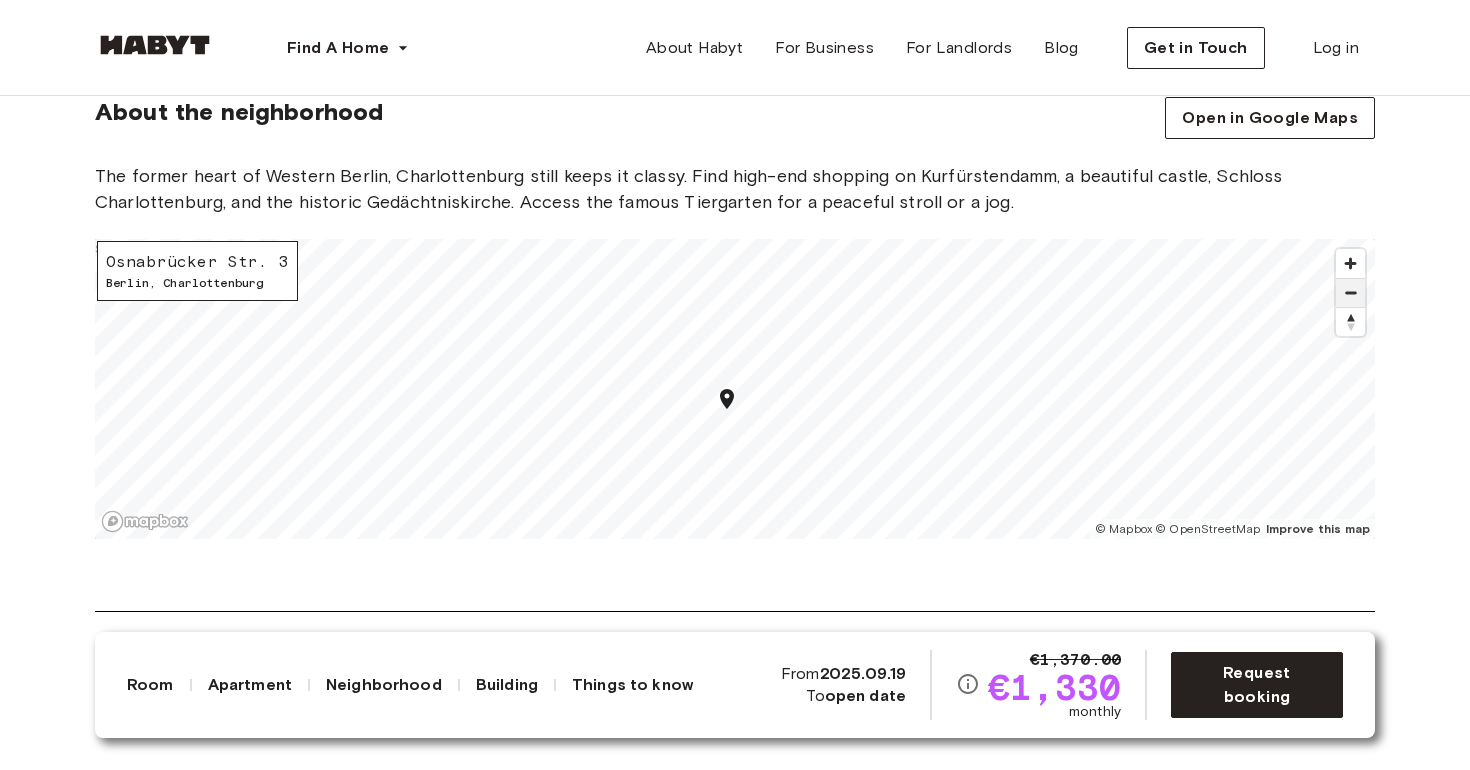 click at bounding box center (1350, 293) 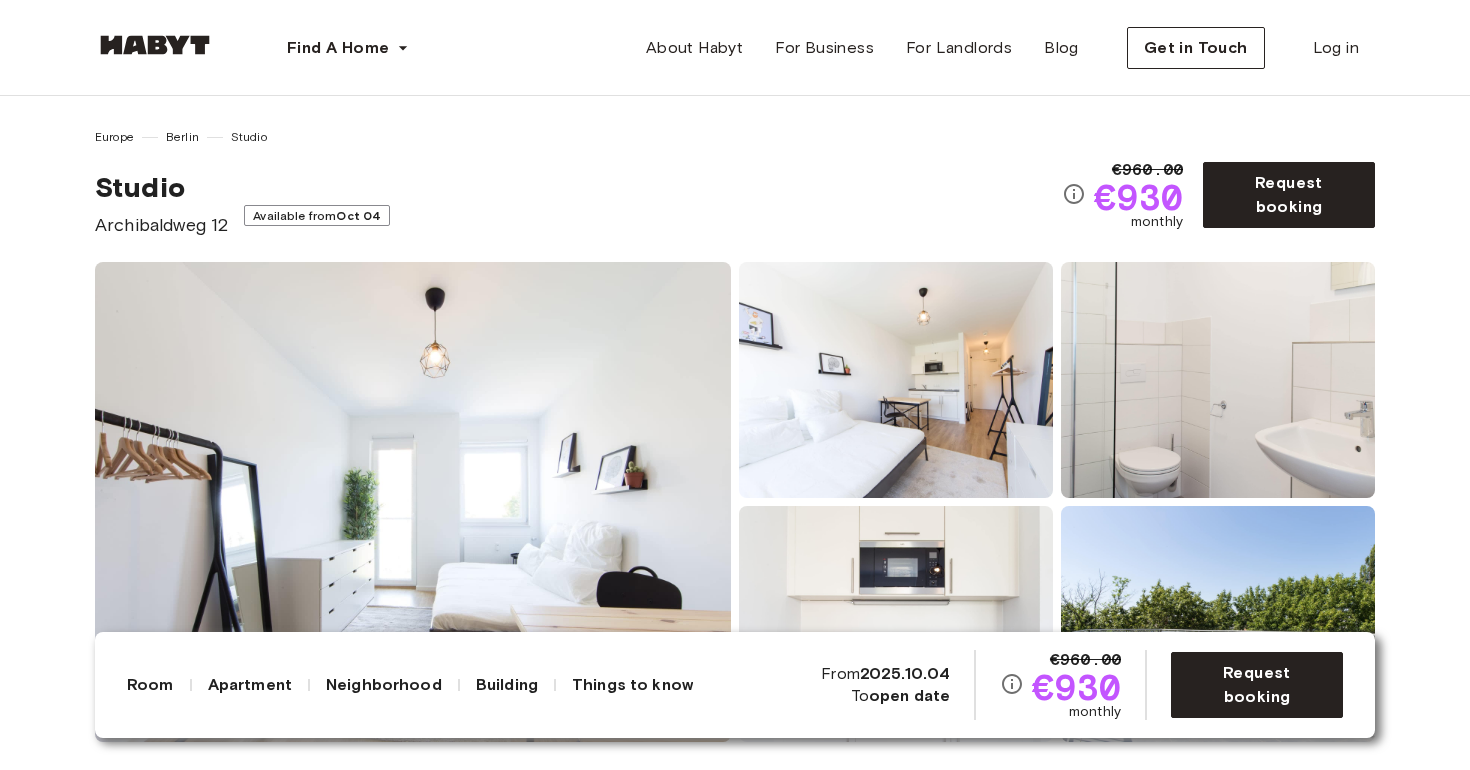 scroll, scrollTop: 0, scrollLeft: 0, axis: both 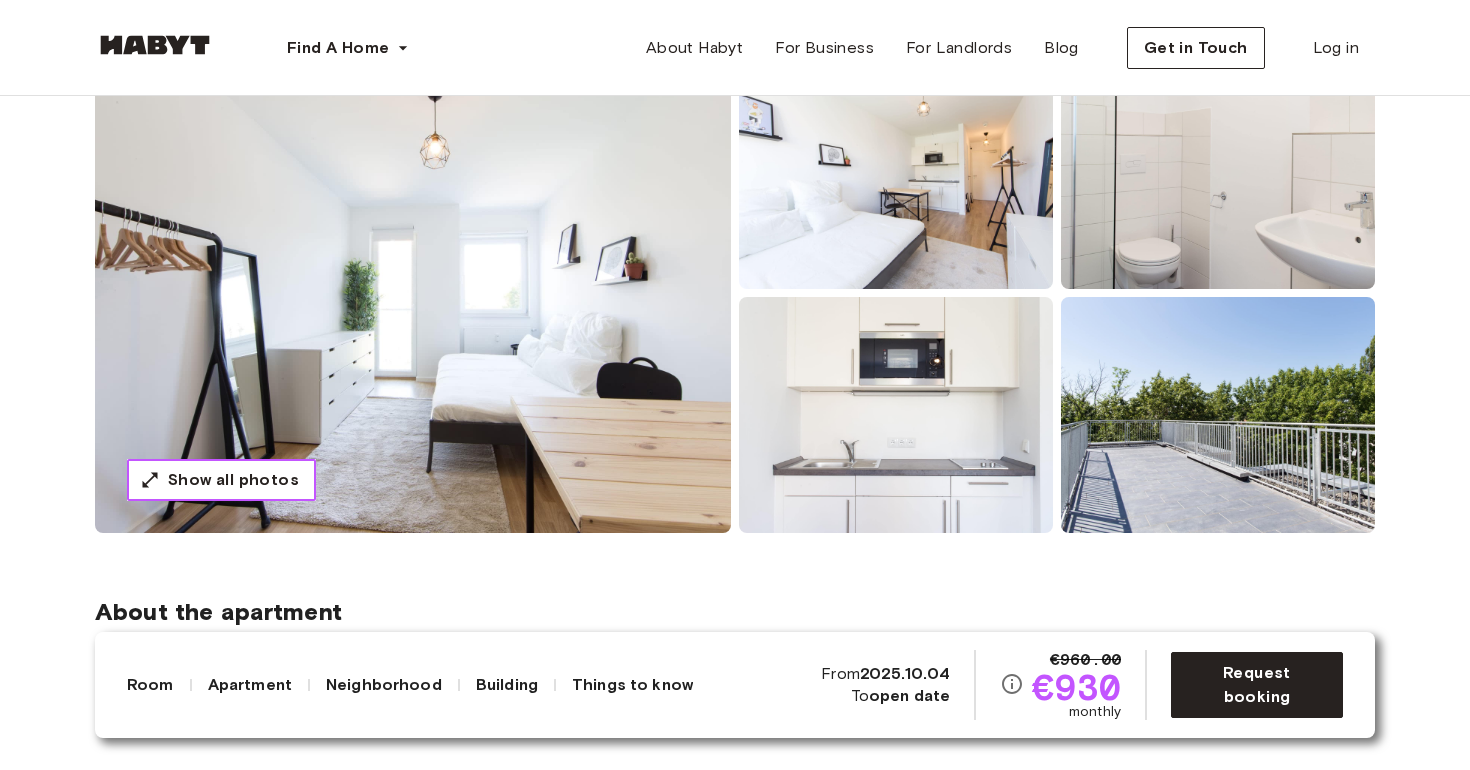 click on "Show all photos" at bounding box center (233, 480) 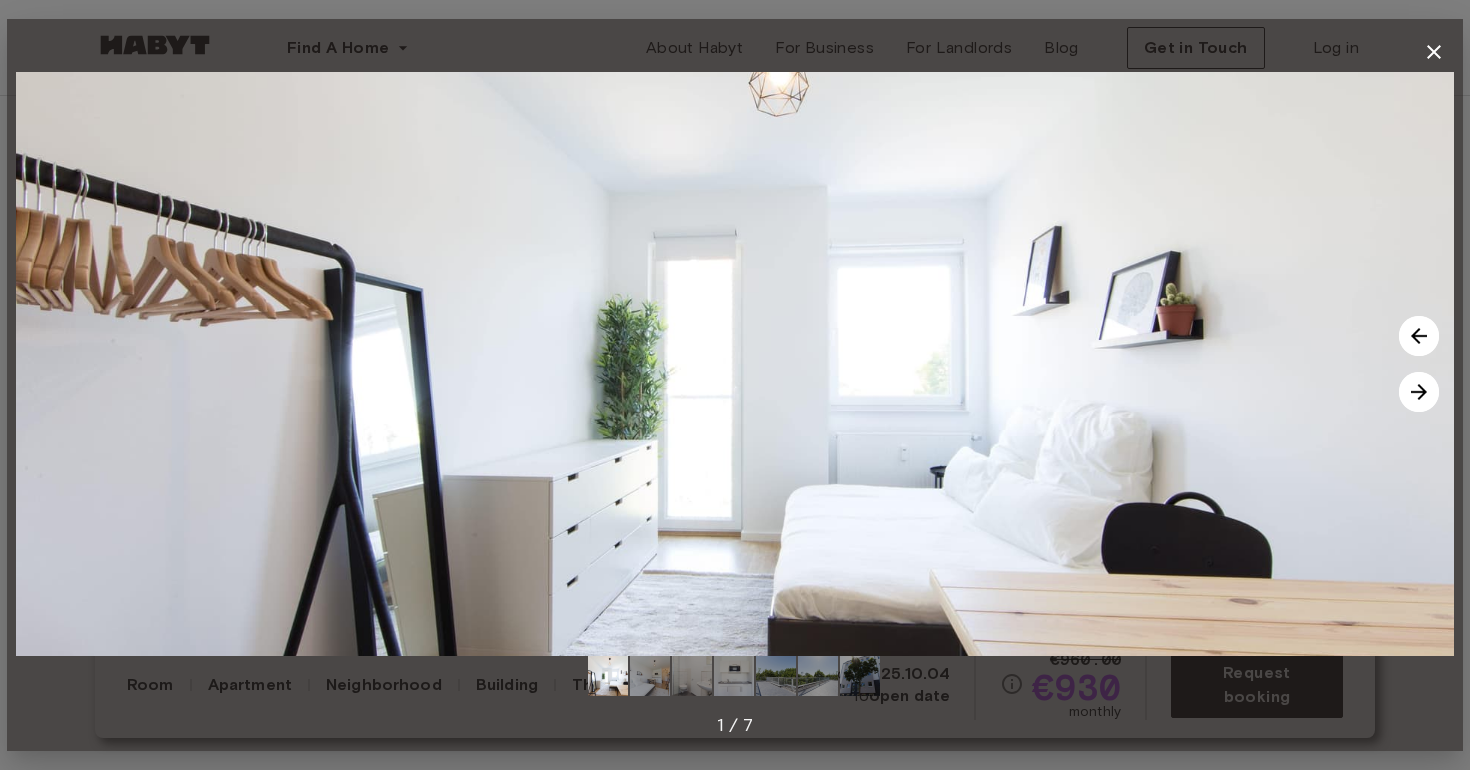 click at bounding box center [1419, 392] 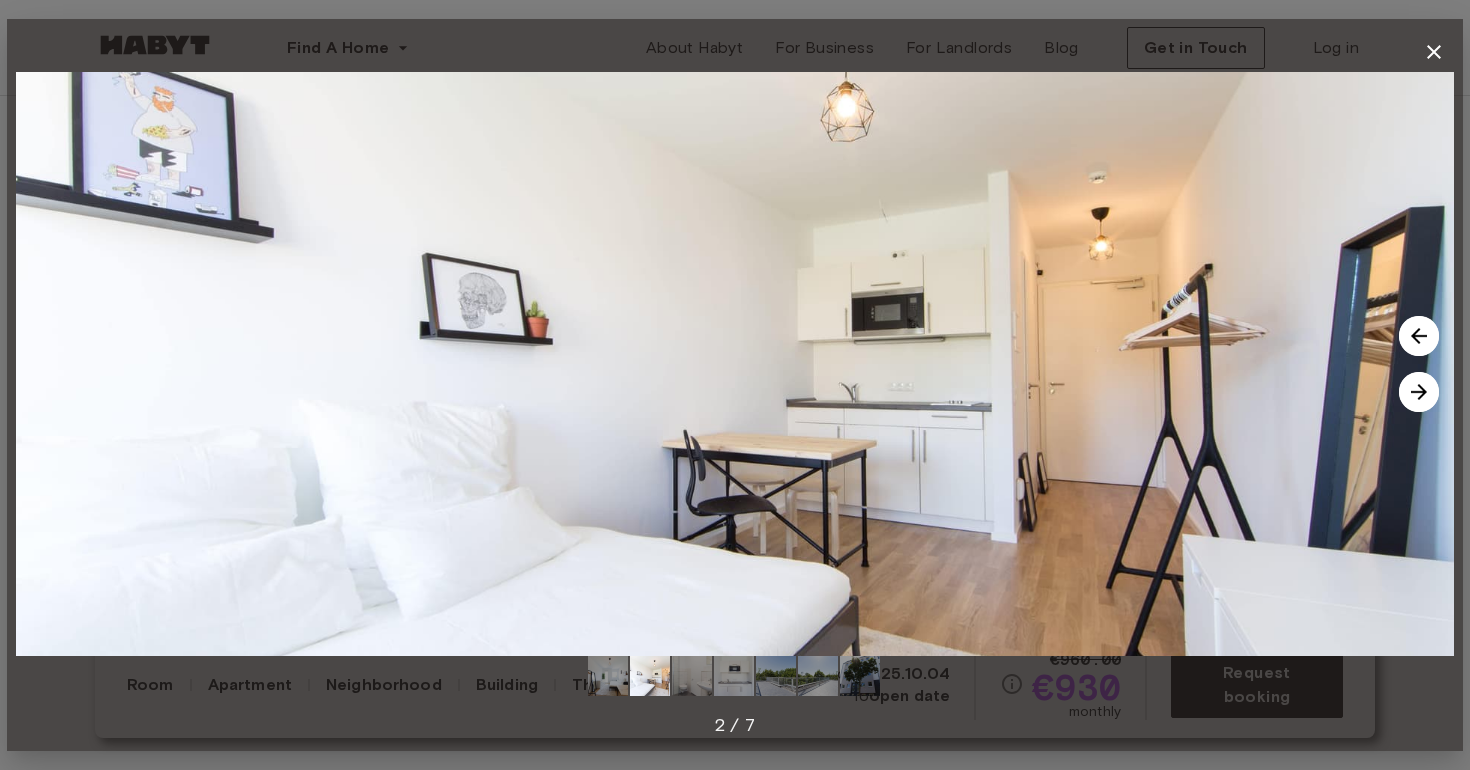 click at bounding box center [1419, 392] 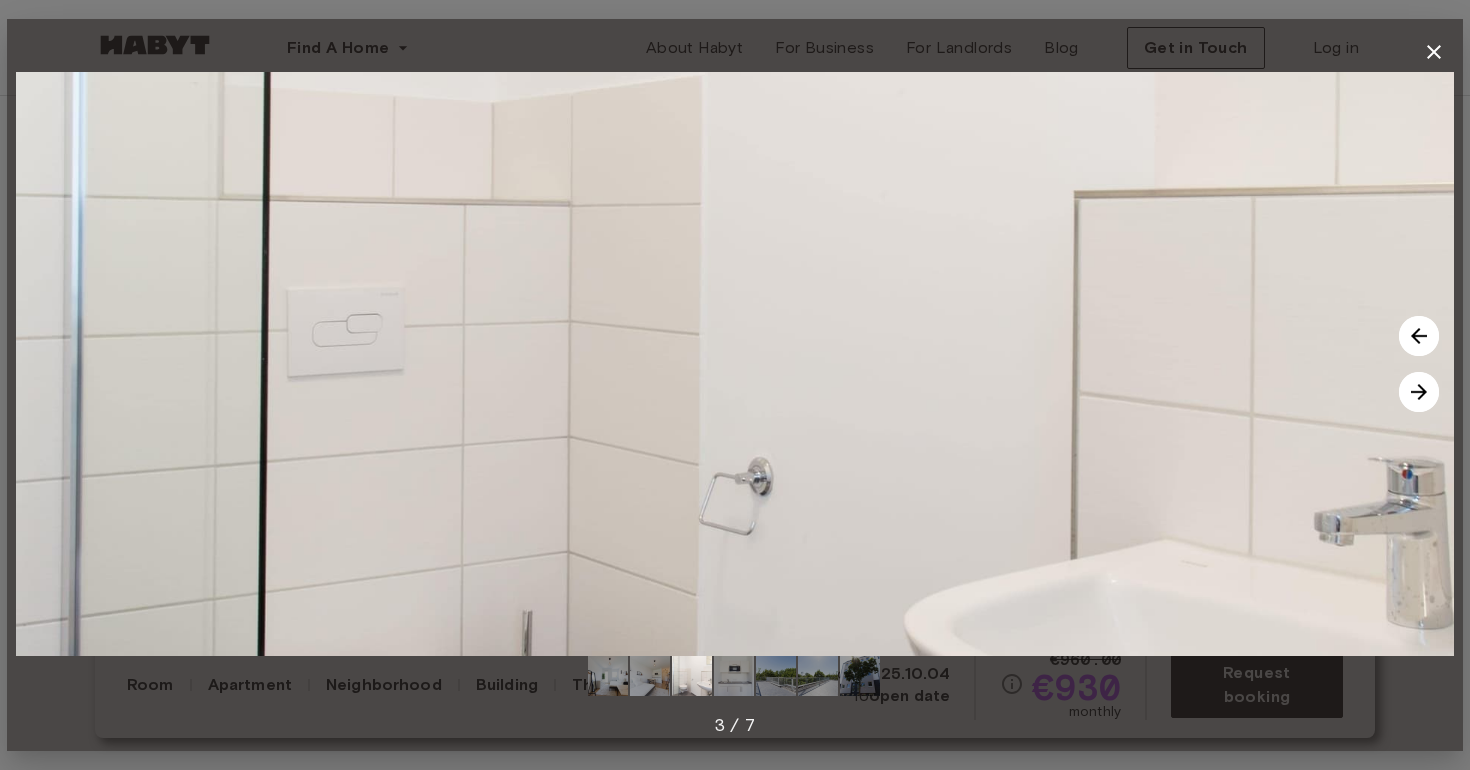 click at bounding box center [1419, 392] 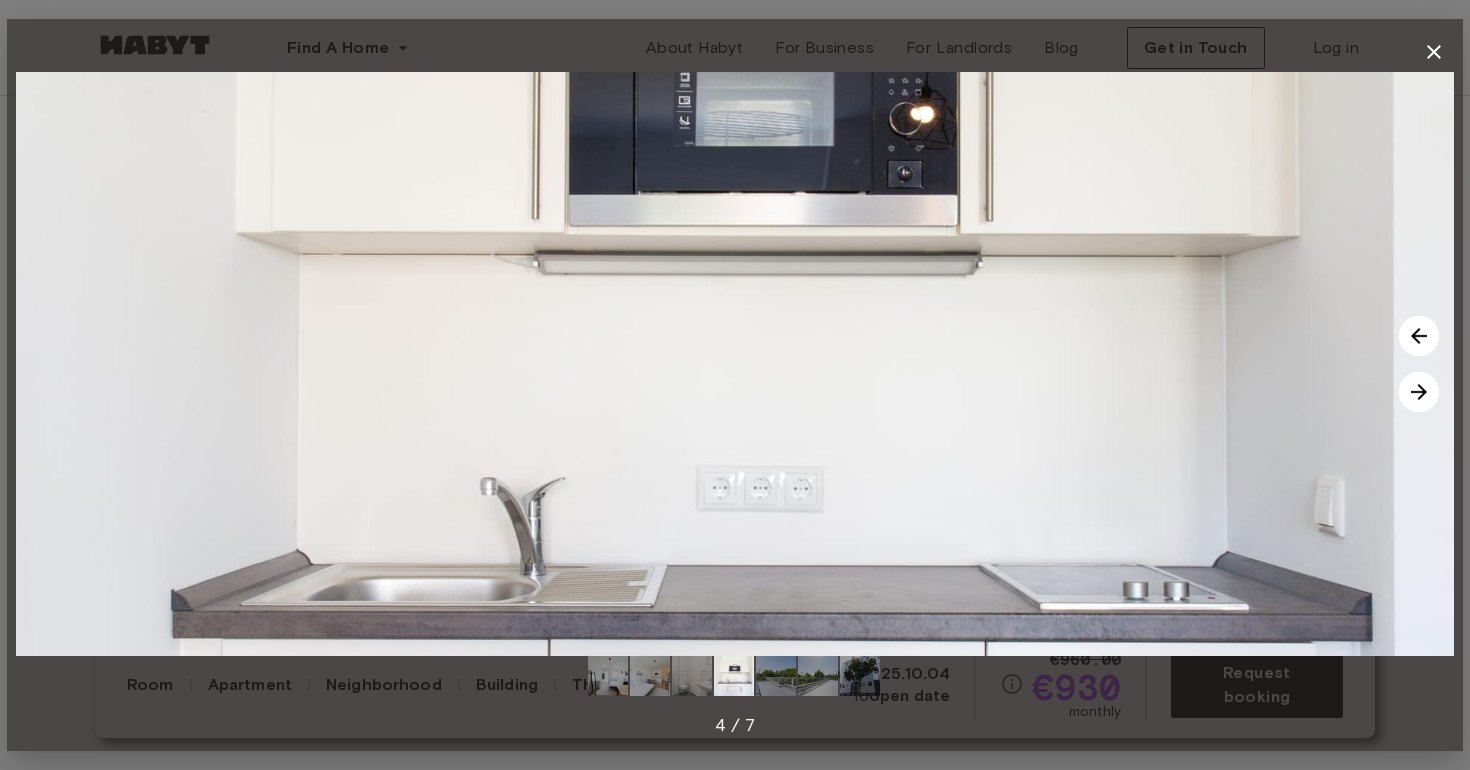 click at bounding box center [1419, 392] 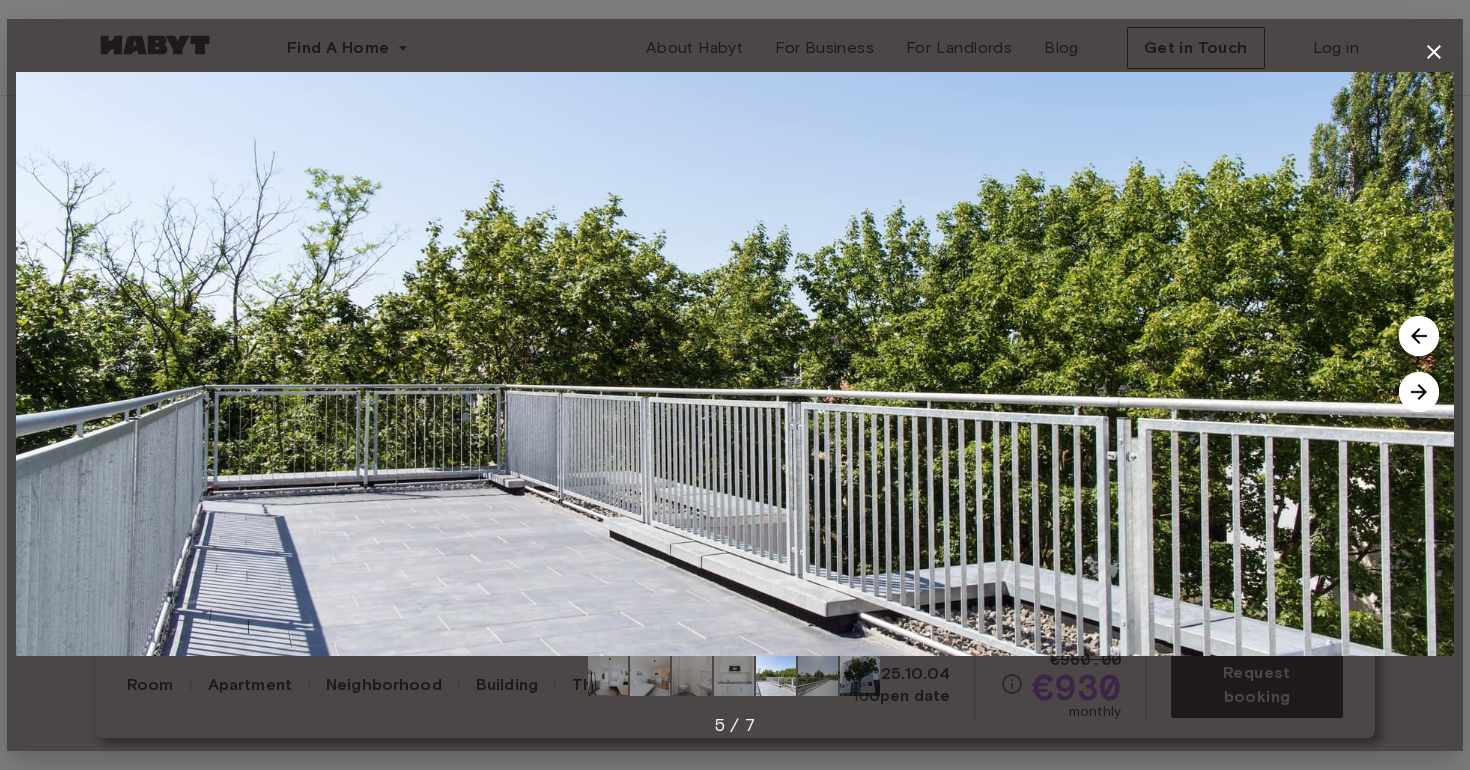 click at bounding box center [1419, 392] 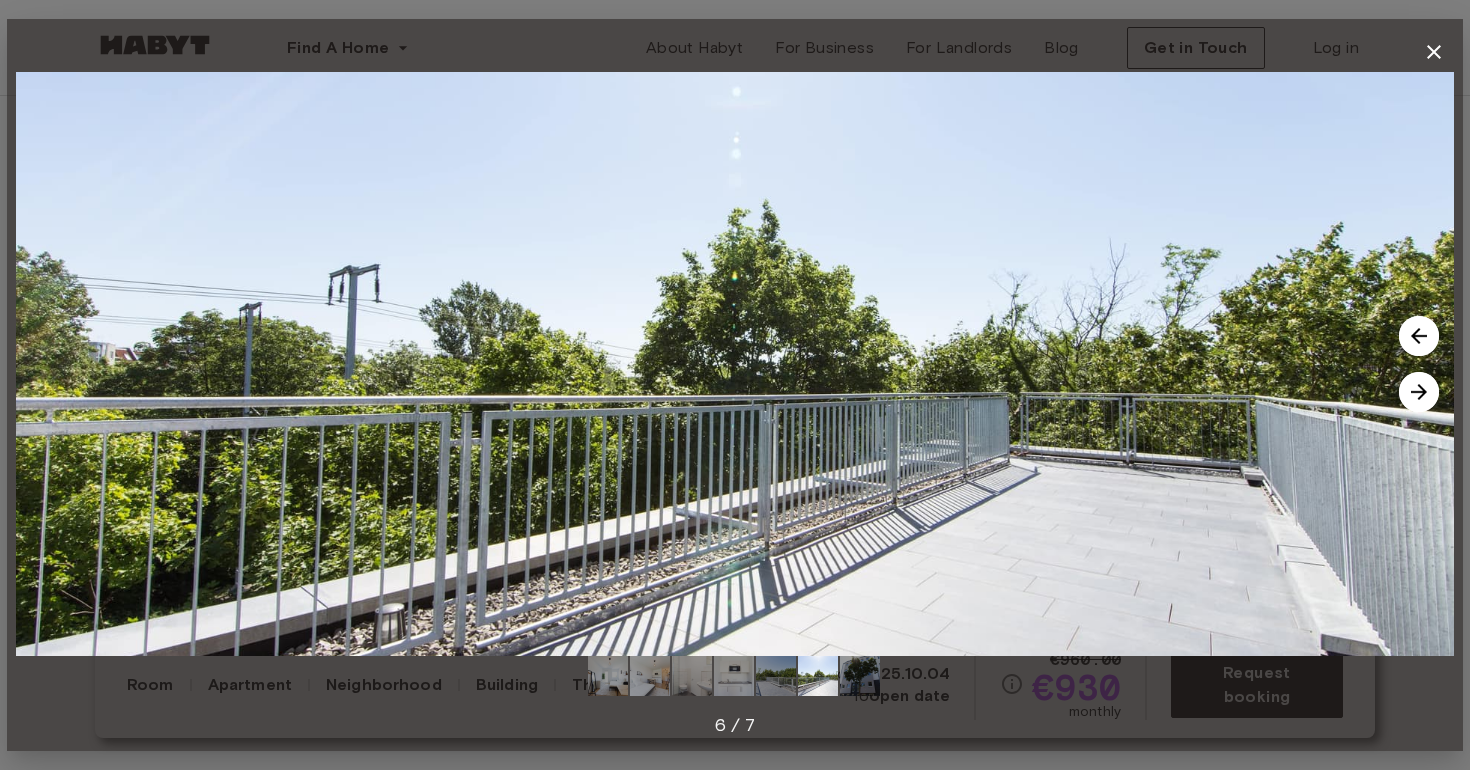 click at bounding box center [1419, 392] 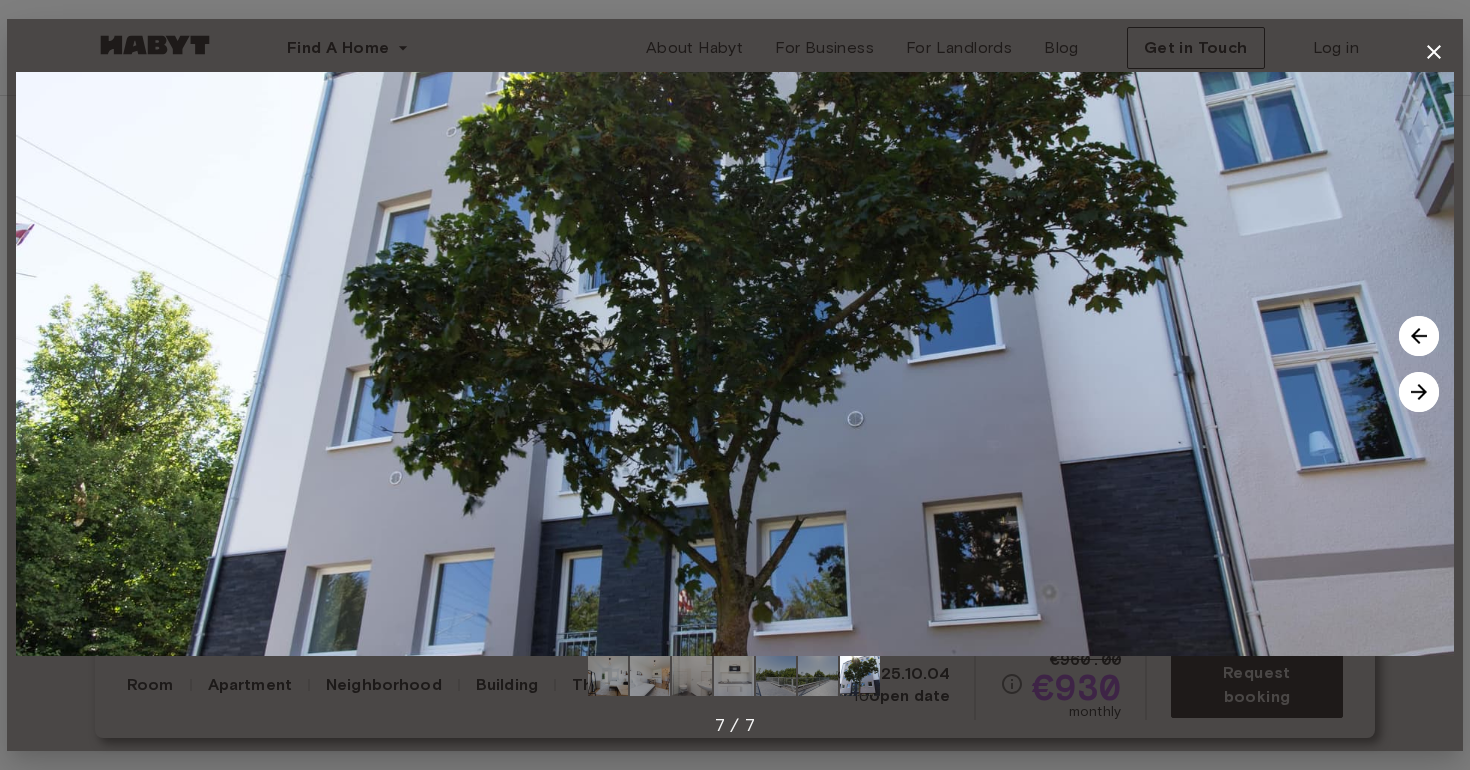 click at bounding box center [1419, 392] 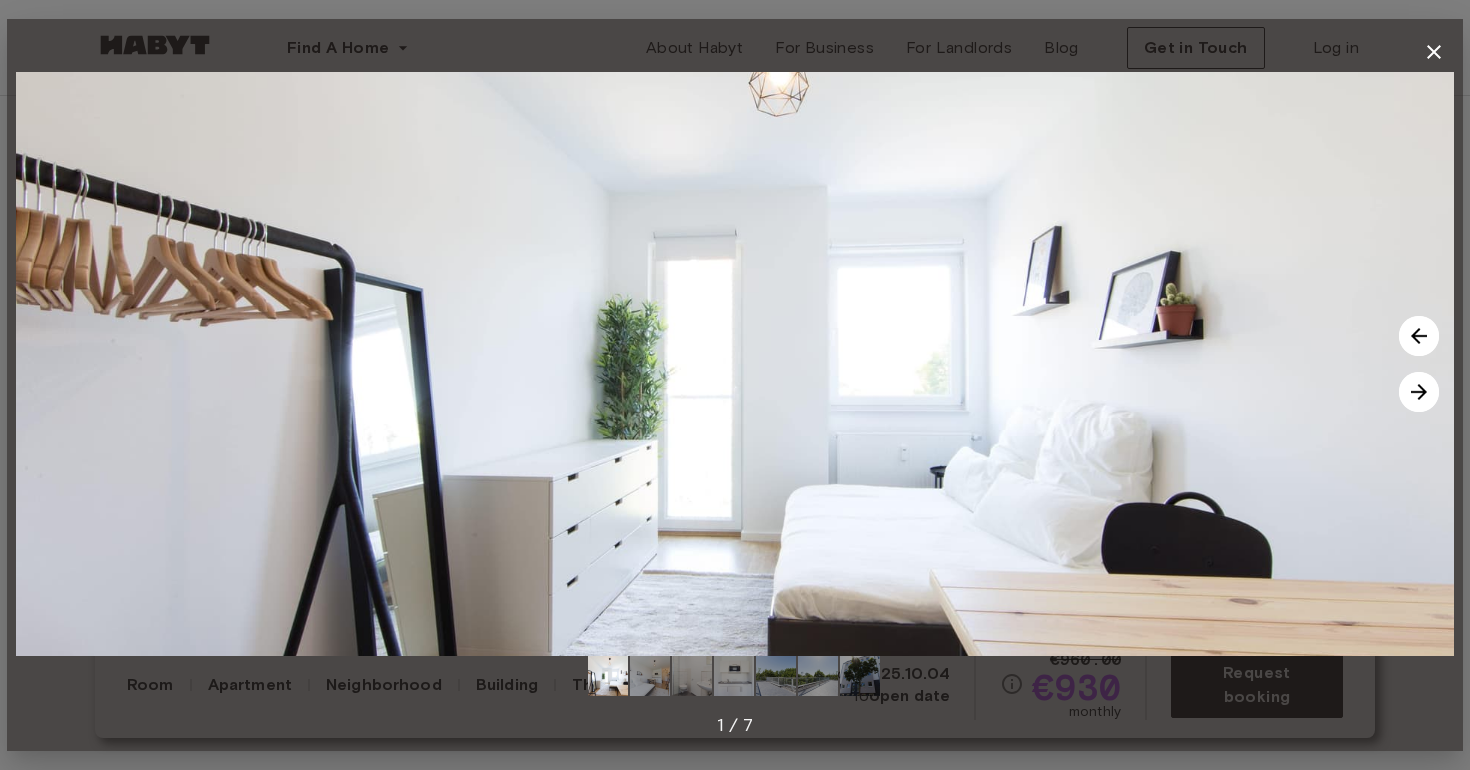click at bounding box center [1419, 392] 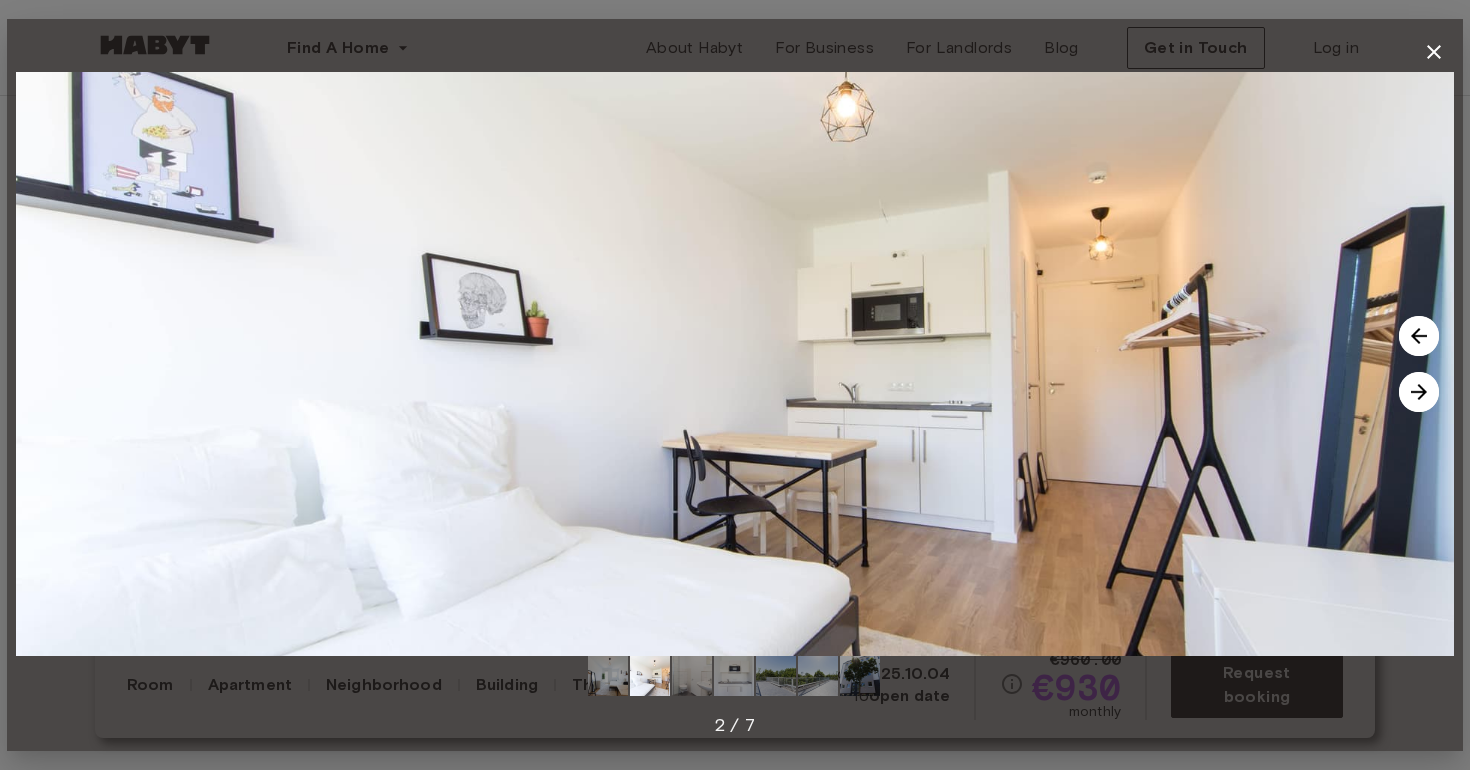 click 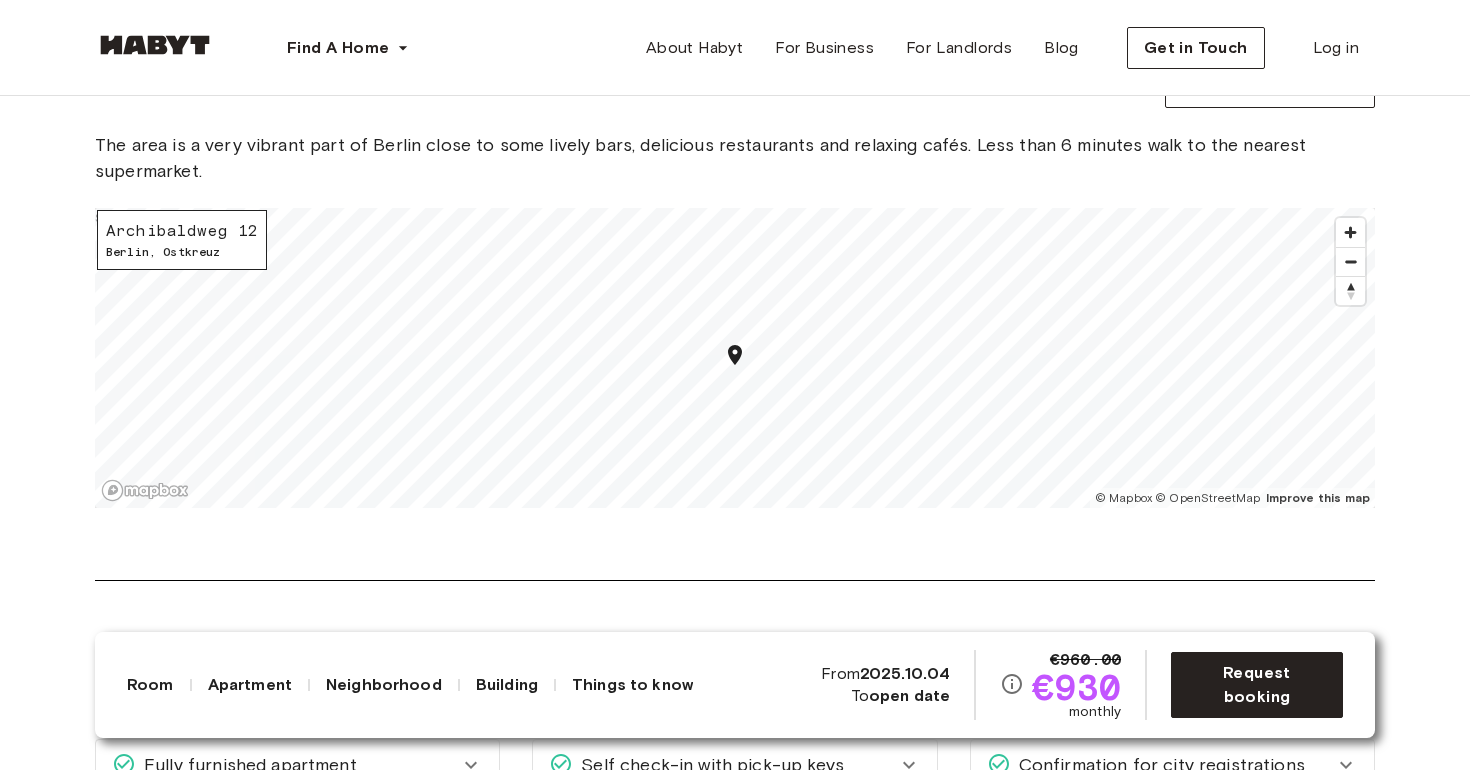 scroll, scrollTop: 1681, scrollLeft: 0, axis: vertical 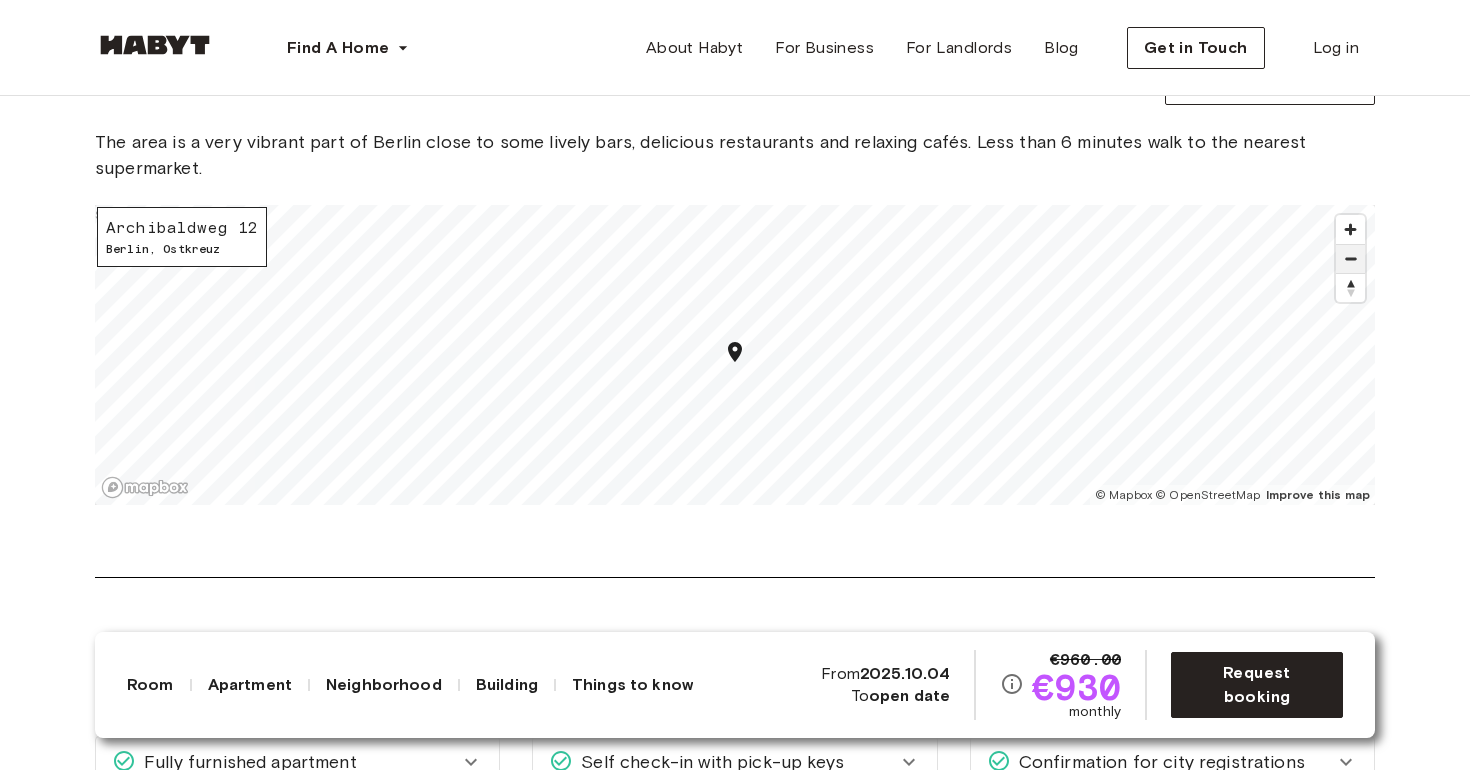click at bounding box center (1350, 259) 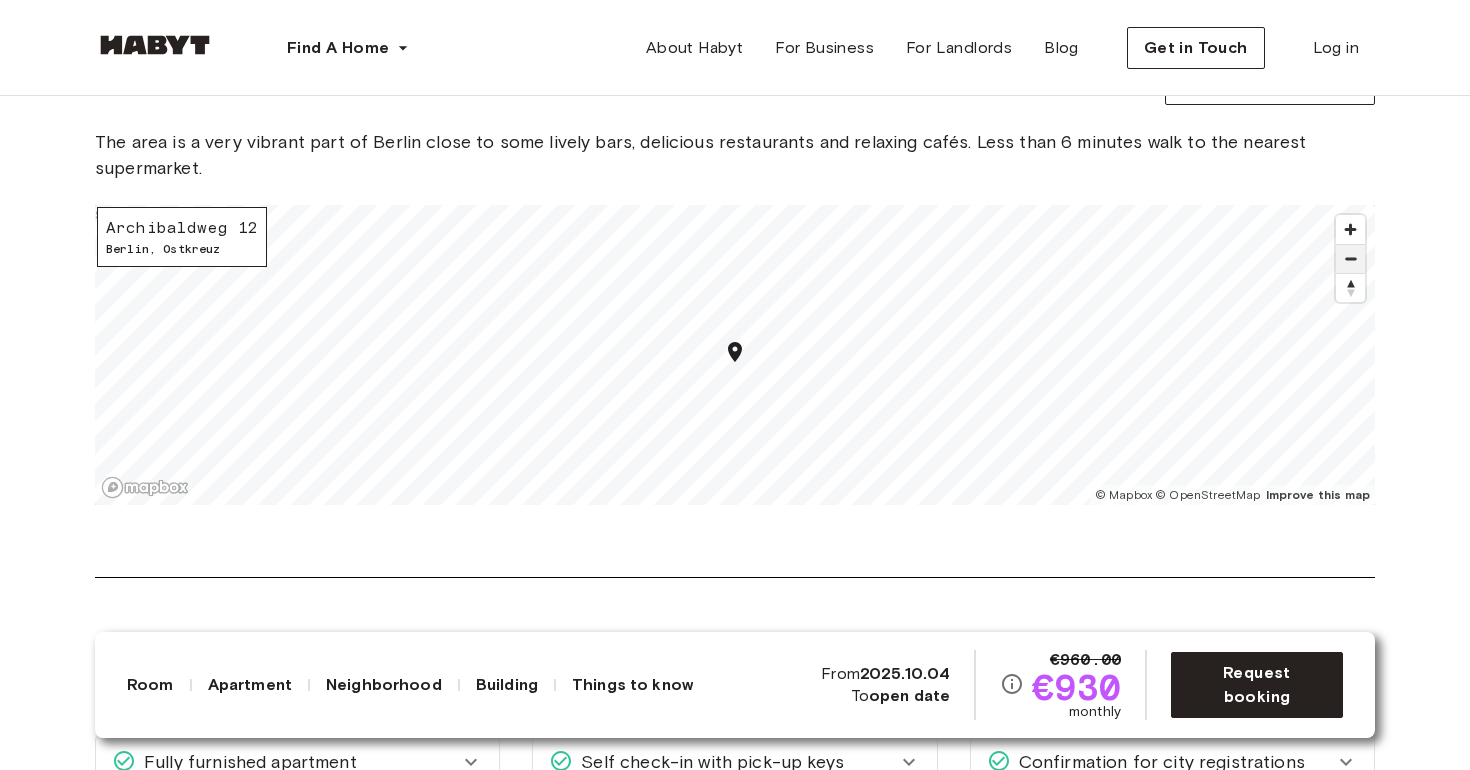 click at bounding box center (1350, 259) 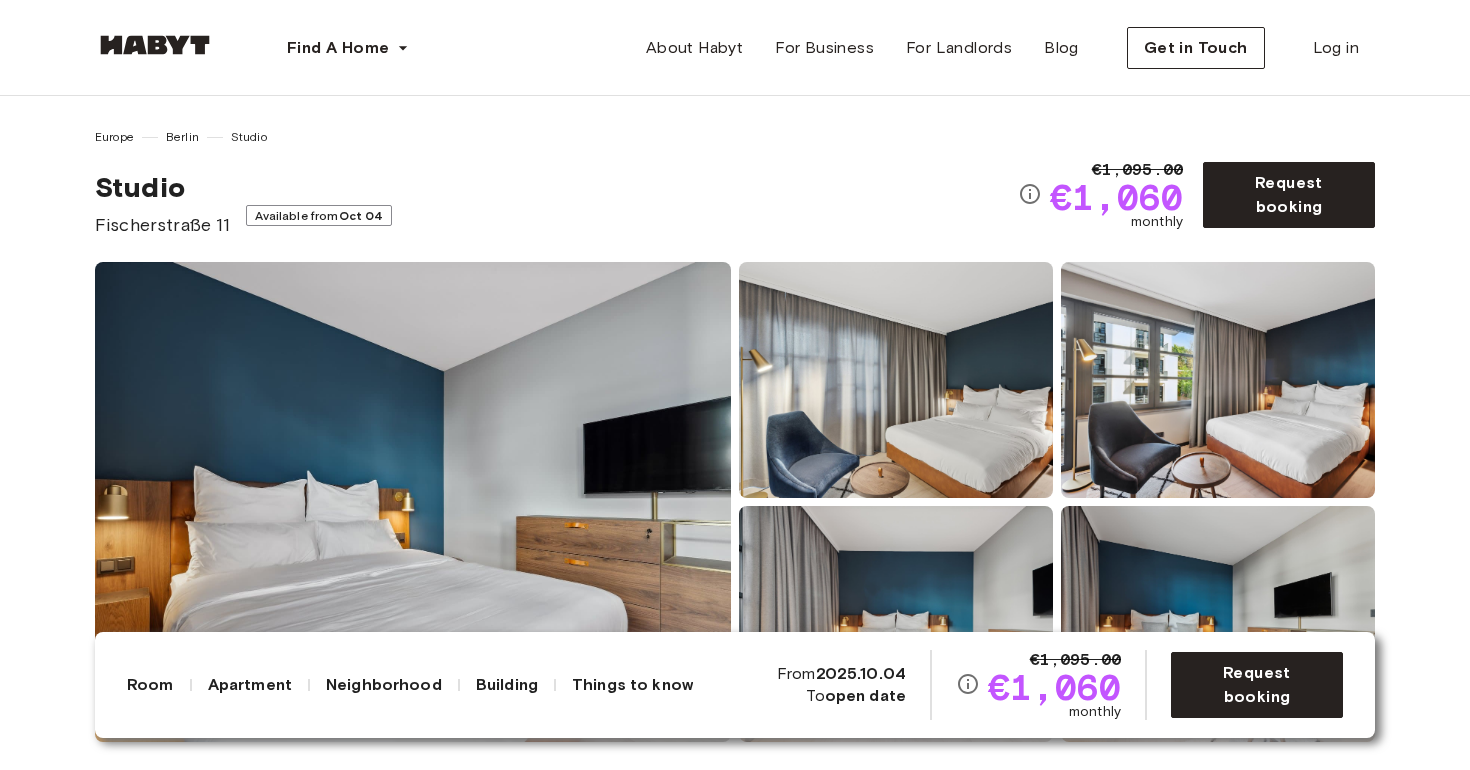 scroll, scrollTop: 0, scrollLeft: 0, axis: both 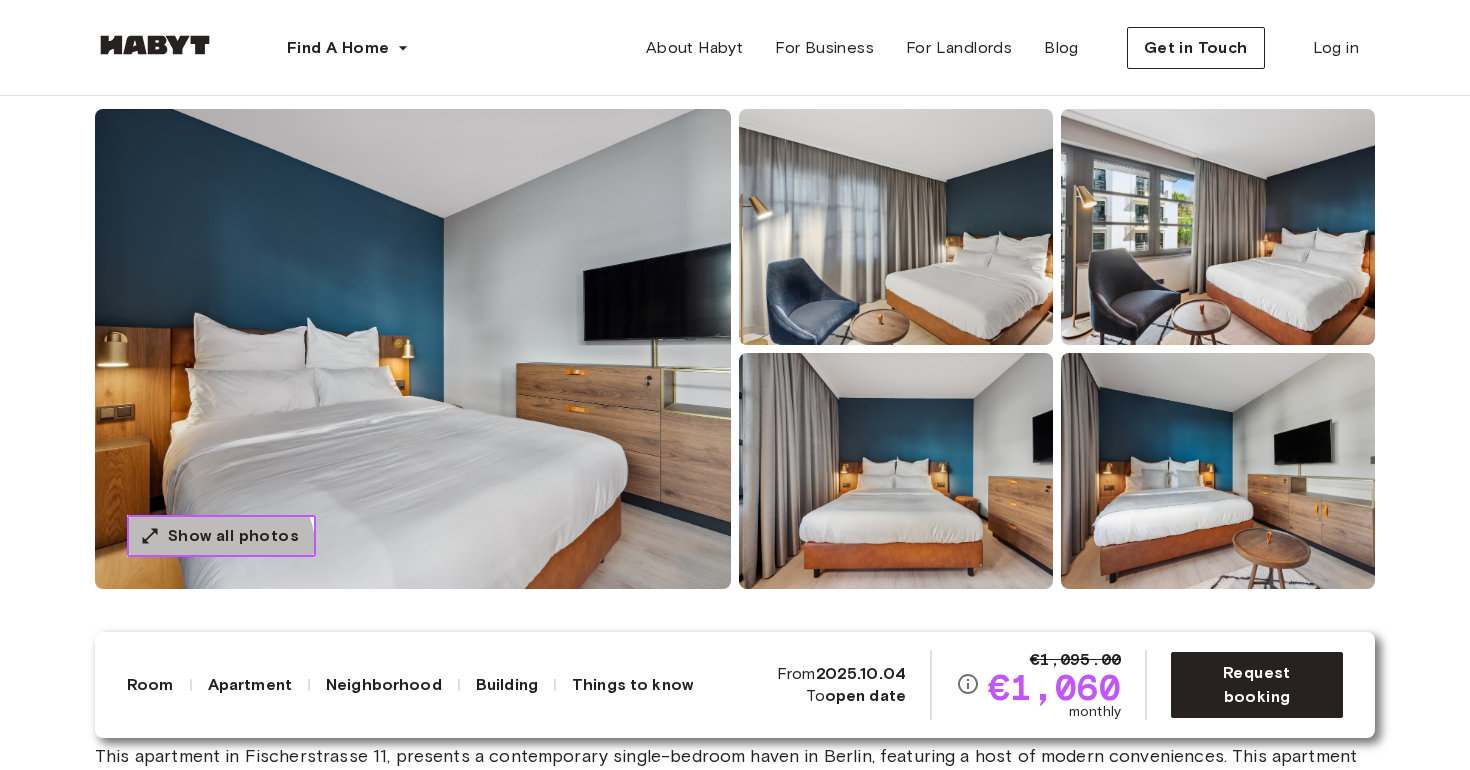 click on "Show all photos" at bounding box center (221, 536) 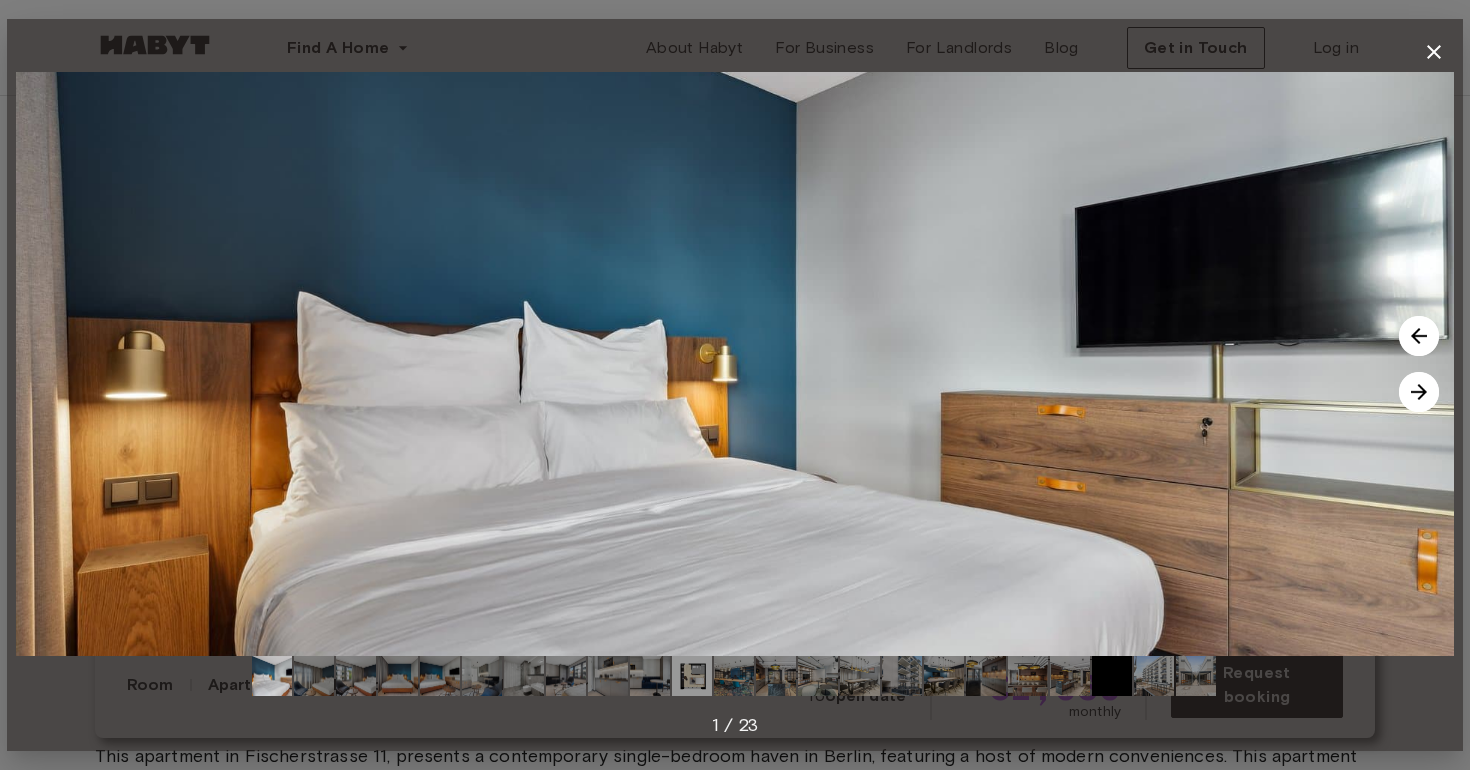click at bounding box center [1419, 392] 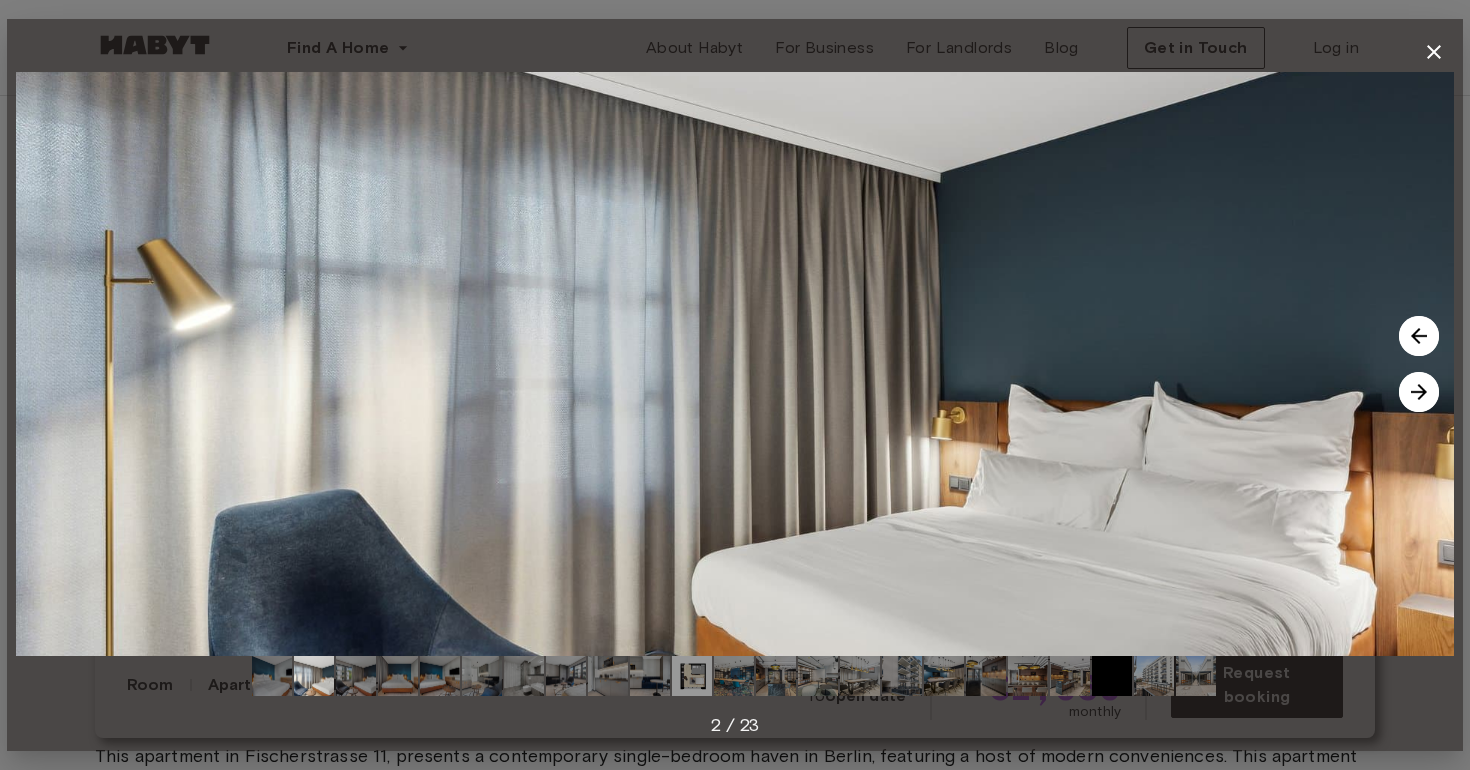 click at bounding box center [1419, 392] 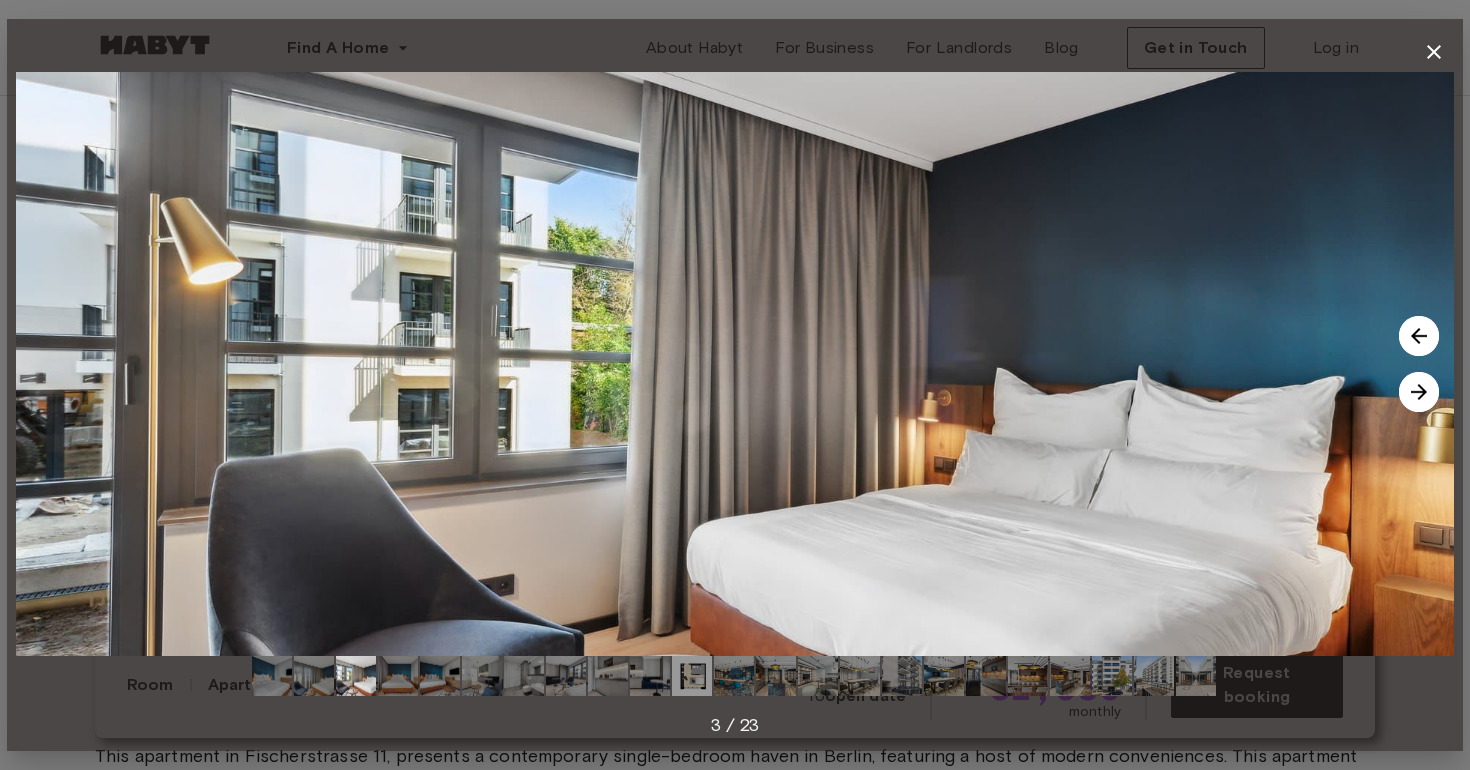 click at bounding box center (1419, 392) 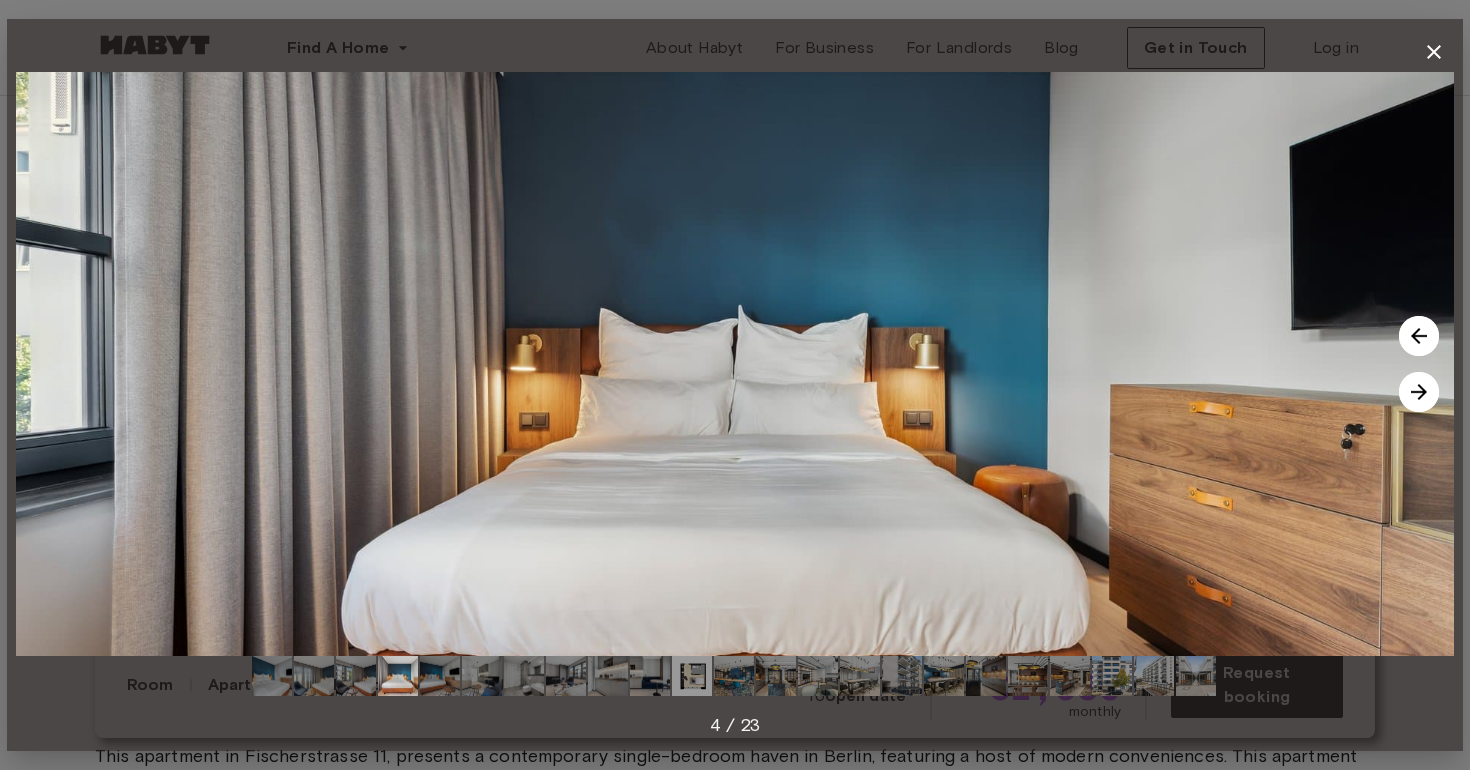 click at bounding box center (1419, 392) 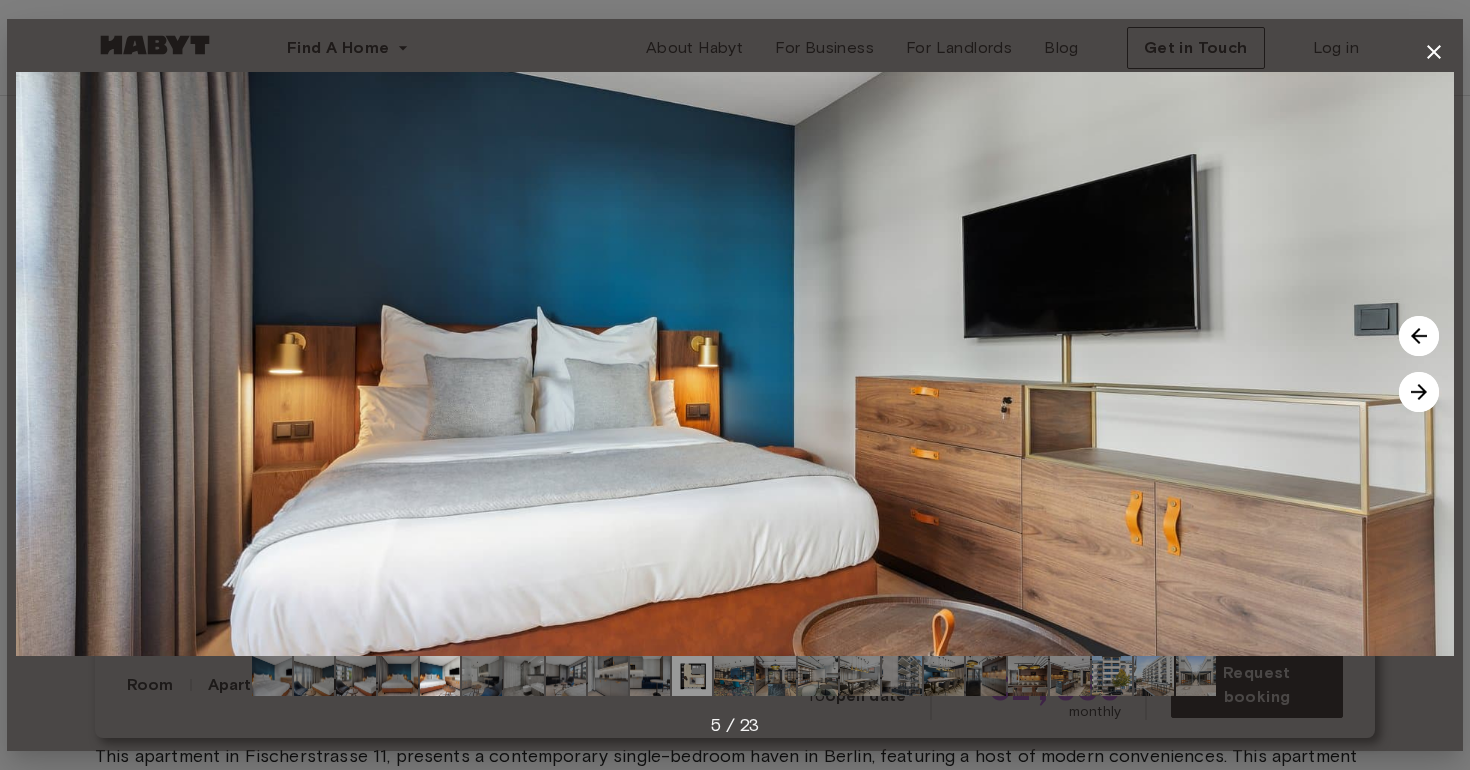 click at bounding box center (1419, 392) 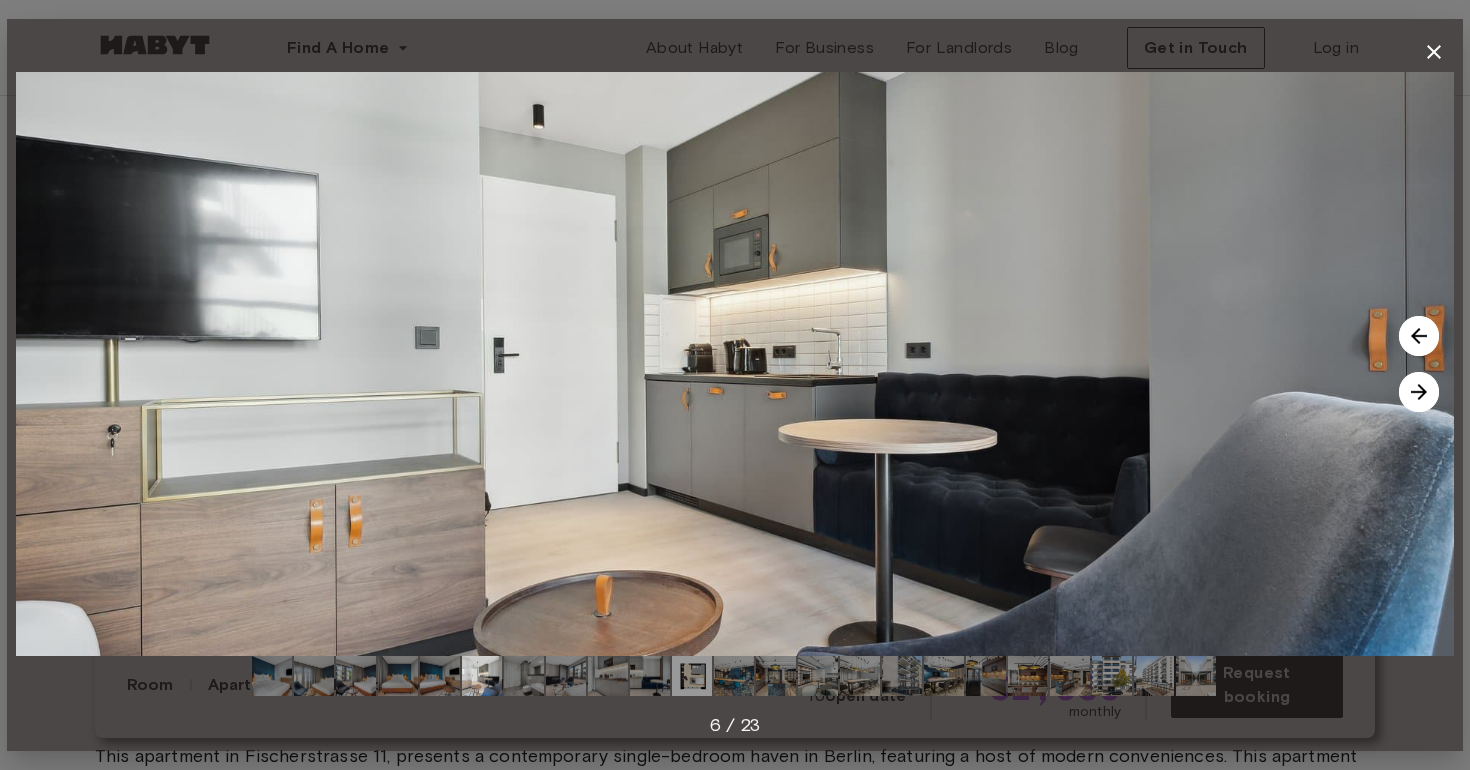 click at bounding box center (1419, 392) 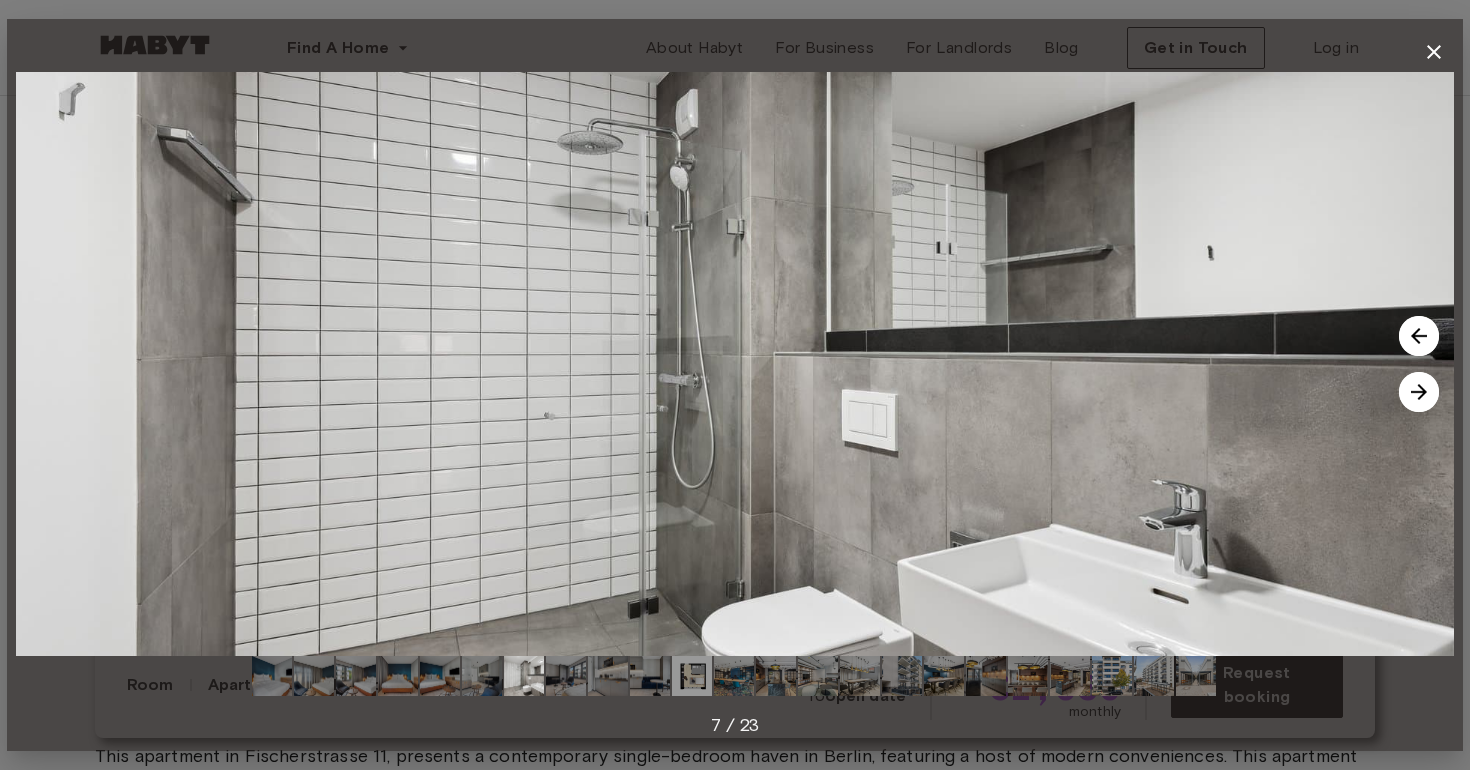 click at bounding box center (1419, 392) 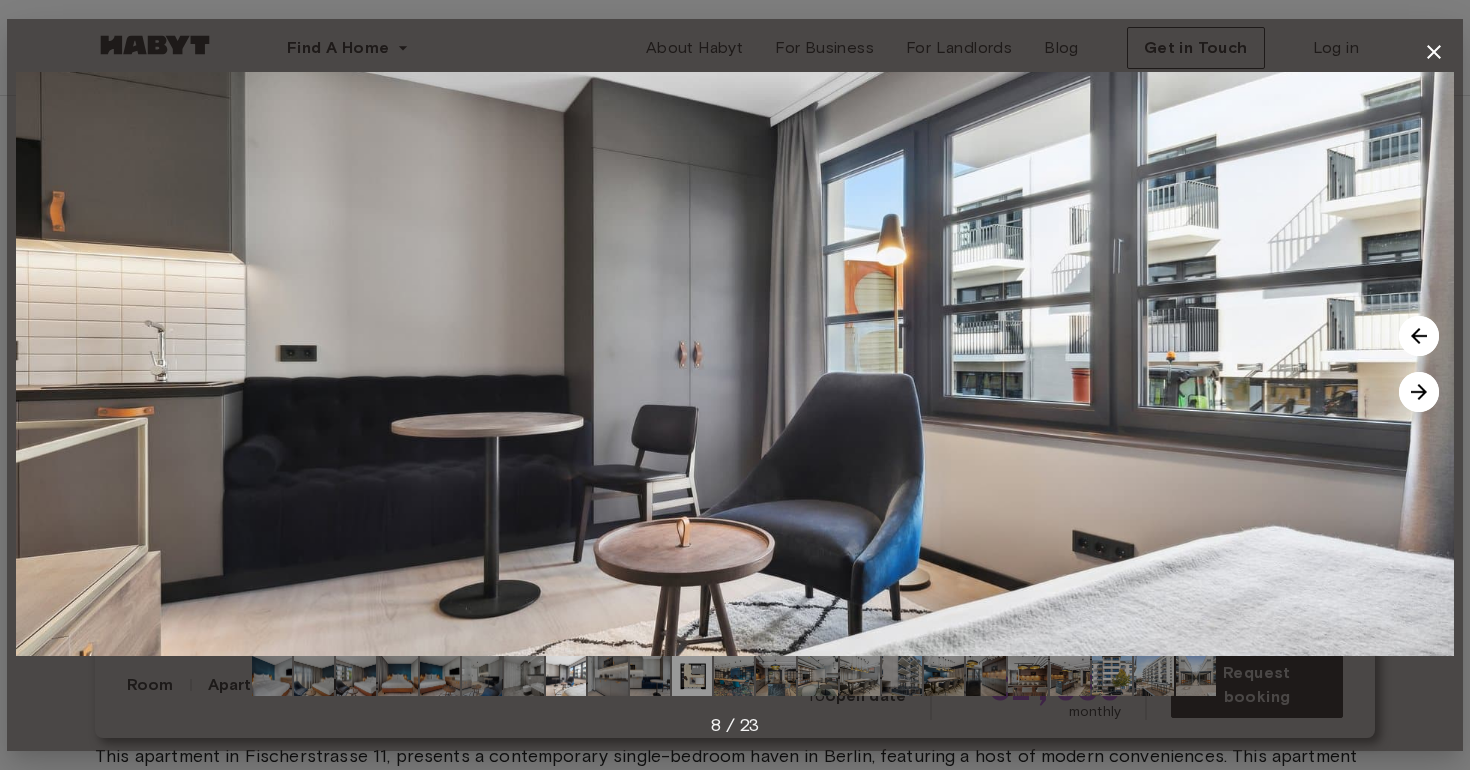 click at bounding box center (1419, 392) 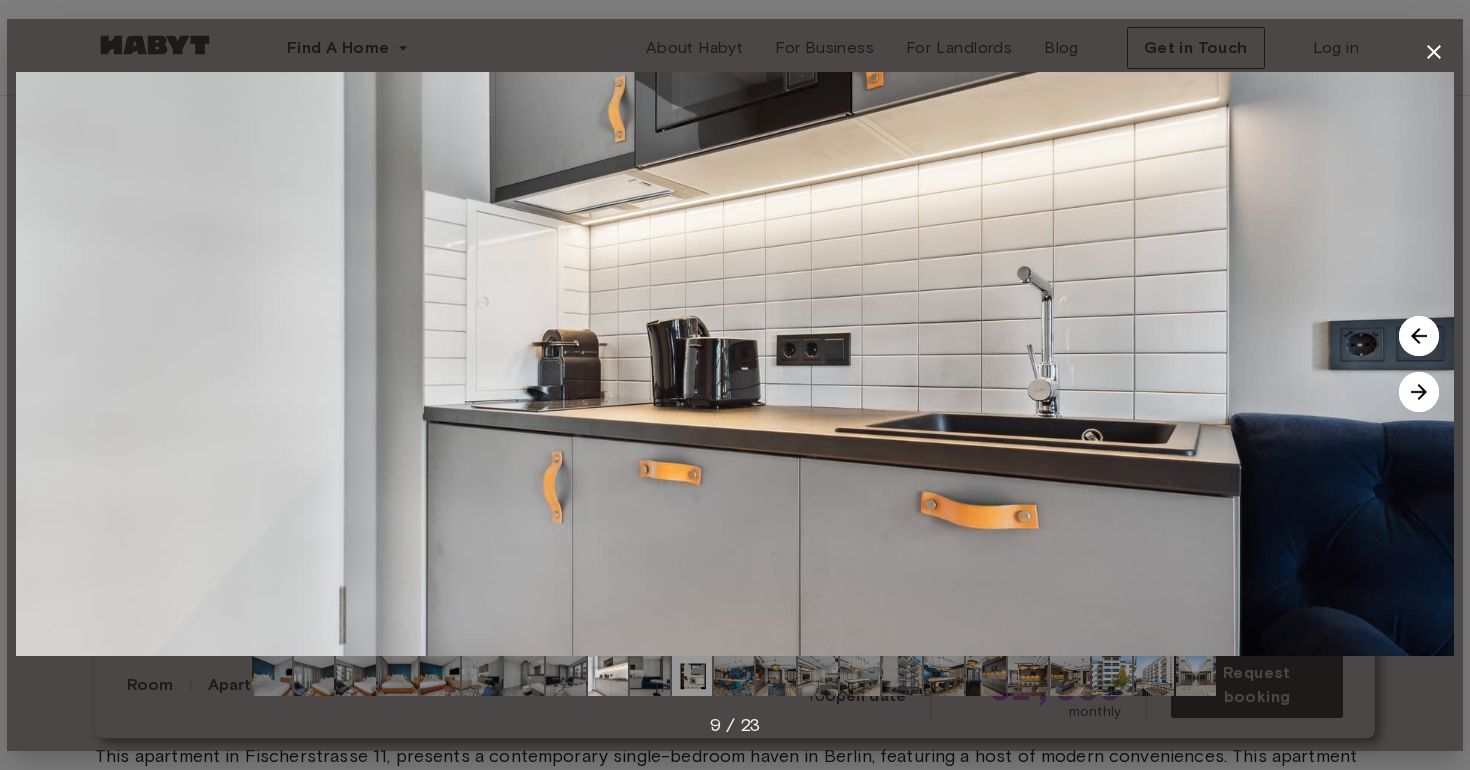 click at bounding box center [1419, 392] 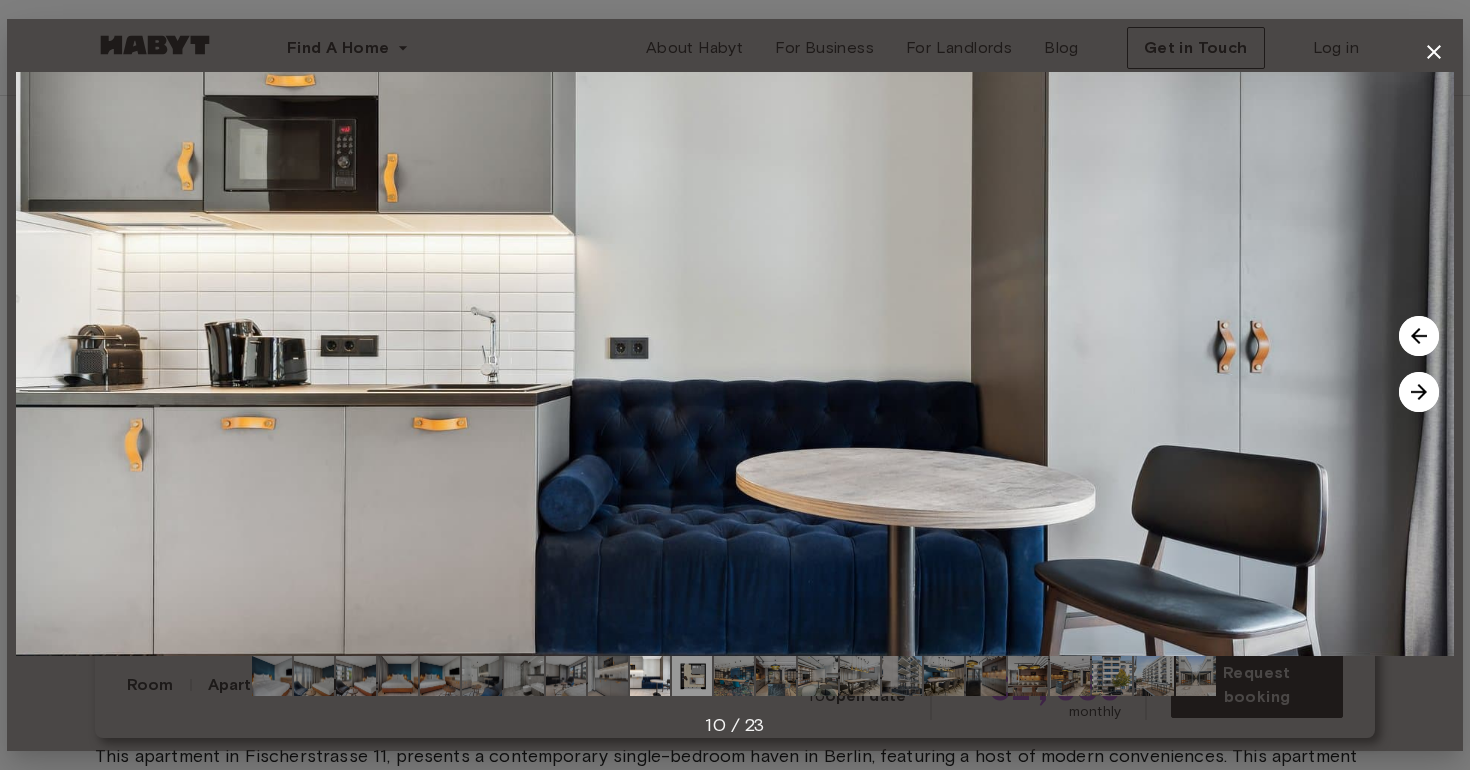 click at bounding box center [1419, 392] 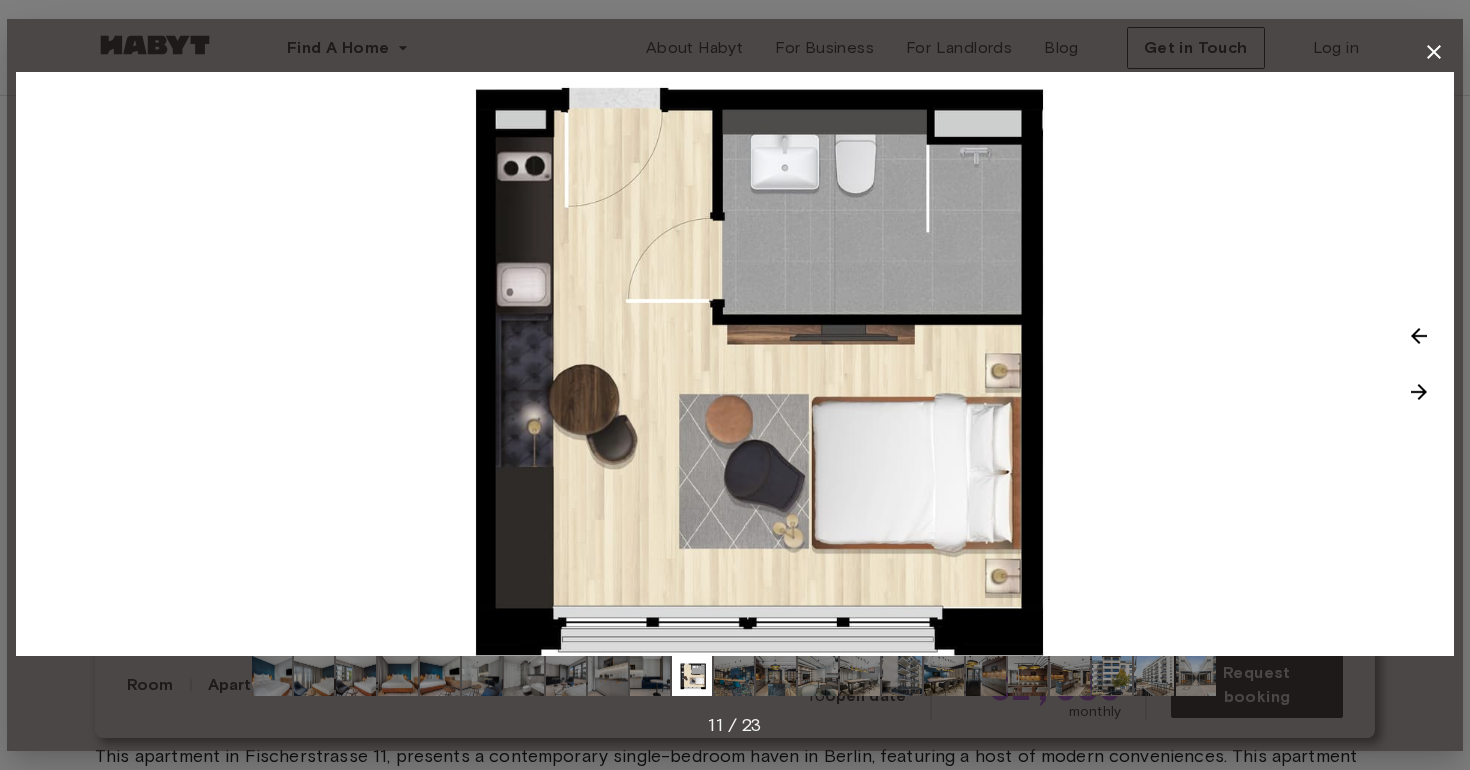 click at bounding box center [1419, 392] 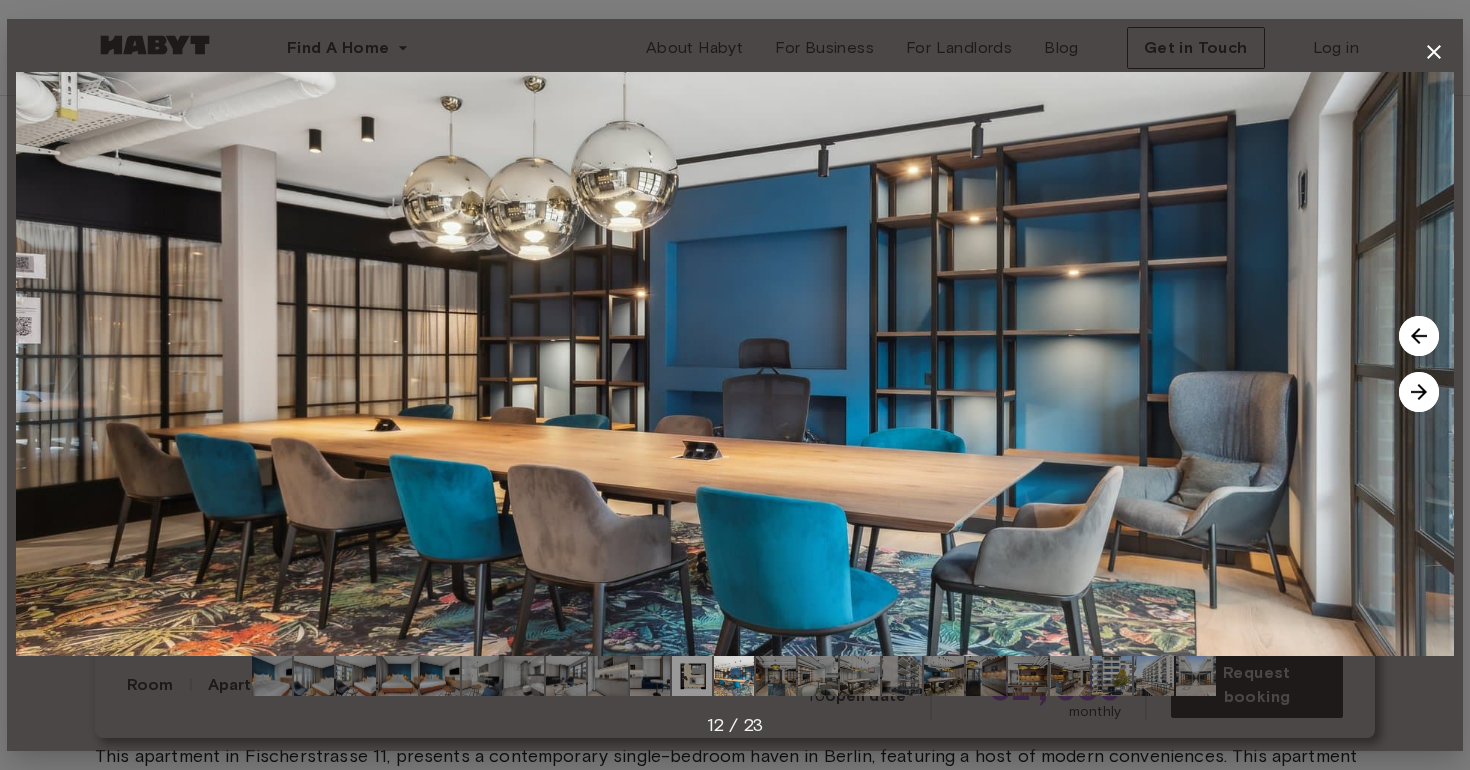 click at bounding box center (1419, 392) 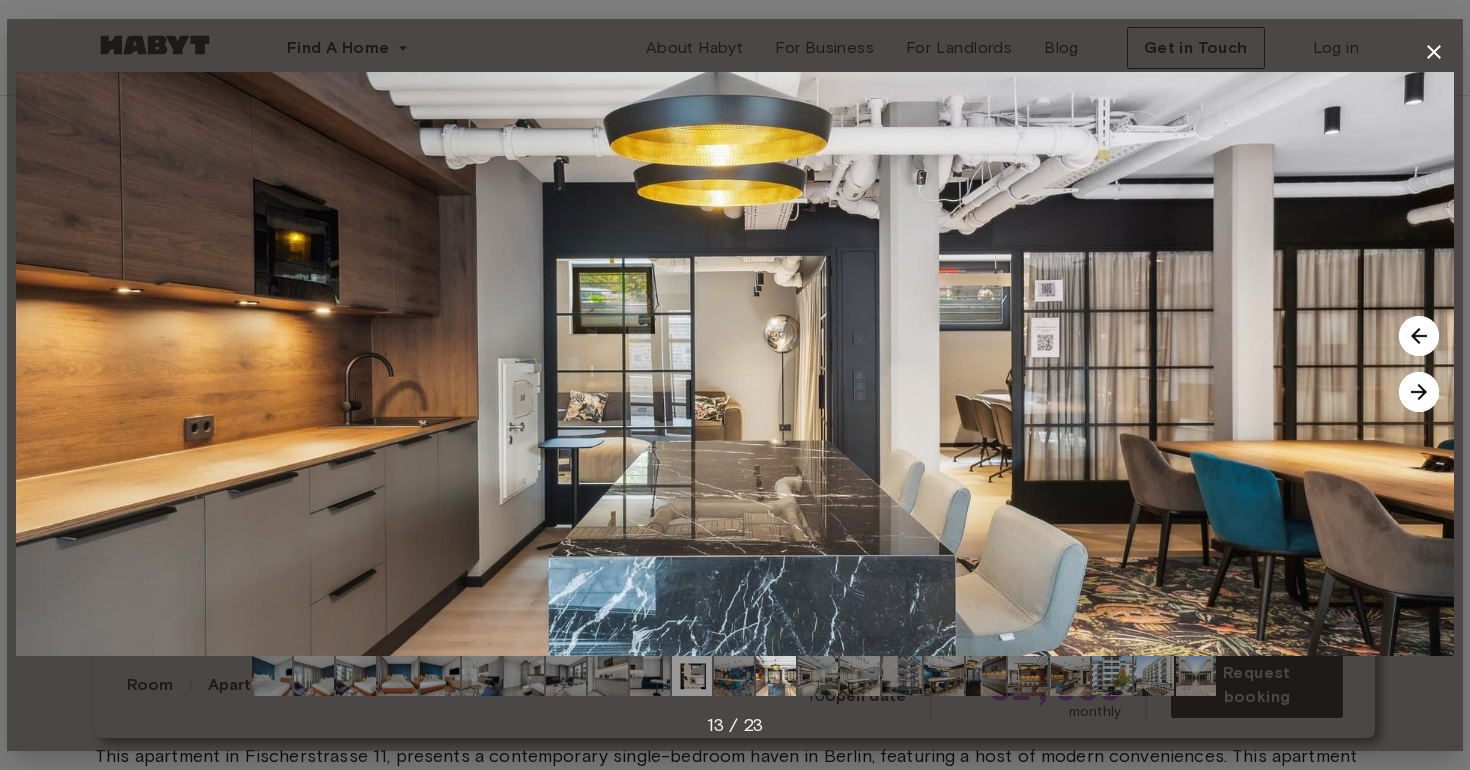 click at bounding box center (1419, 392) 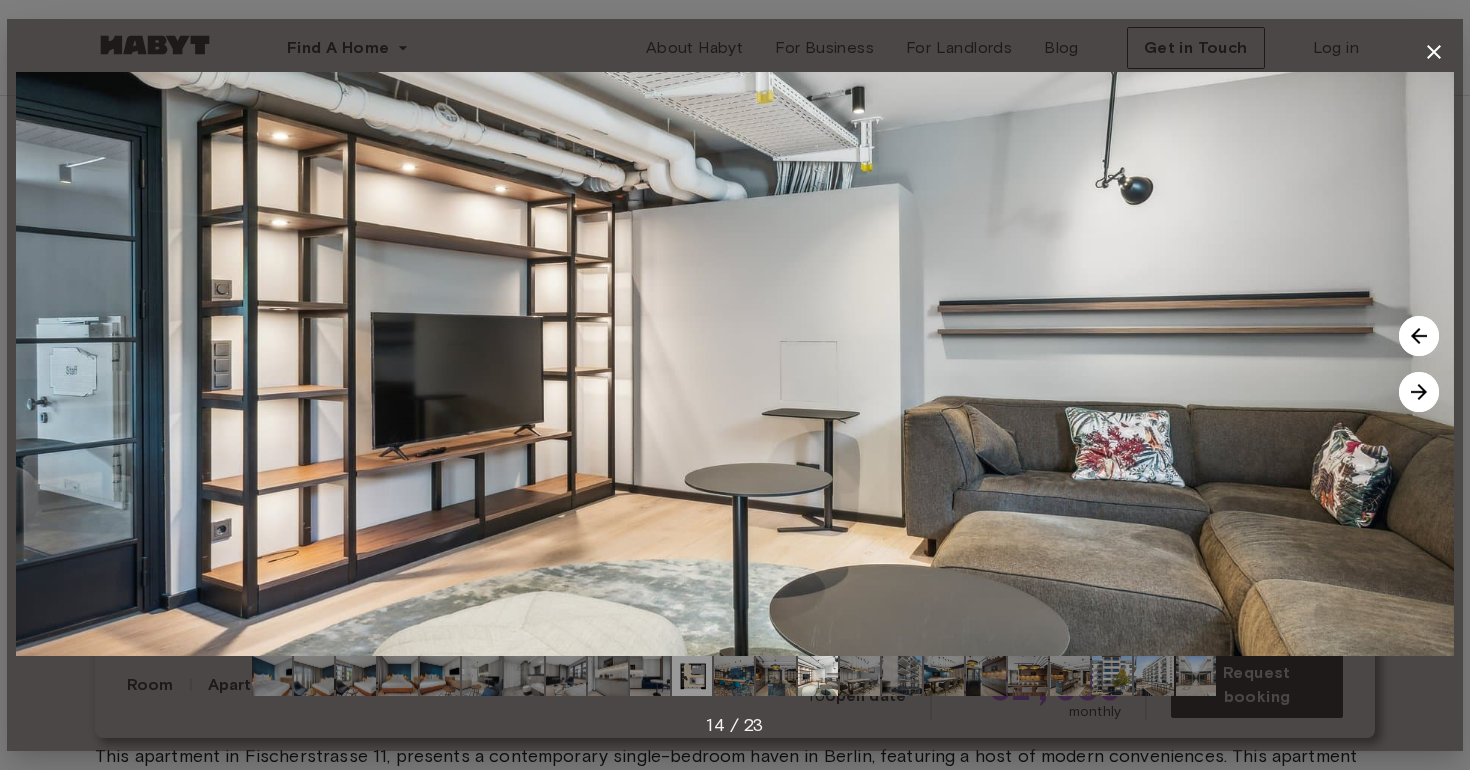 click at bounding box center (1419, 392) 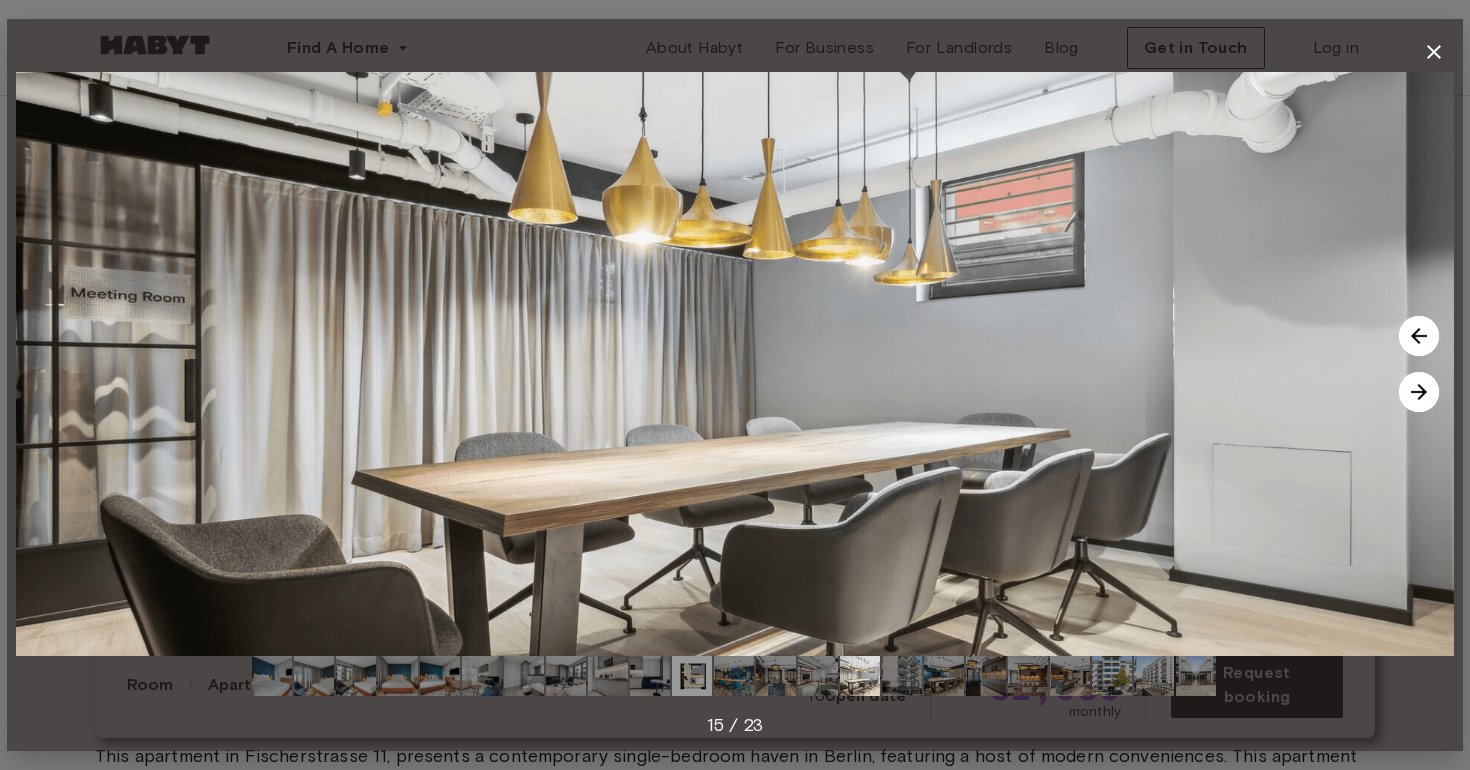 click at bounding box center [1419, 392] 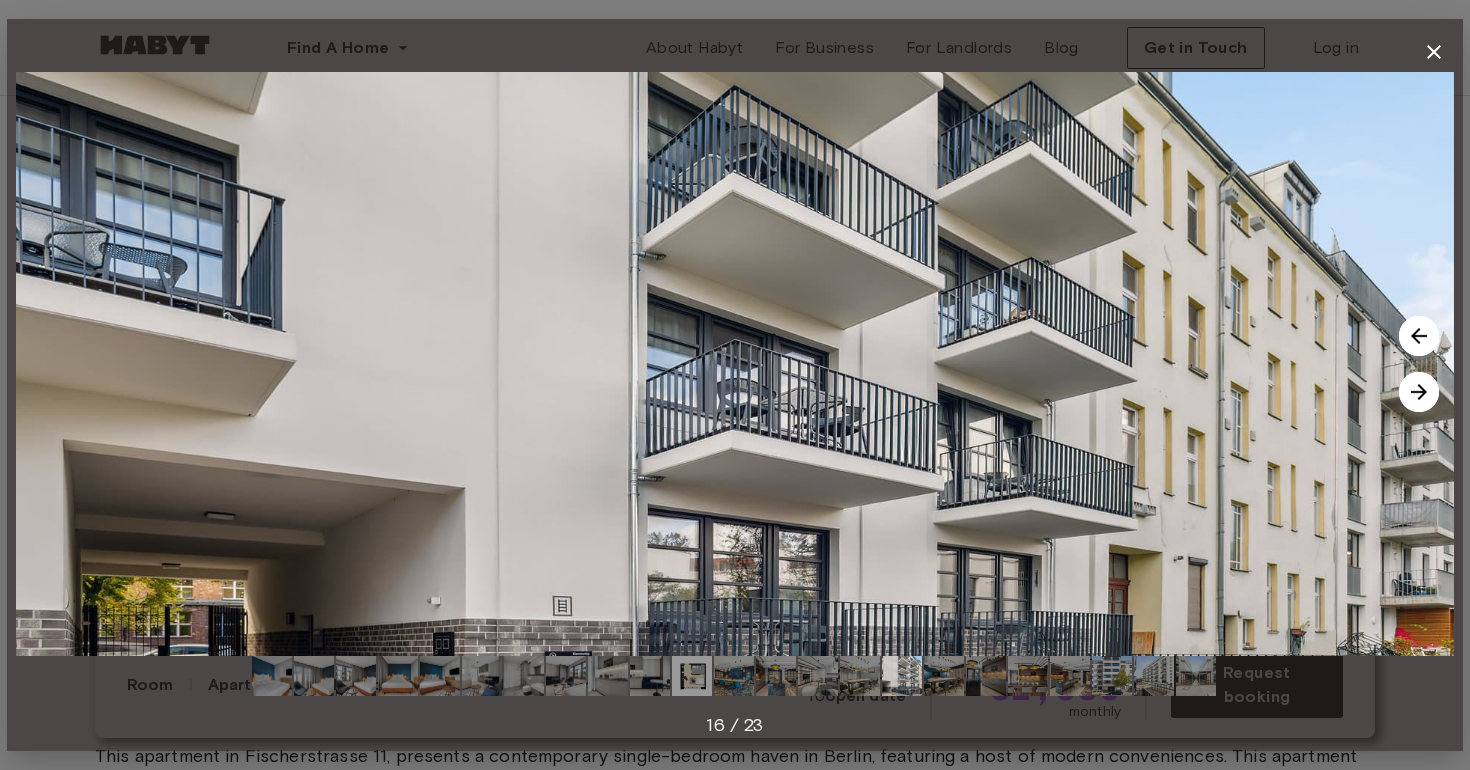click at bounding box center [1419, 392] 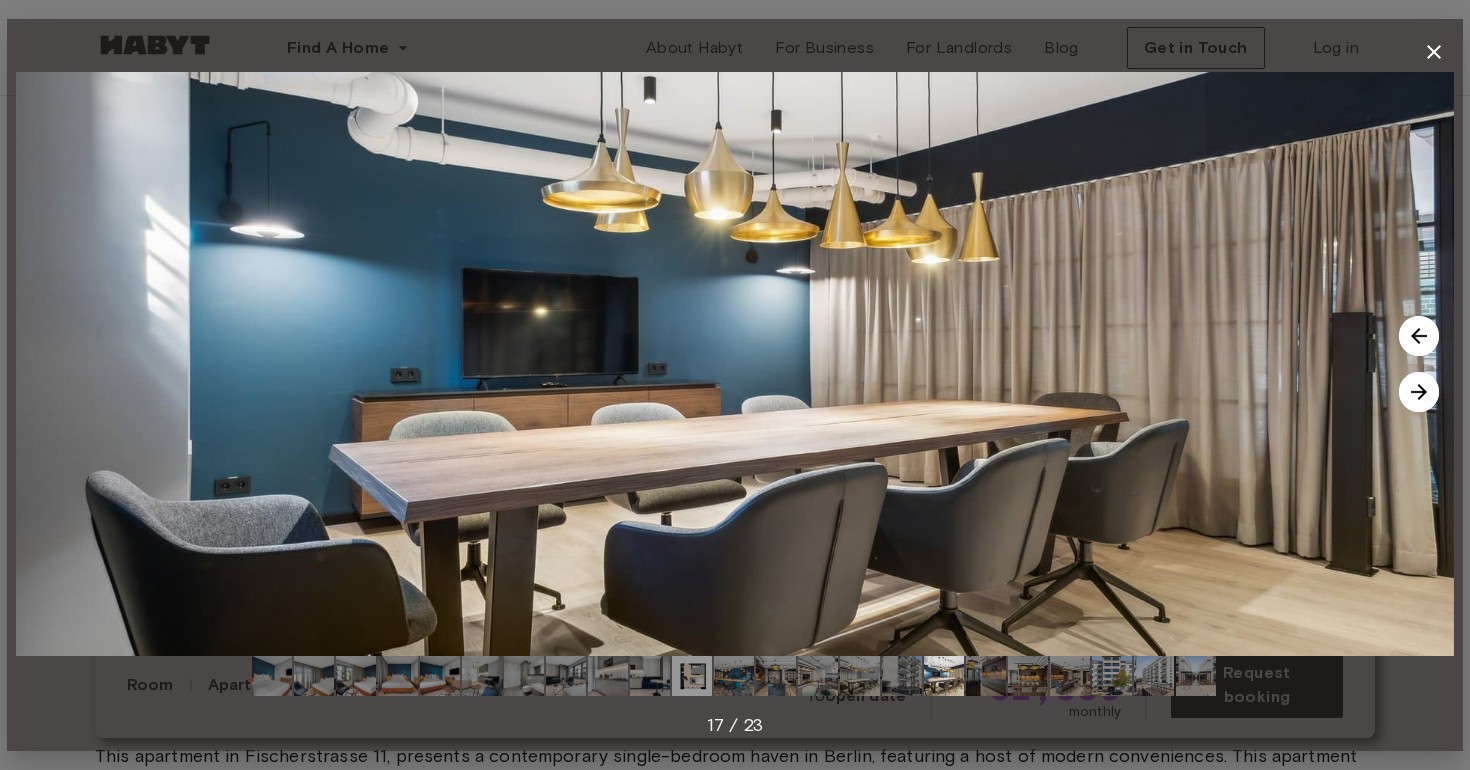 click at bounding box center [1419, 392] 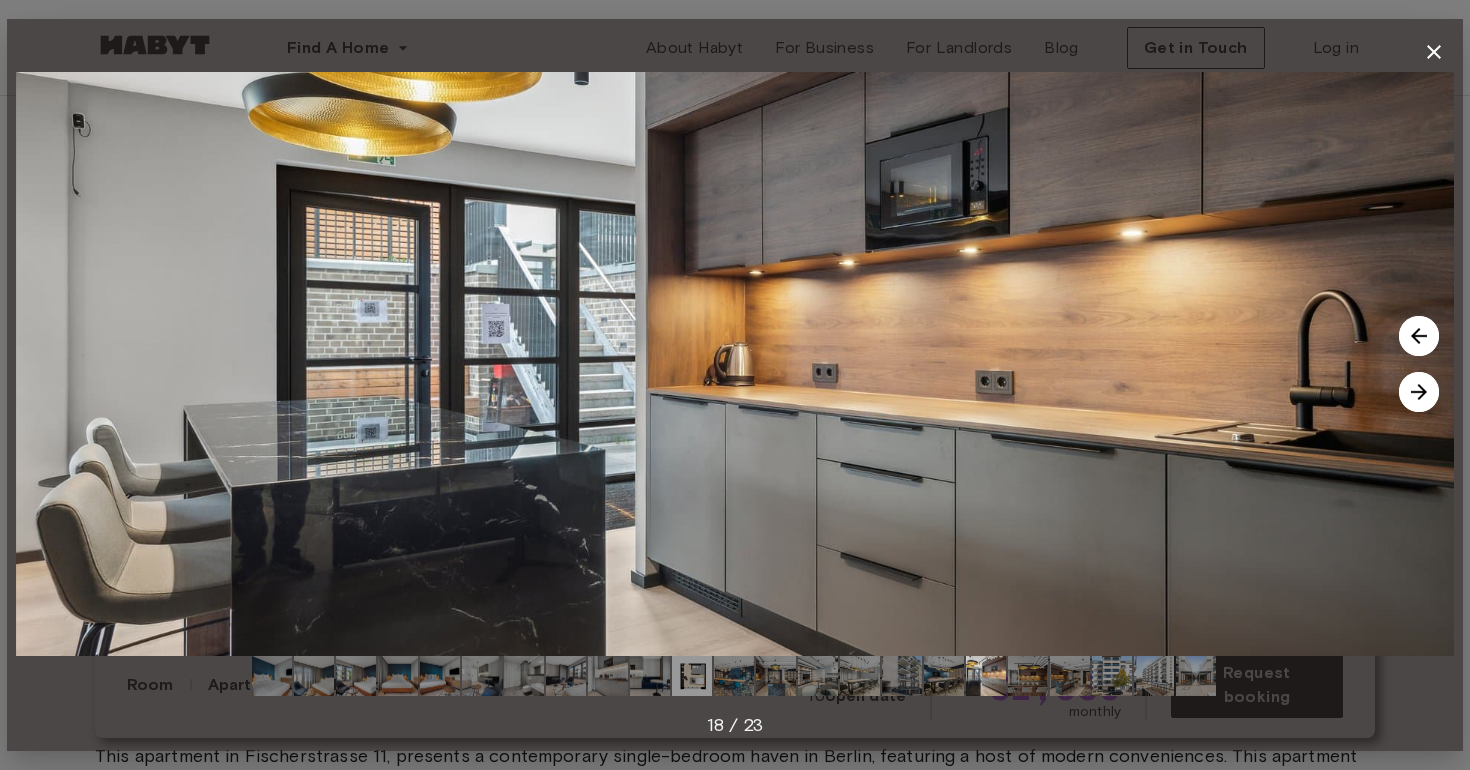 click at bounding box center [1434, 52] 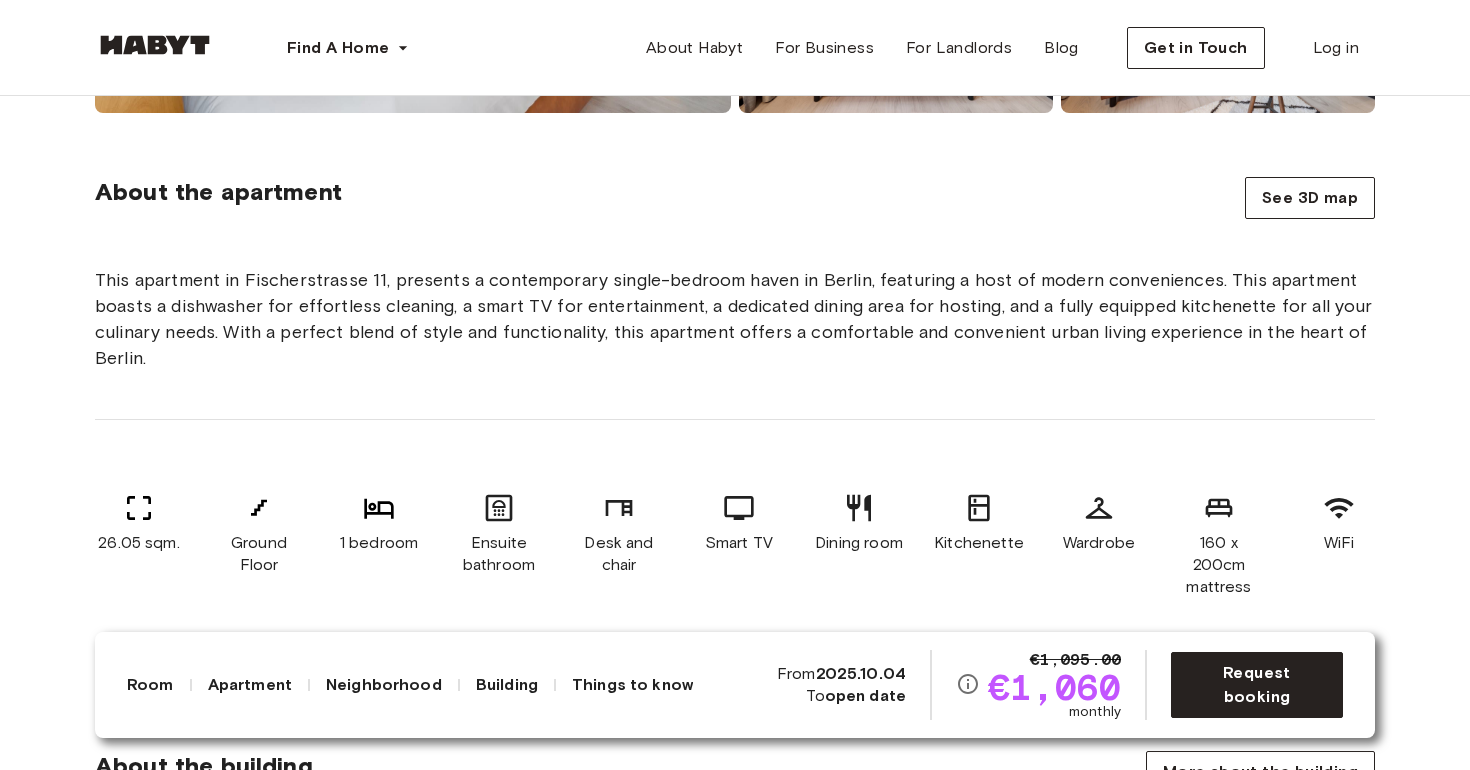 scroll, scrollTop: 599, scrollLeft: 0, axis: vertical 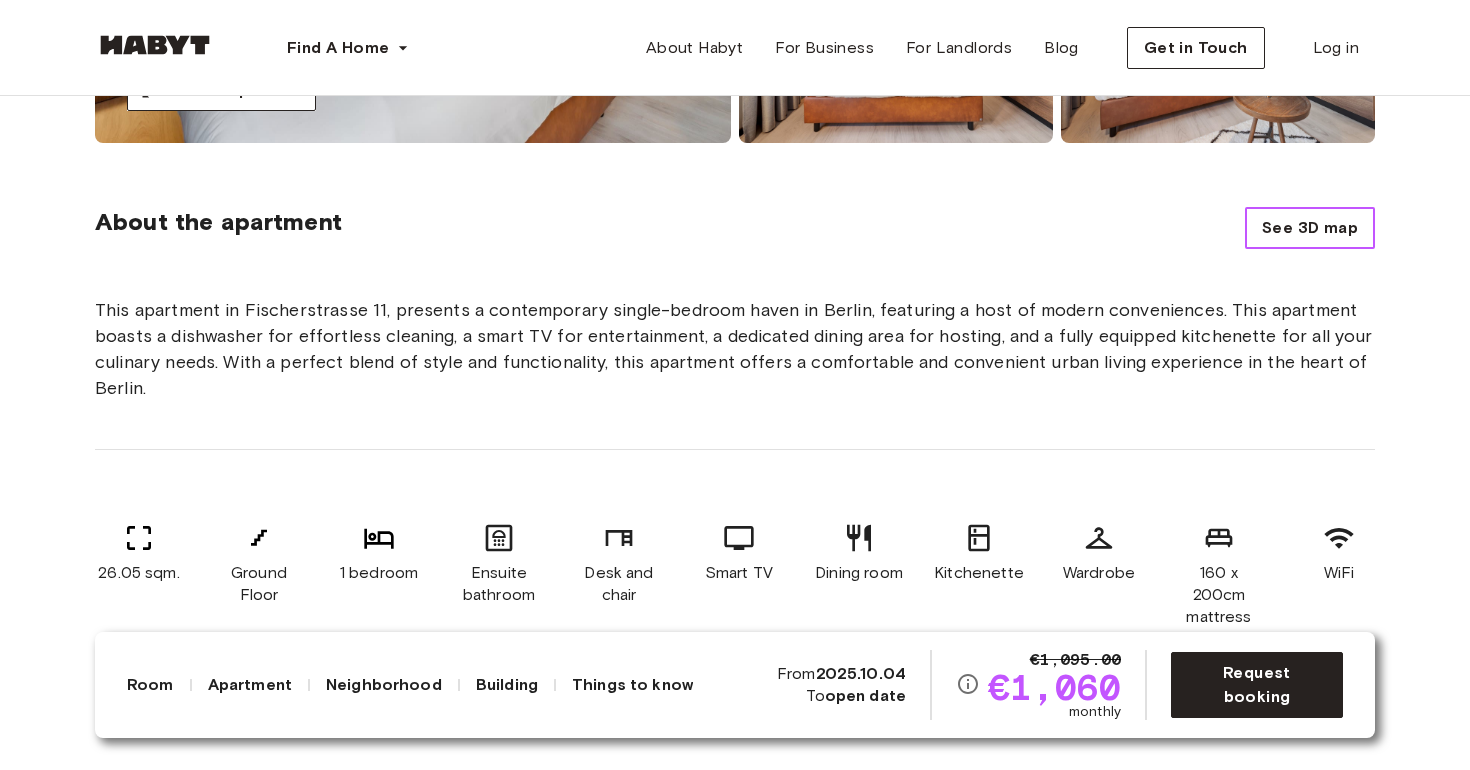 click on "See 3D map" at bounding box center (1310, 228) 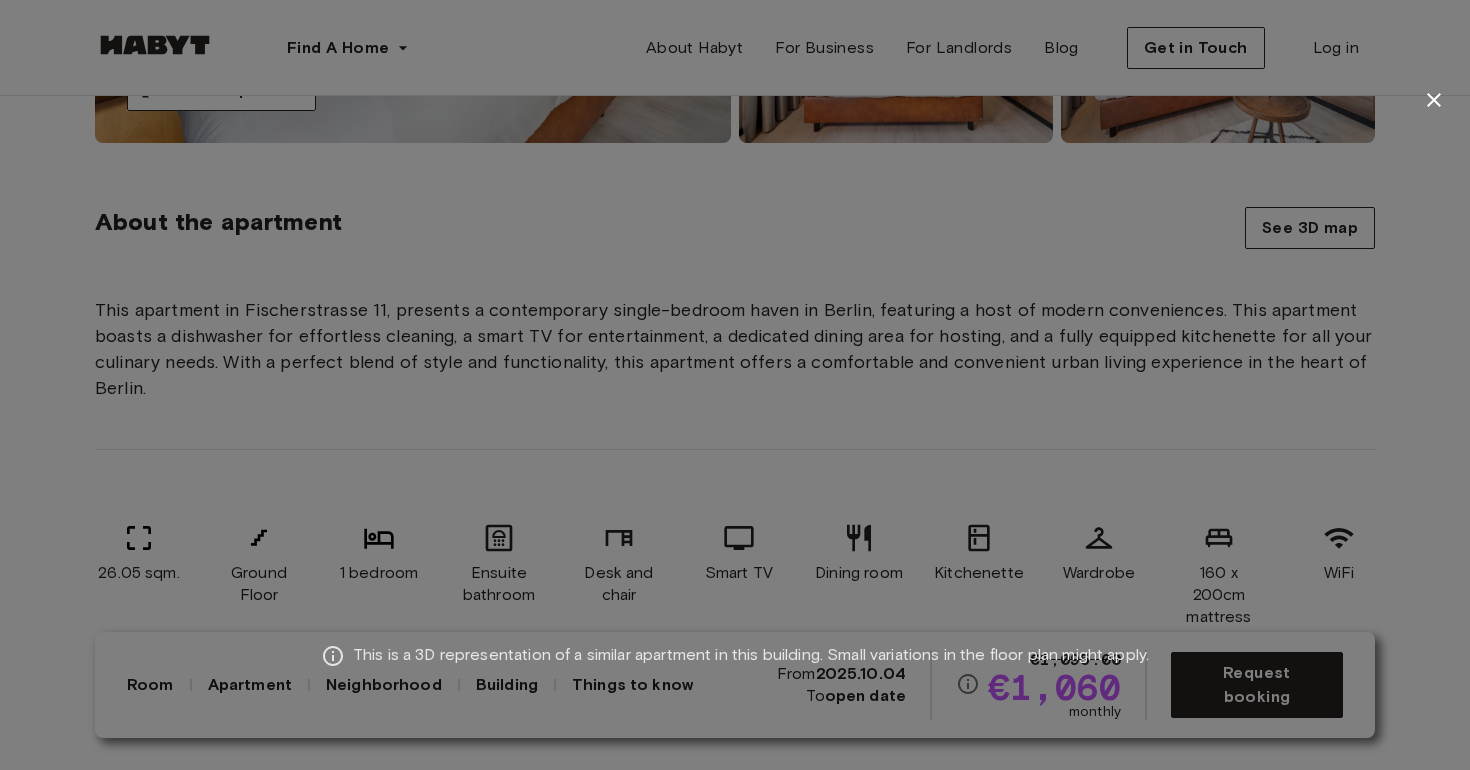 click on "This is a 3D representation of a similar apartment in this building. Small variations in the floor plan might apply." at bounding box center [735, 342] 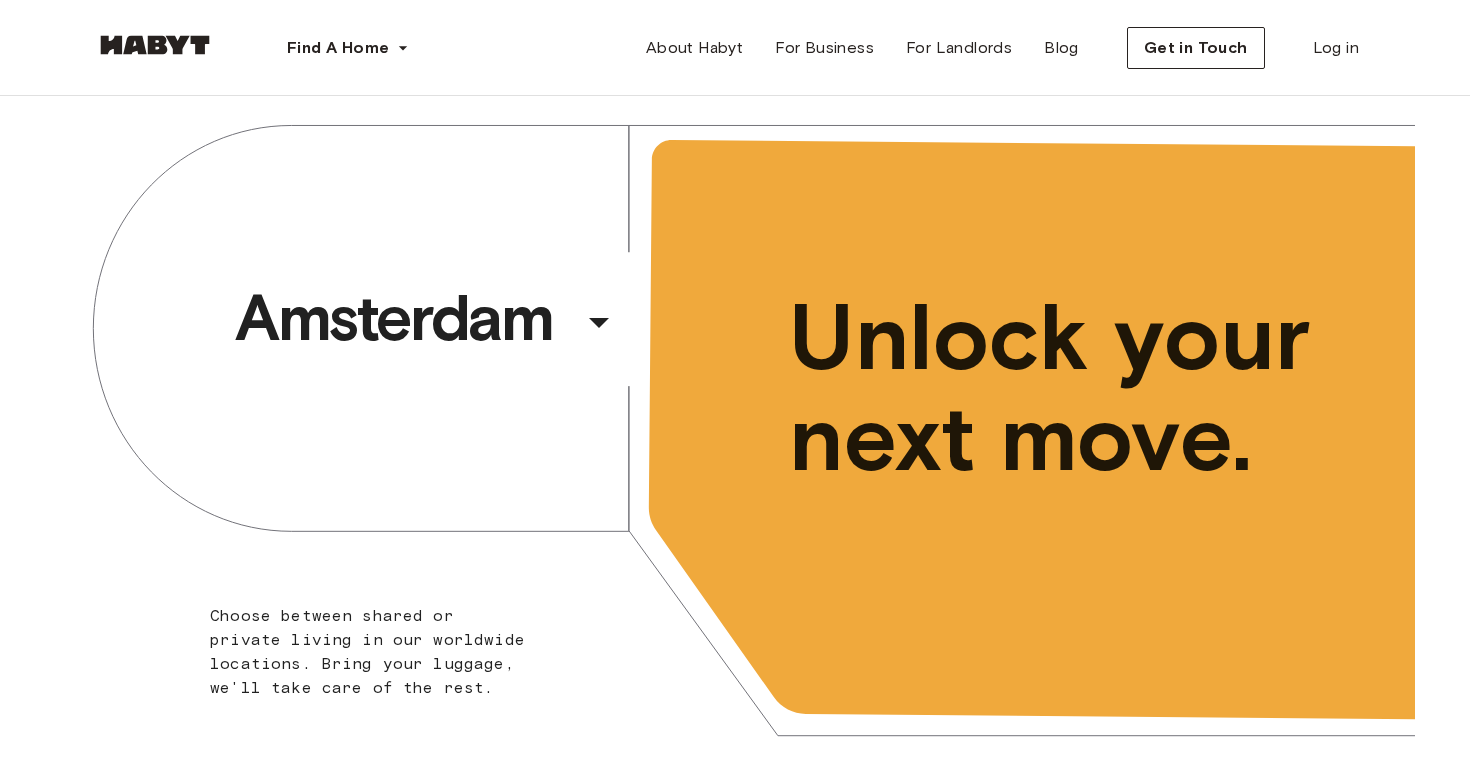 scroll, scrollTop: 0, scrollLeft: 0, axis: both 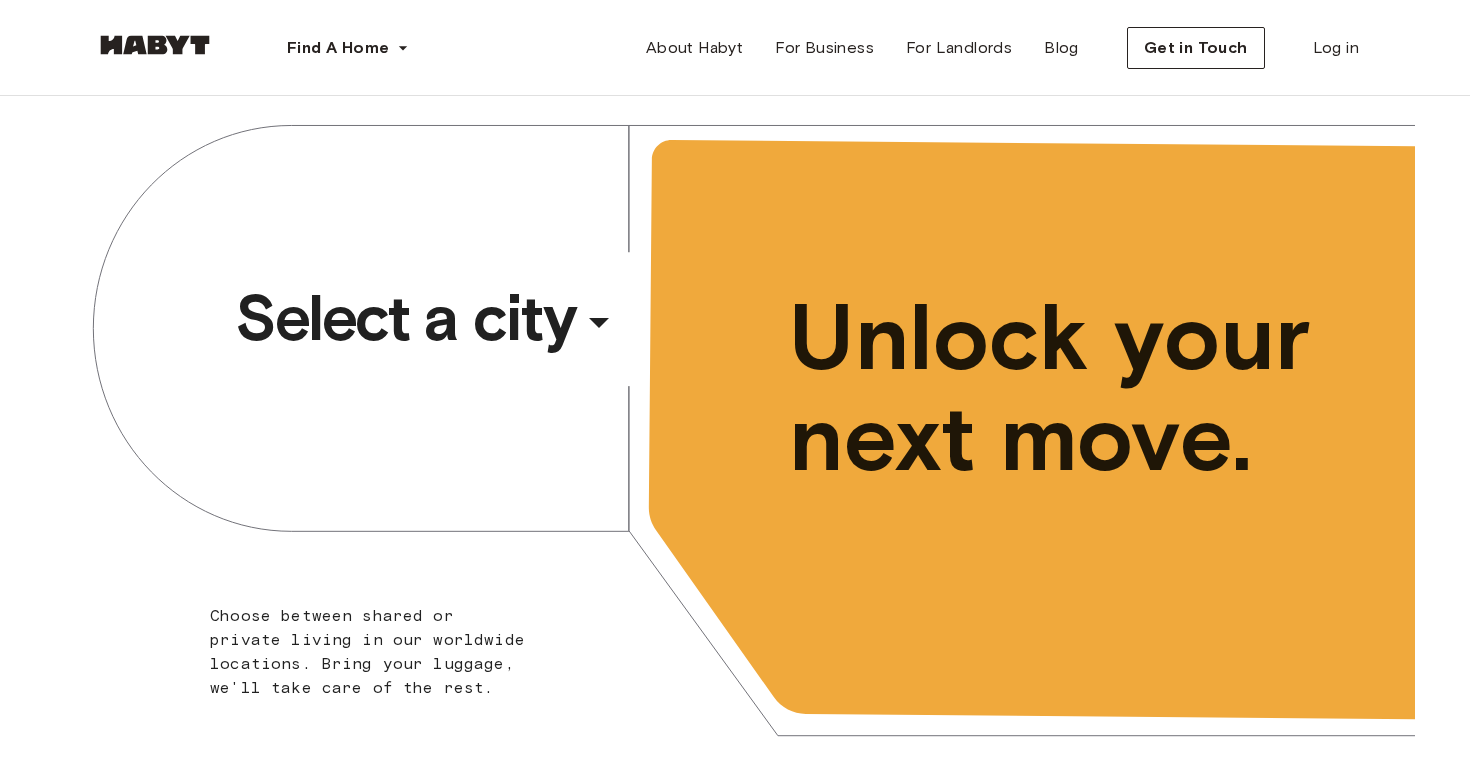 click on "Select a city" at bounding box center [405, 318] 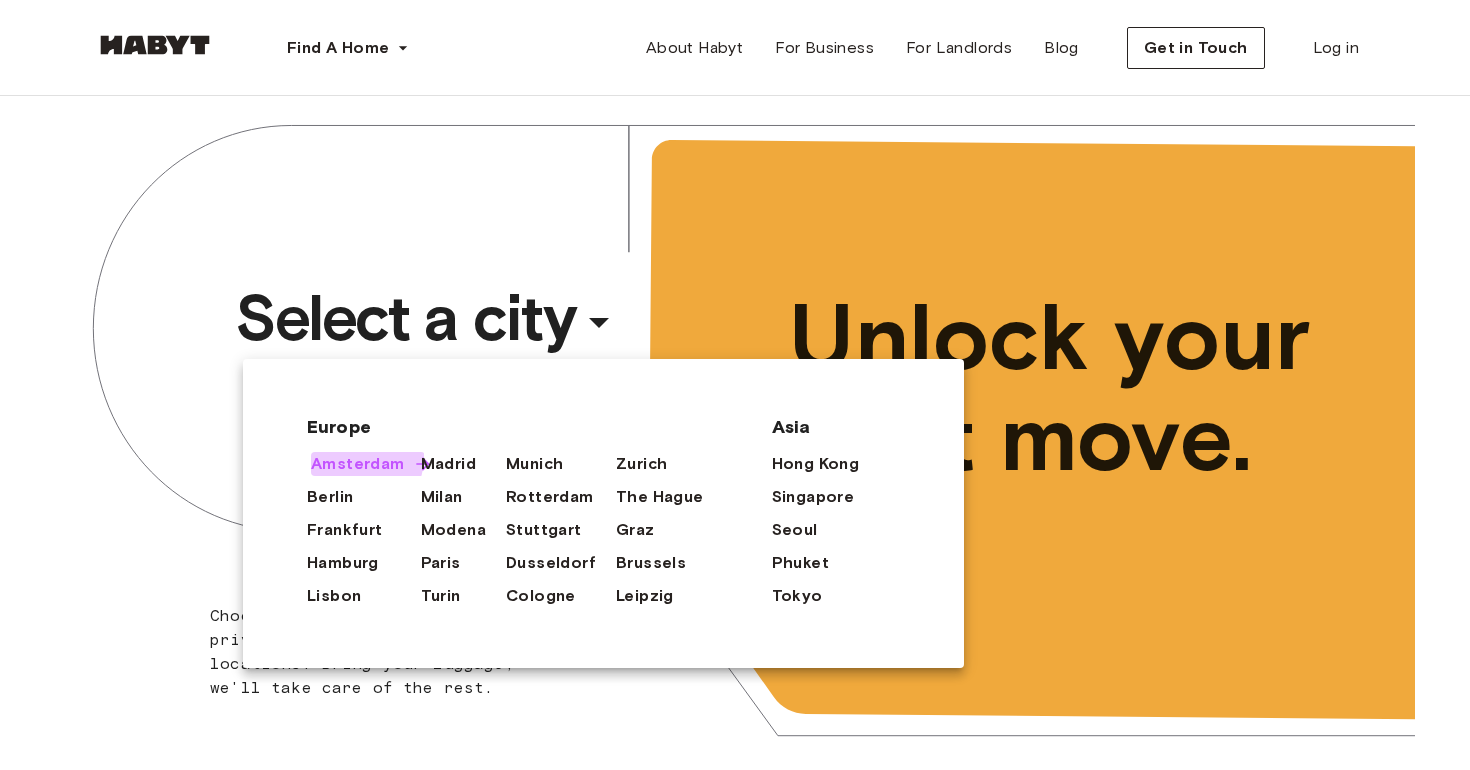 click on "Amsterdam" at bounding box center [358, 464] 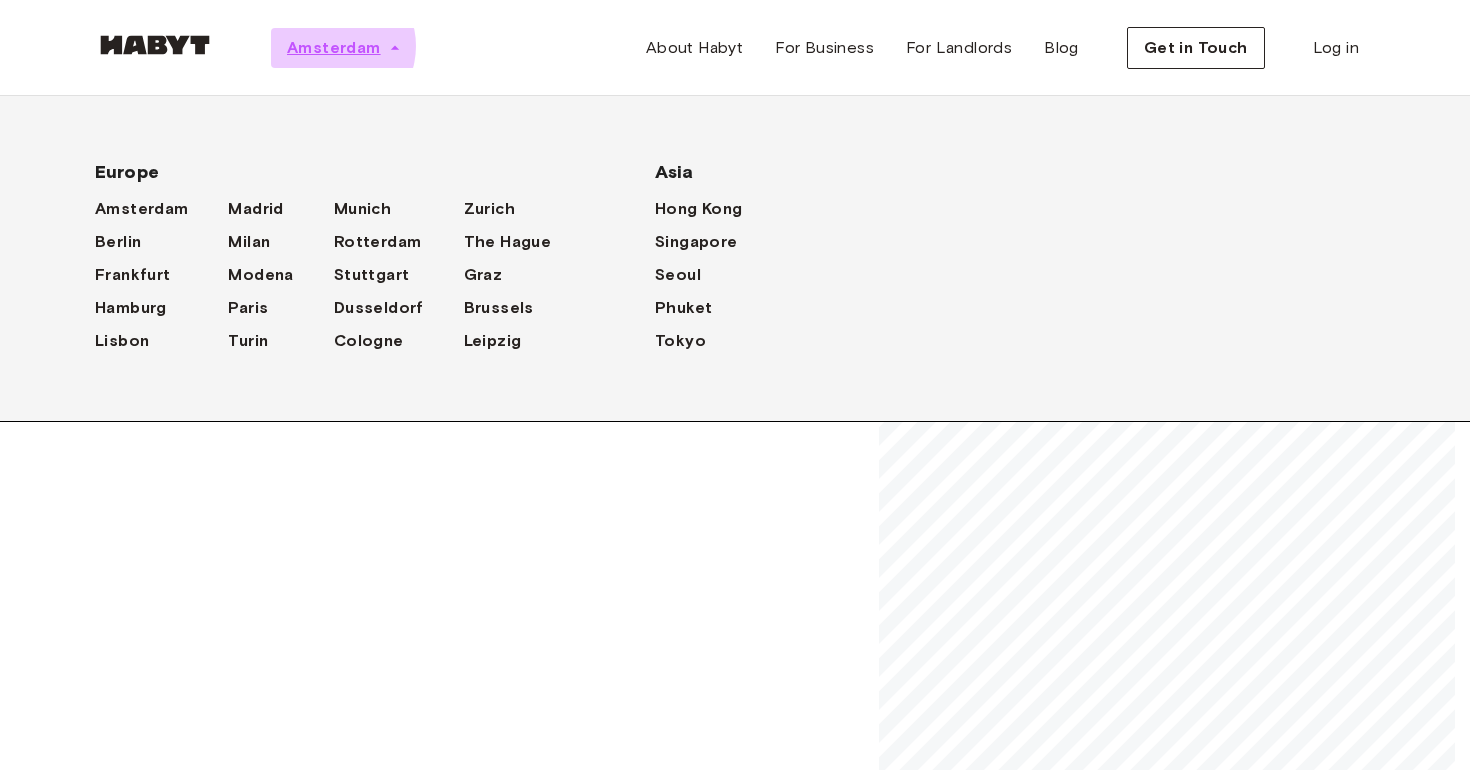click on "Amsterdam" at bounding box center (334, 48) 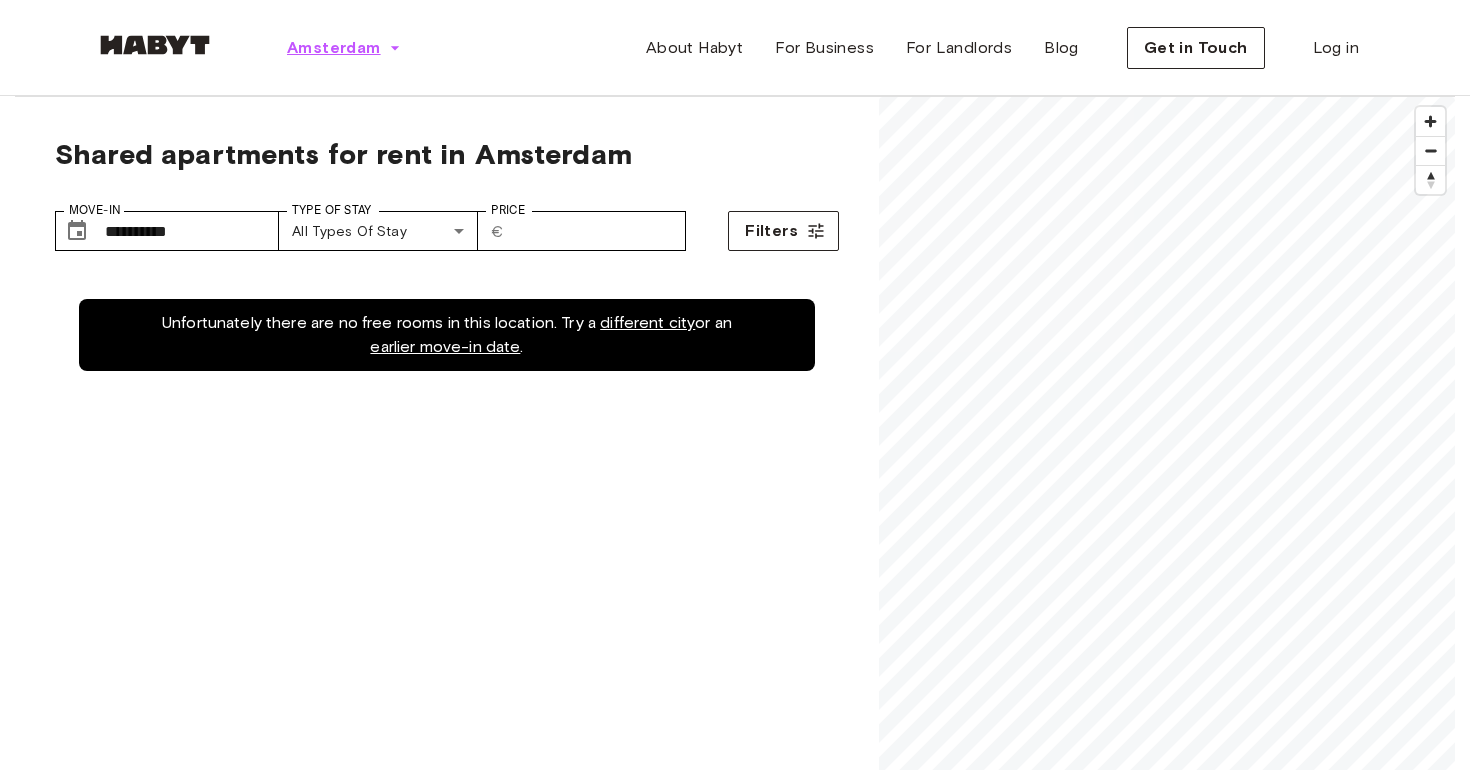 click on "Amsterdam" at bounding box center [334, 48] 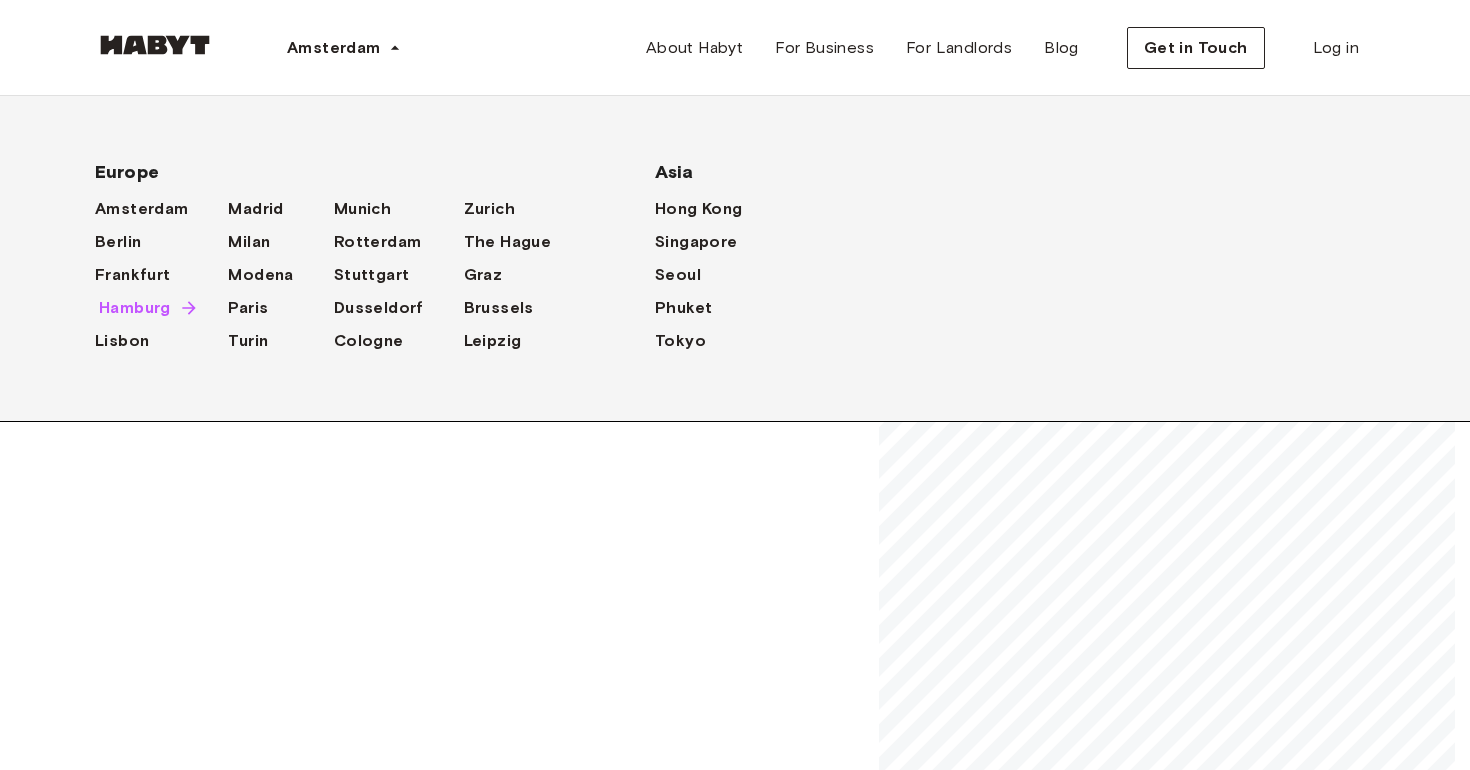 click on "Hamburg" at bounding box center (135, 308) 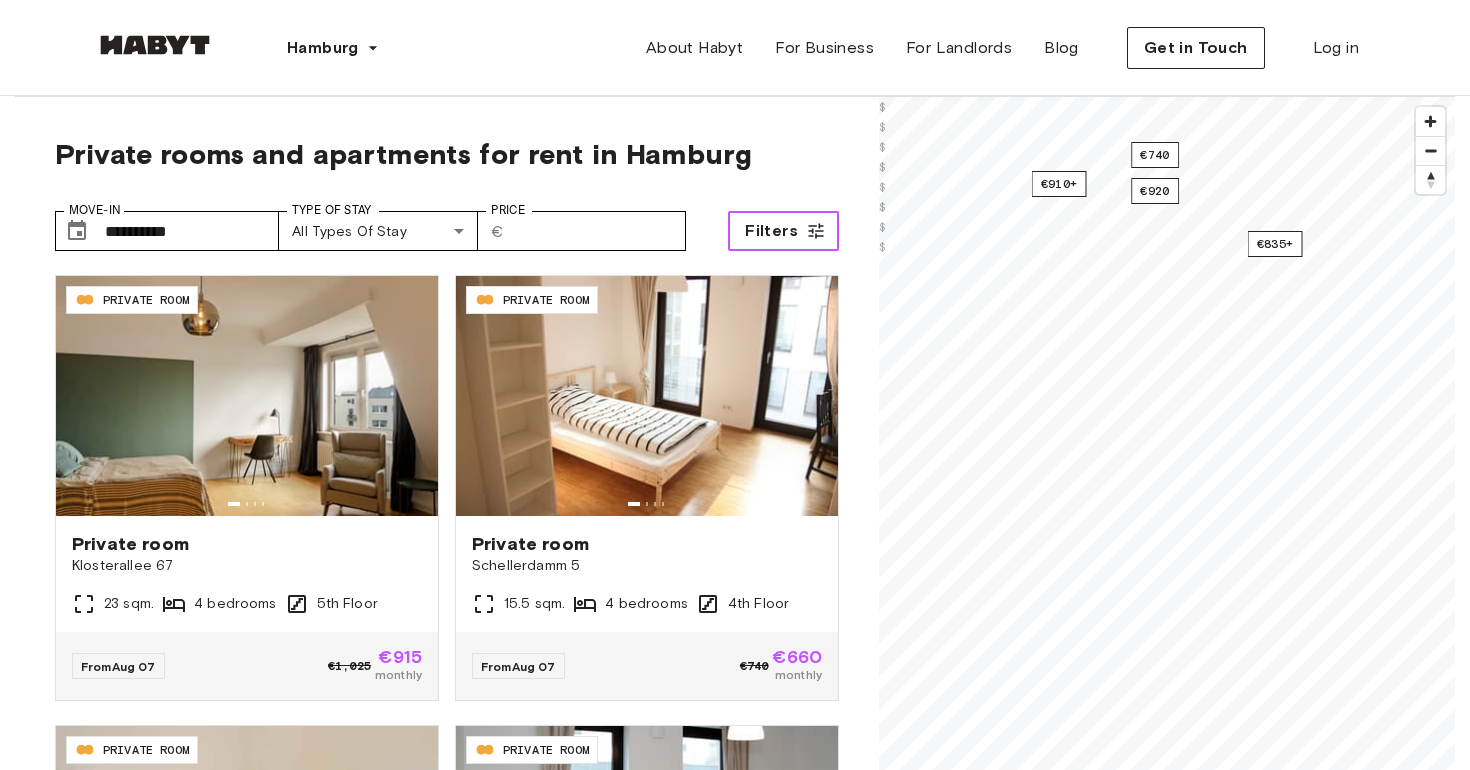 click 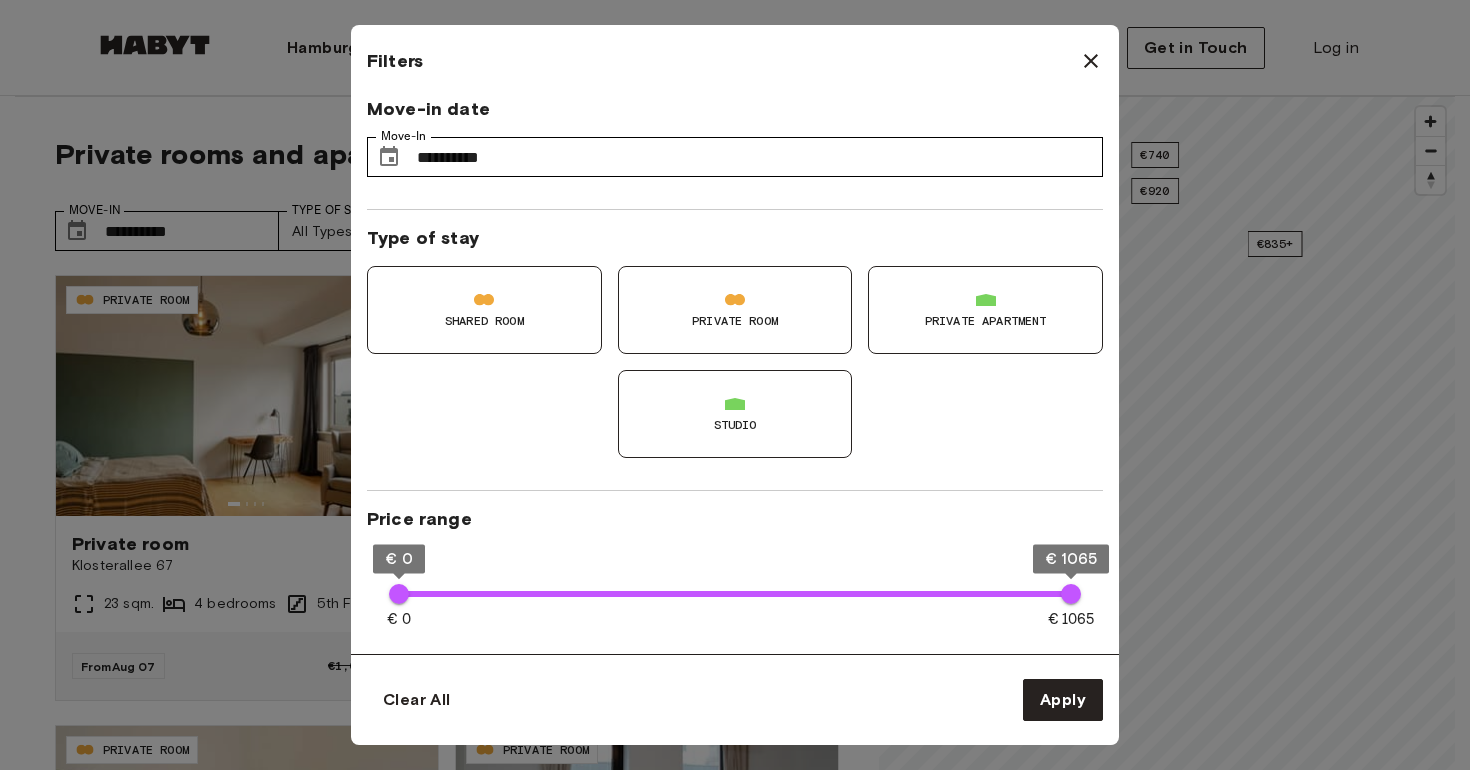 click on "Studio" at bounding box center (735, 414) 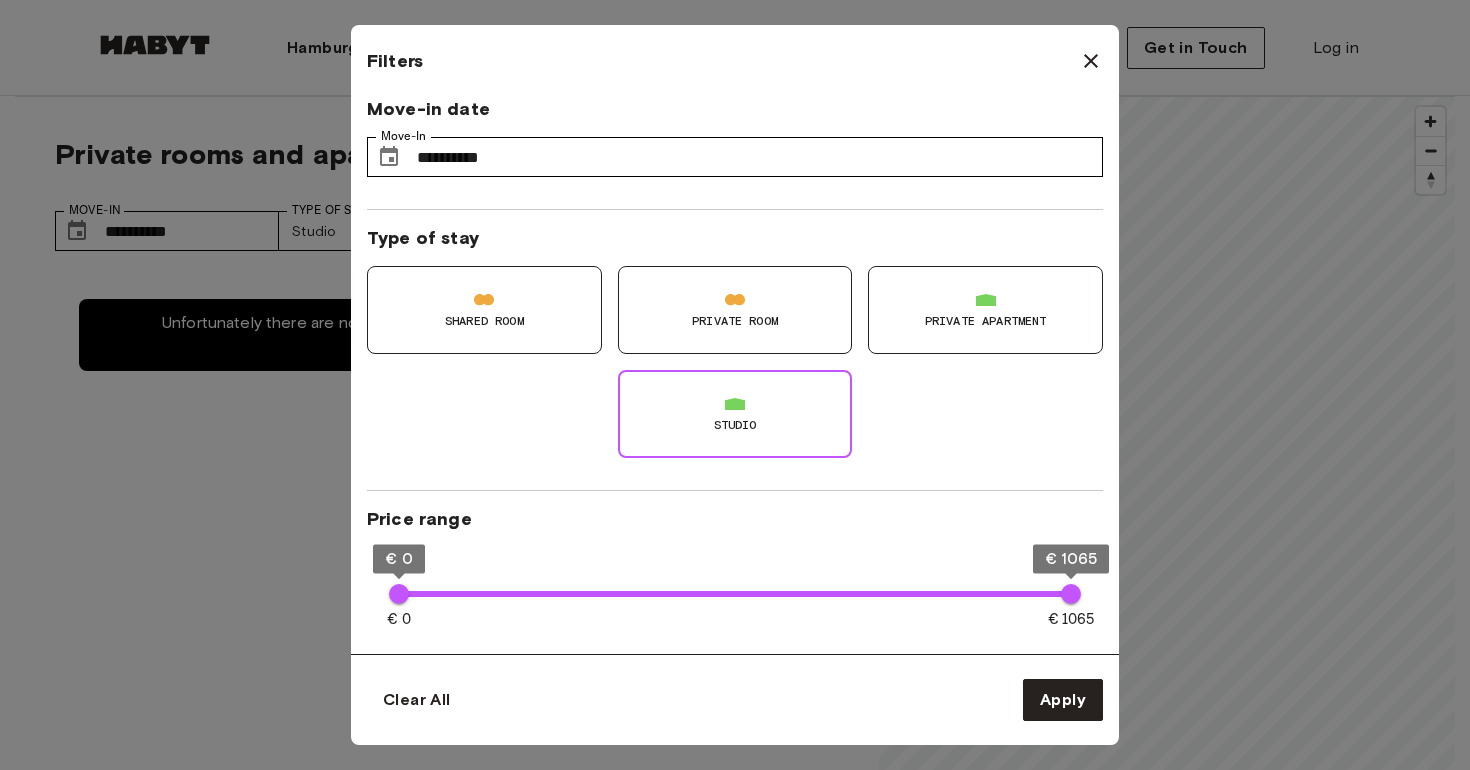 click on "Private apartment" at bounding box center (986, 321) 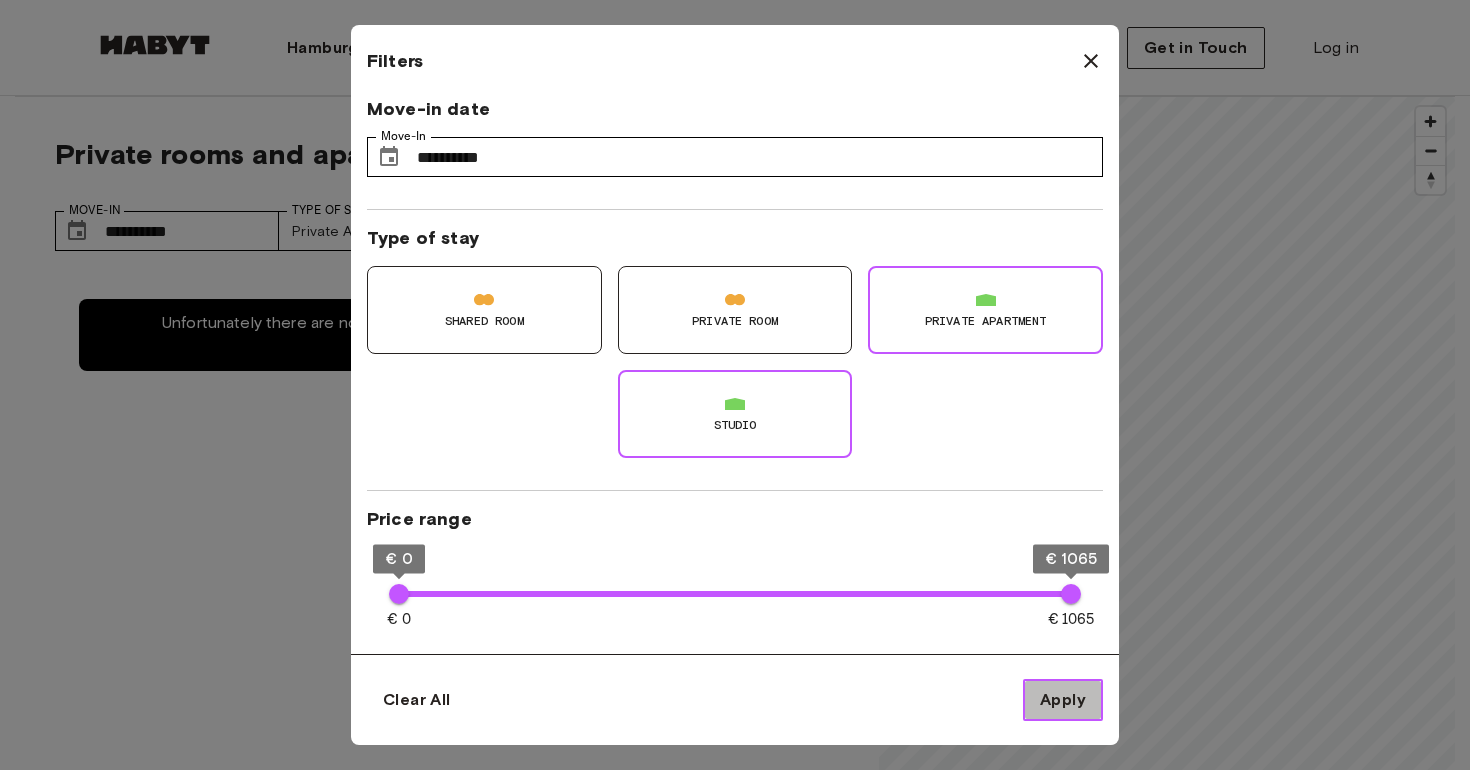 click on "Apply" at bounding box center (1063, 700) 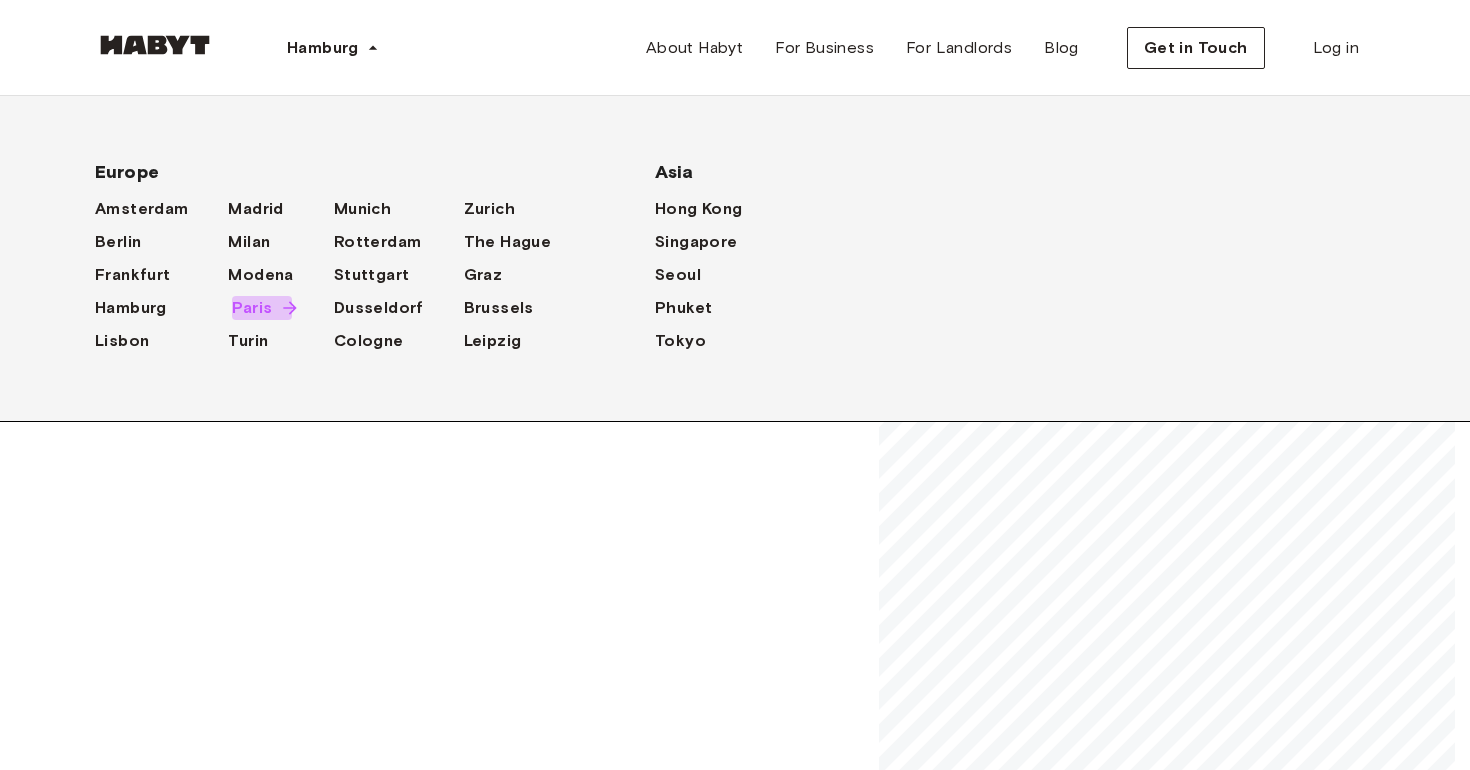 click on "Paris" at bounding box center (252, 308) 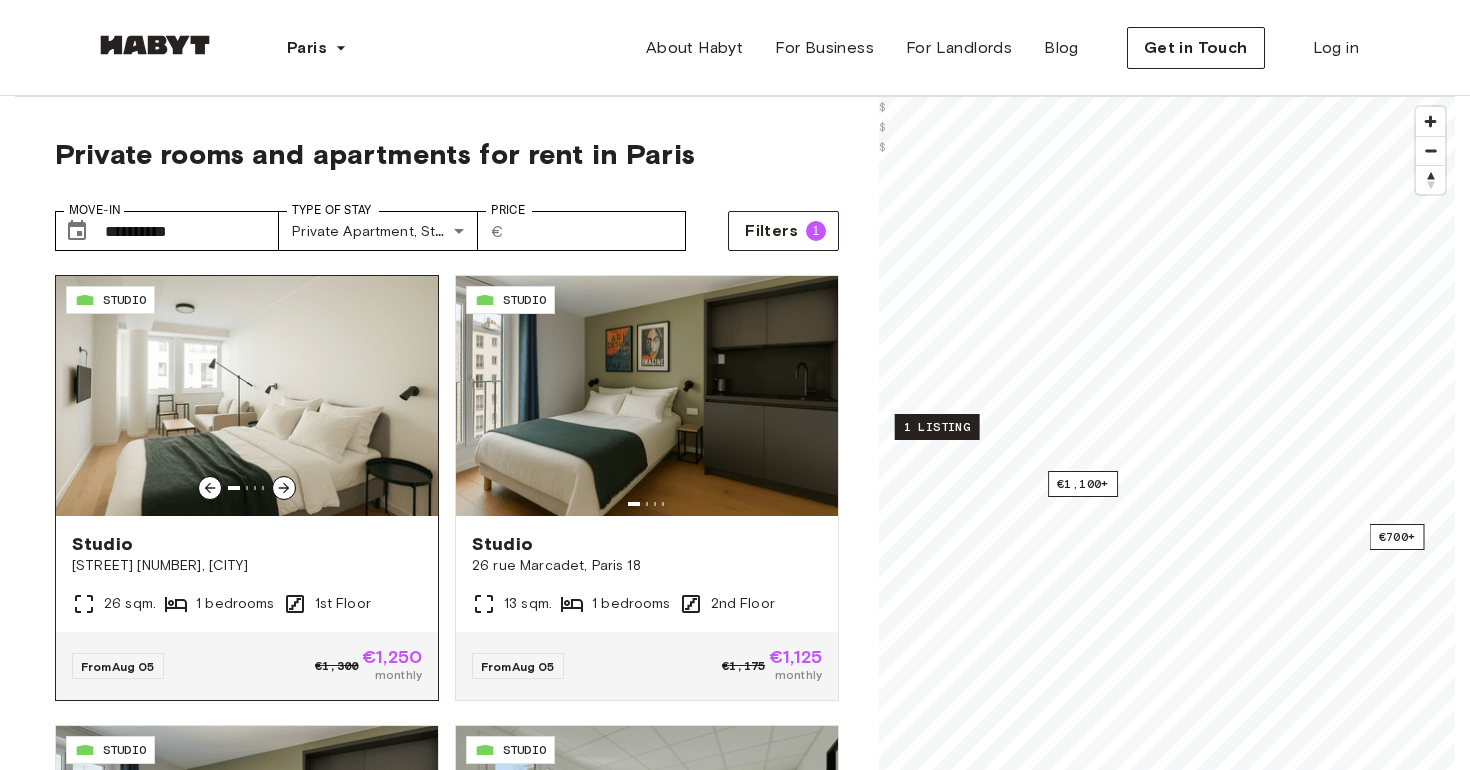 click 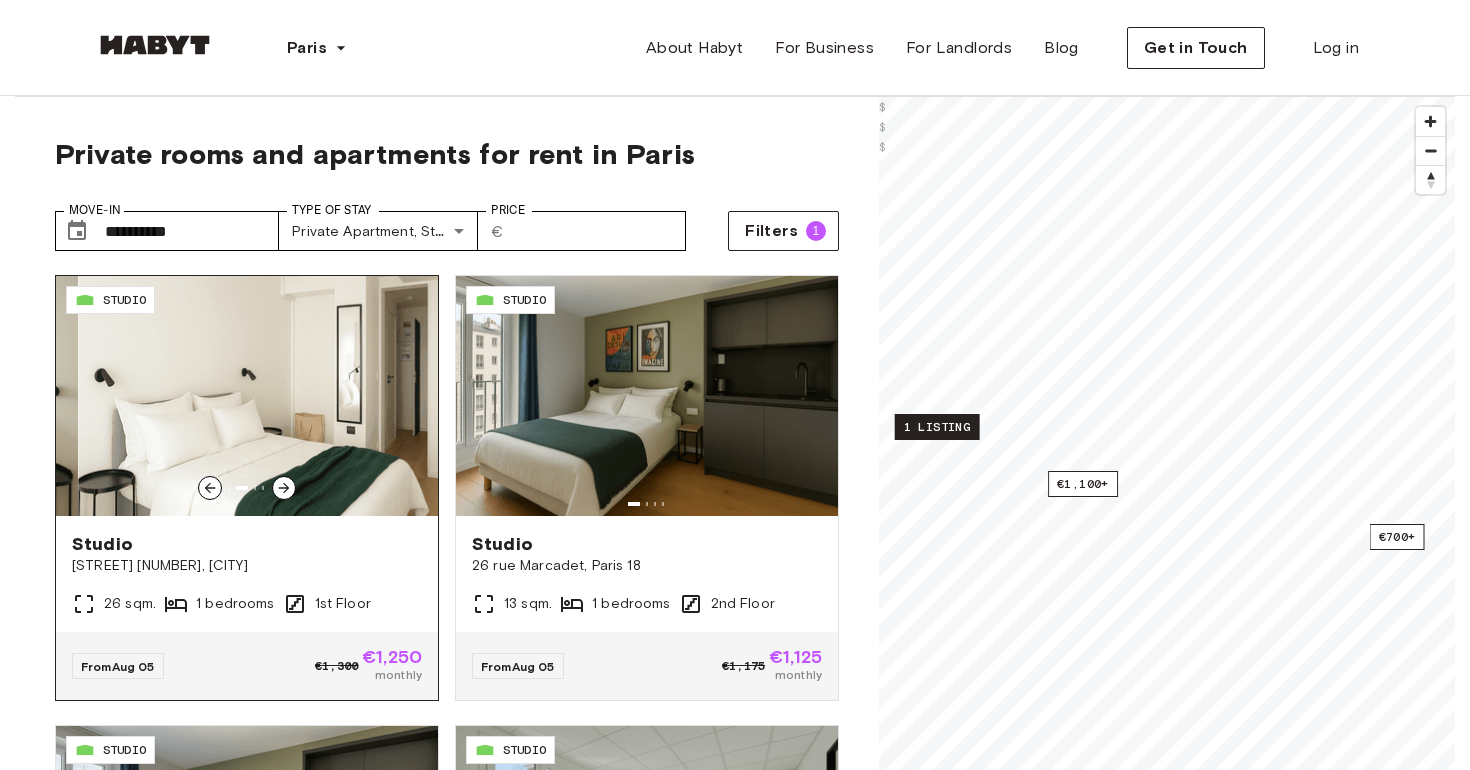 click 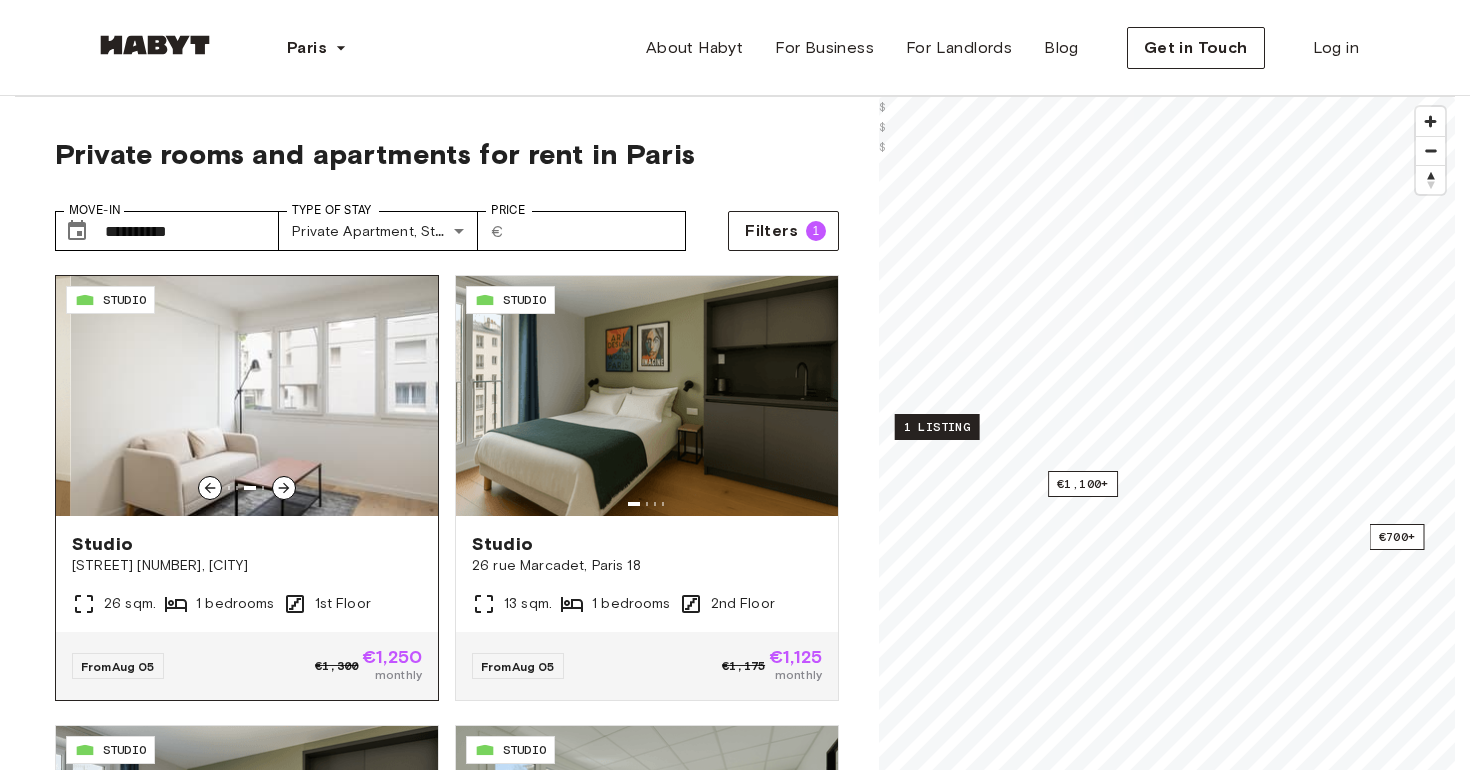 click 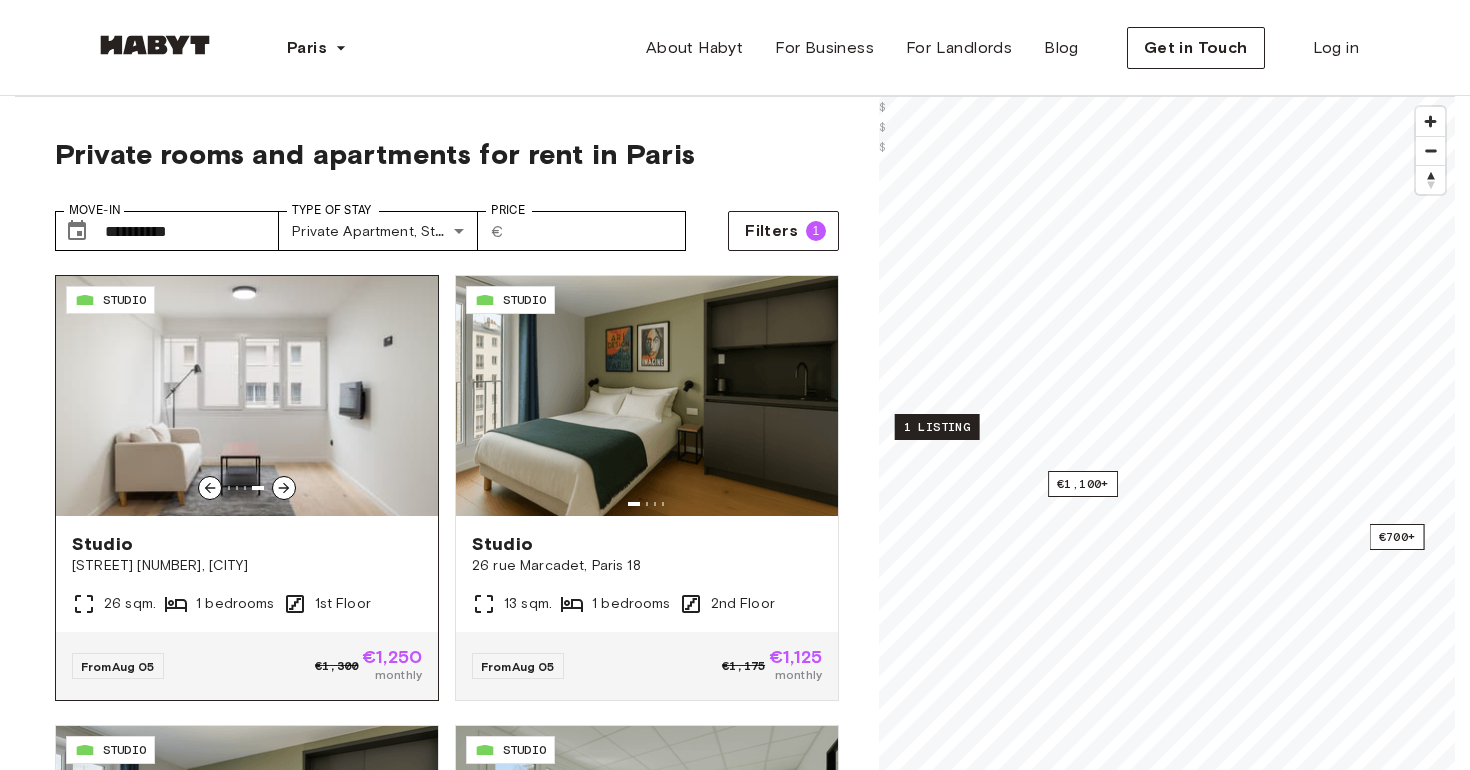 click 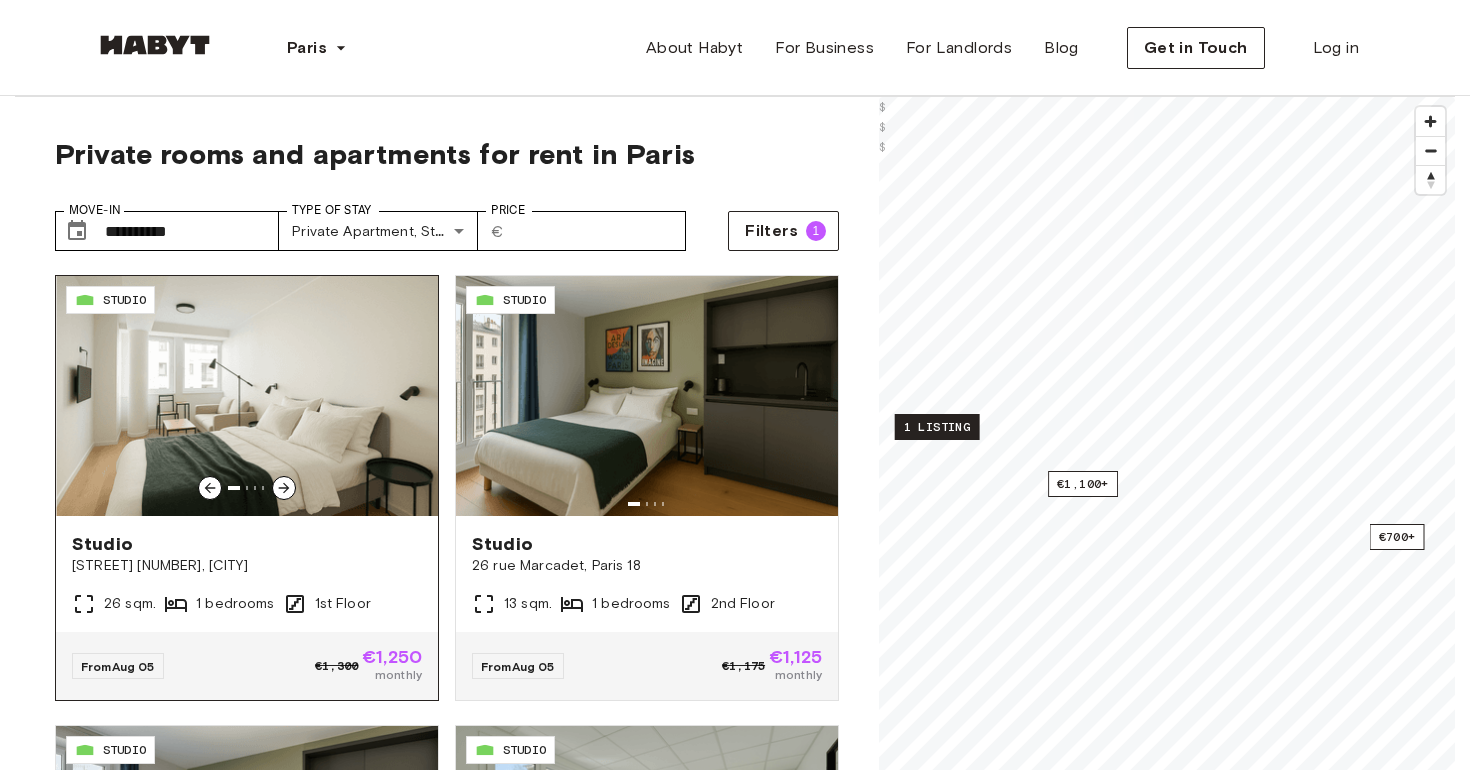 click 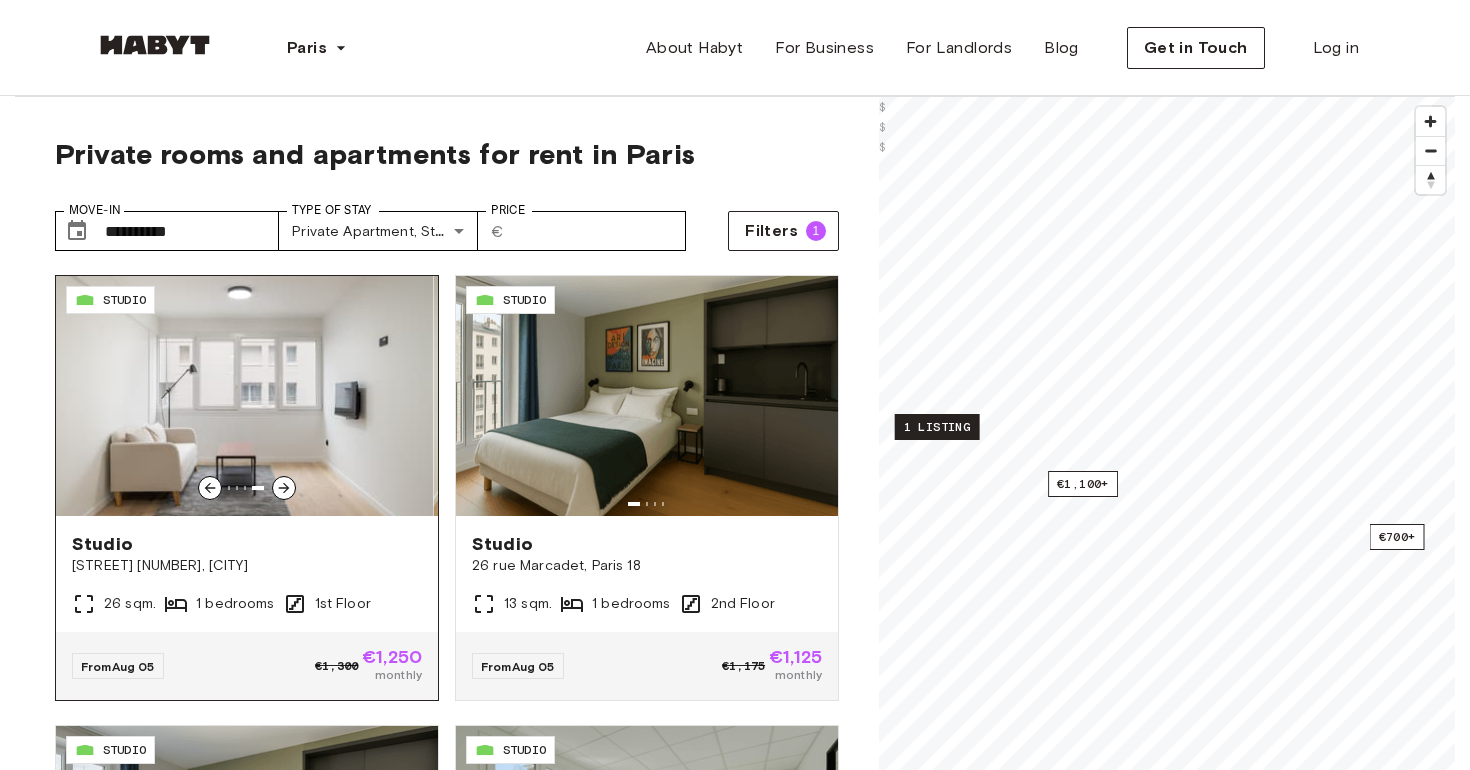 click at bounding box center [242, 396] 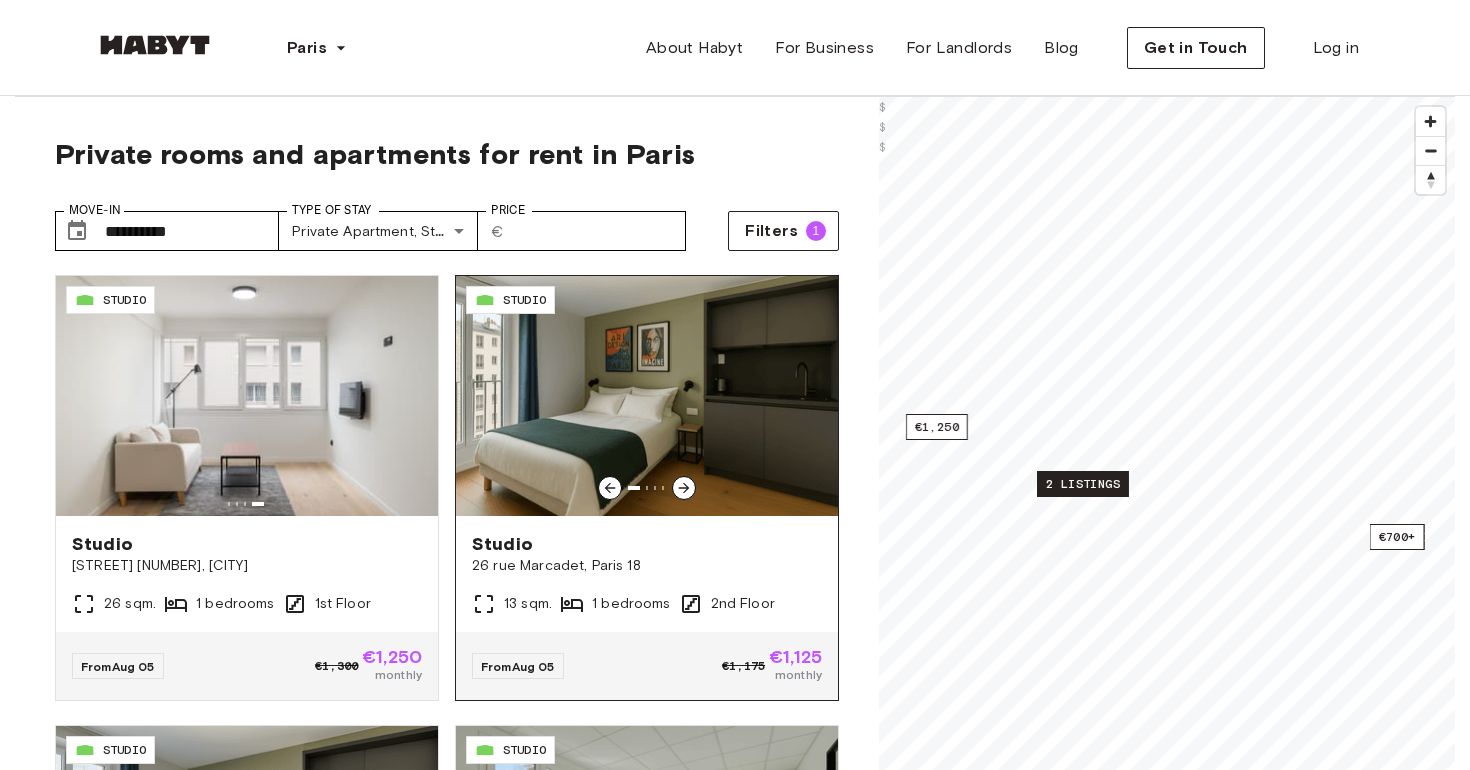 scroll, scrollTop: 115, scrollLeft: 0, axis: vertical 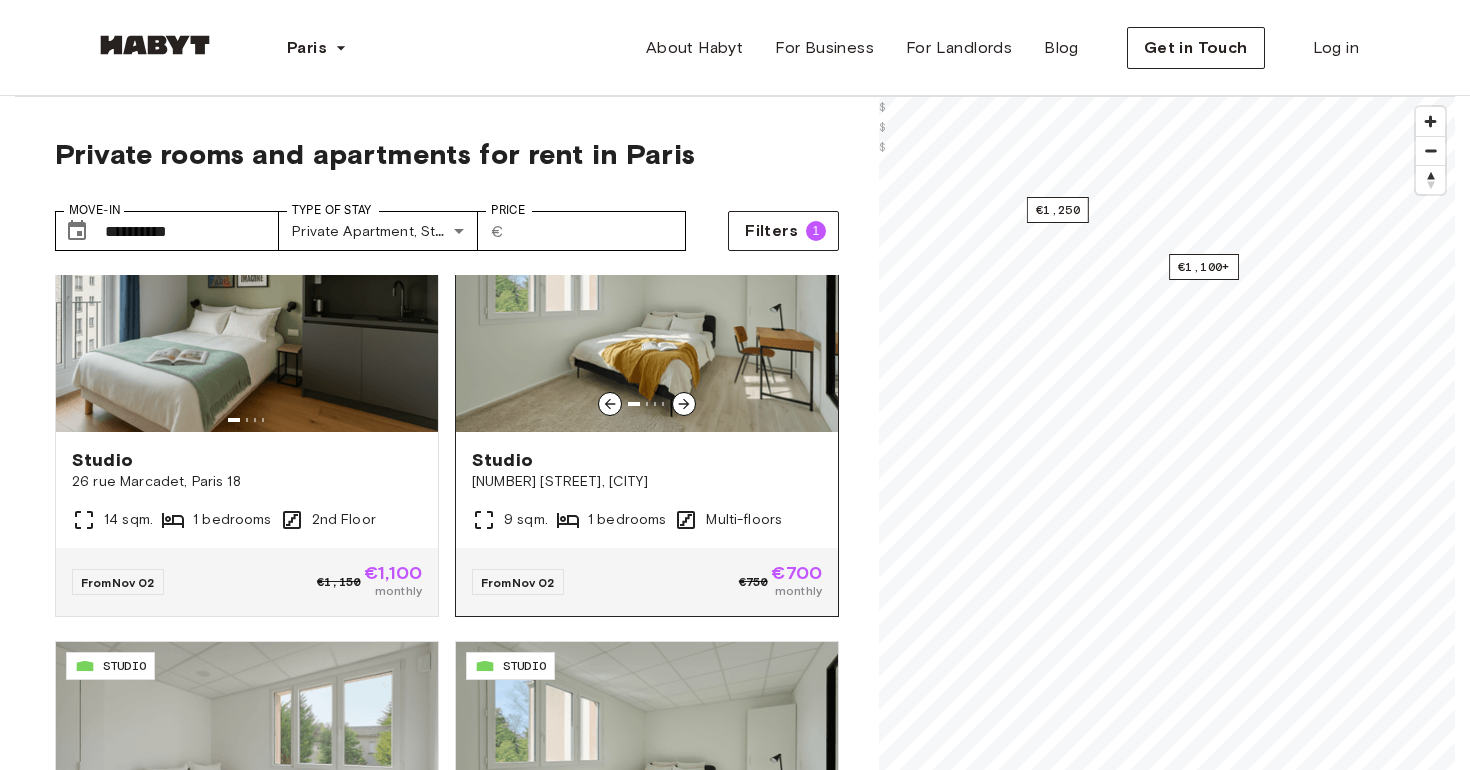click on "Studio" at bounding box center (647, 460) 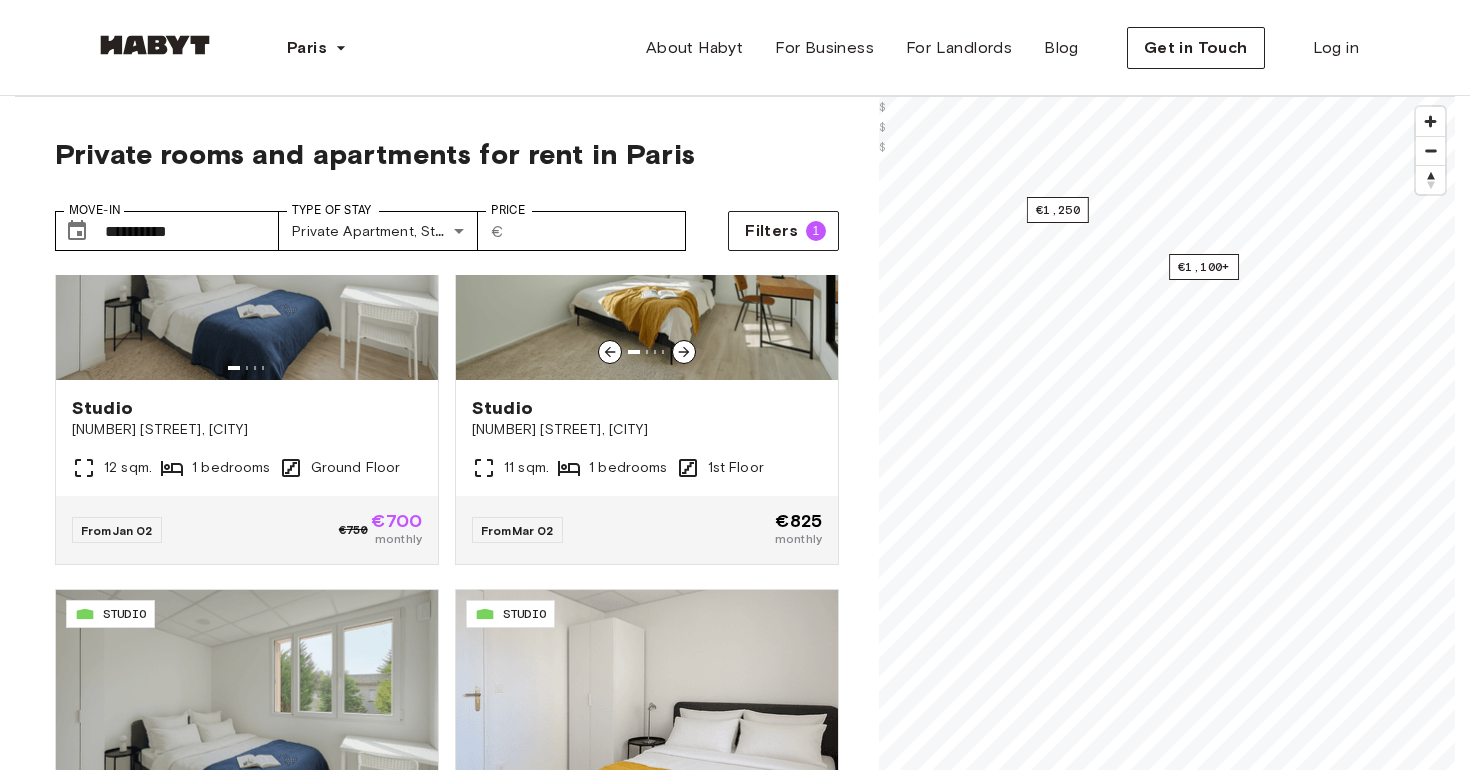 scroll, scrollTop: 1046, scrollLeft: 0, axis: vertical 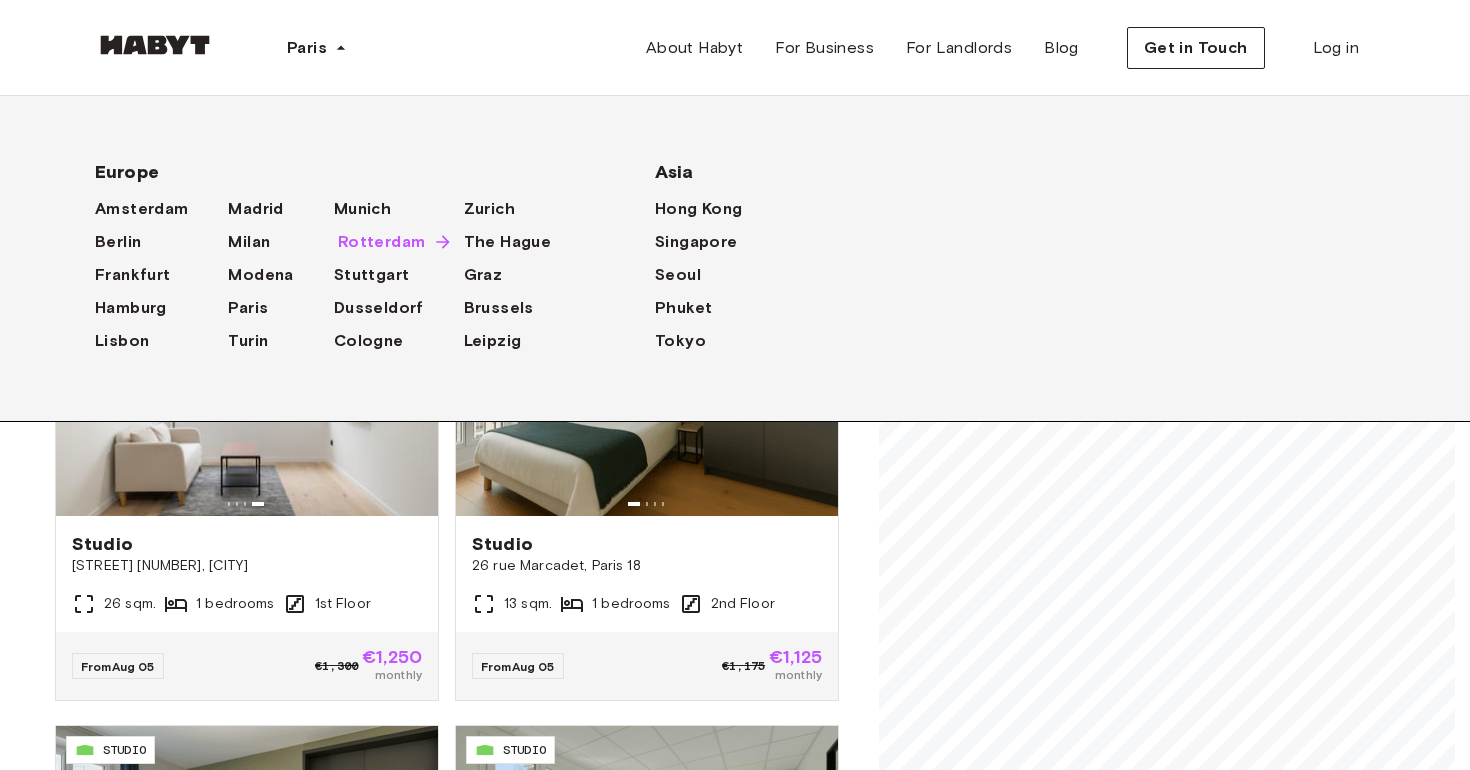 click on "Rotterdam" at bounding box center [382, 242] 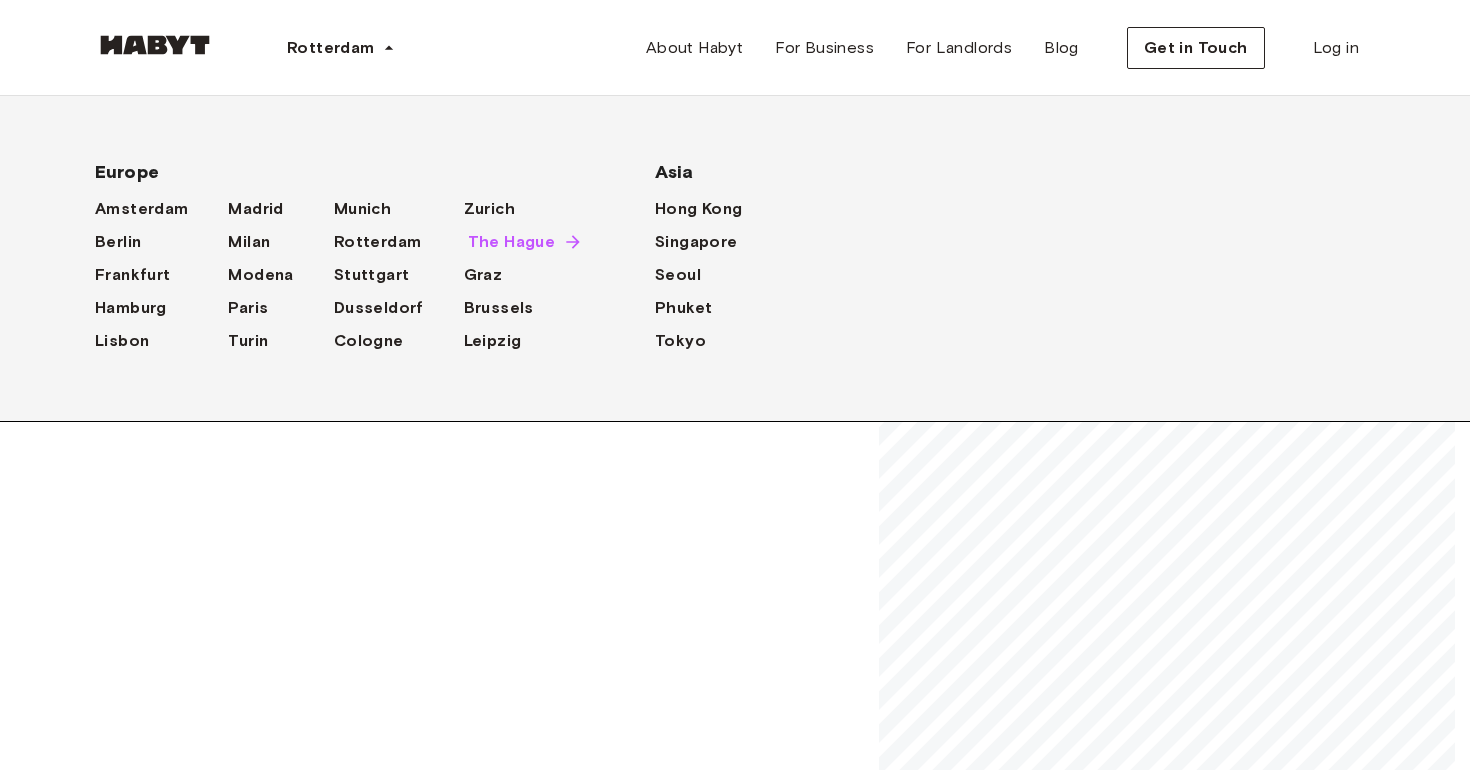 click on "The Hague" at bounding box center [512, 242] 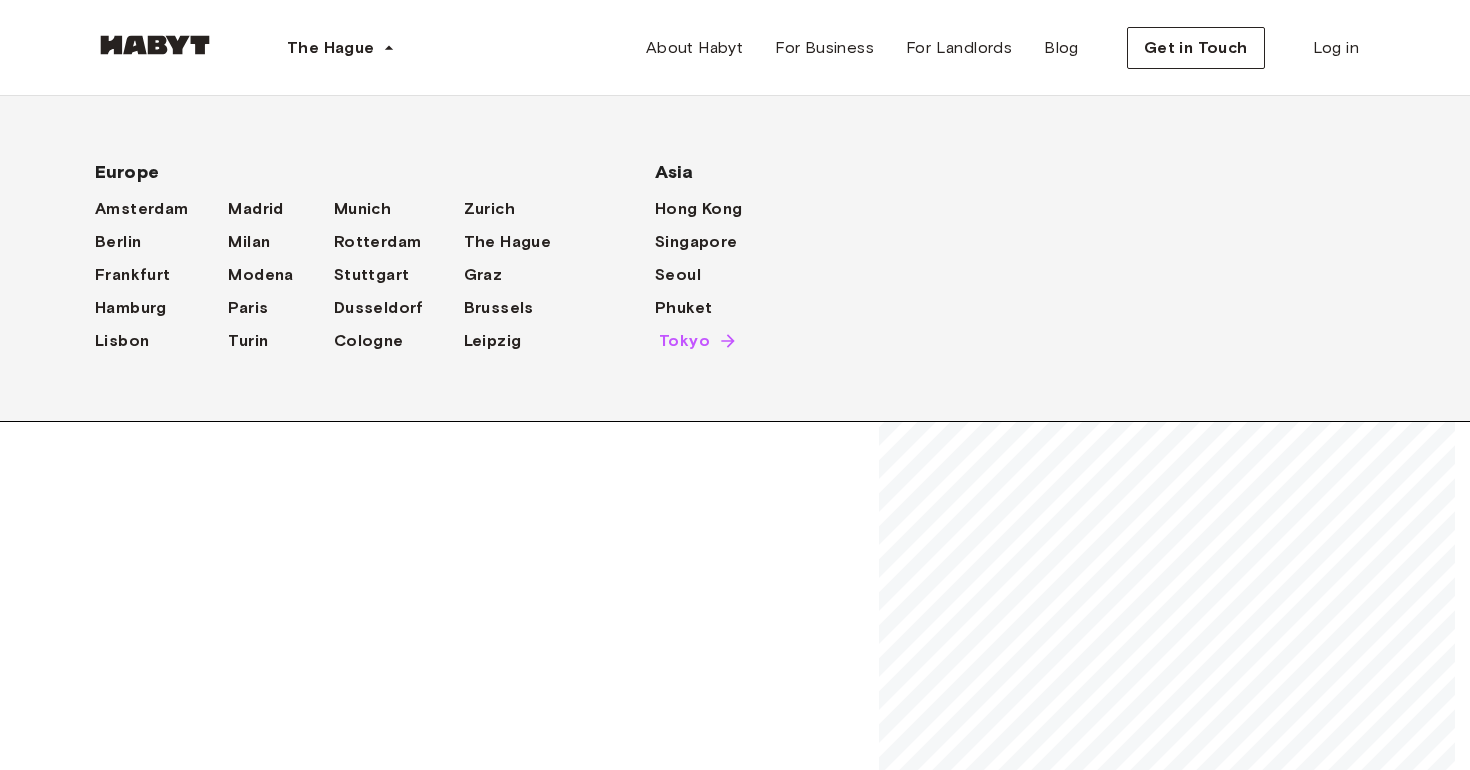 click on "Tokyo" at bounding box center (684, 341) 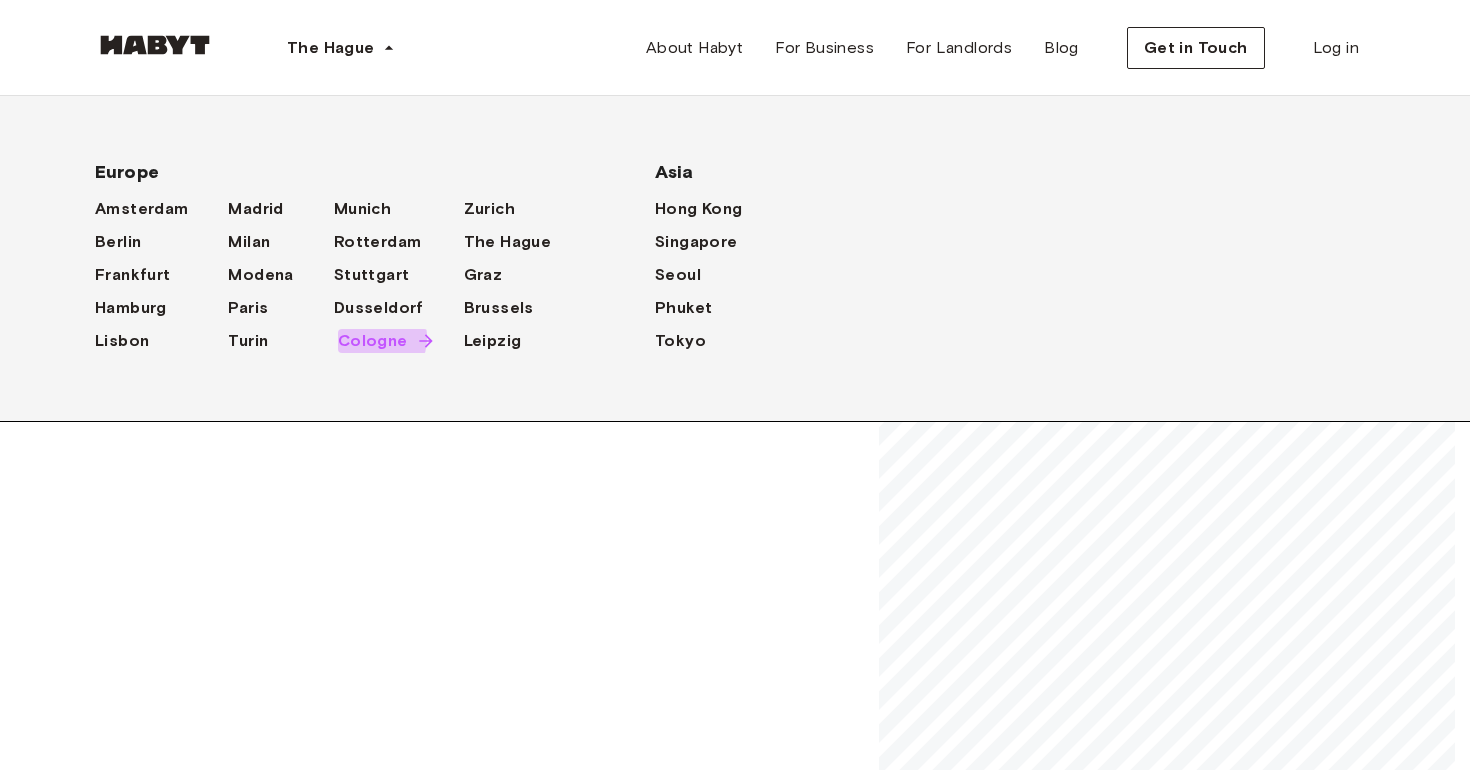 click on "Cologne" at bounding box center [373, 341] 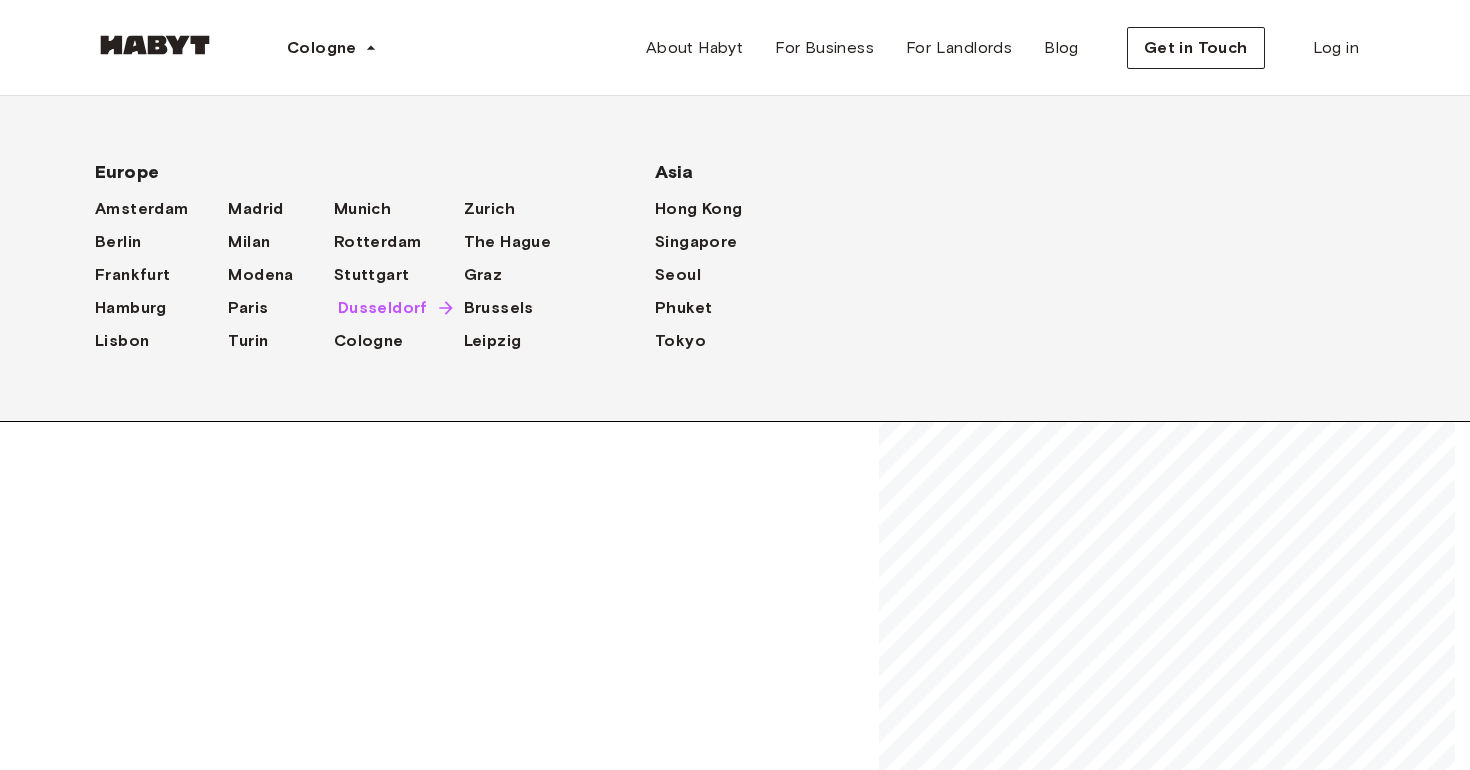 click on "Dusseldorf" at bounding box center [383, 308] 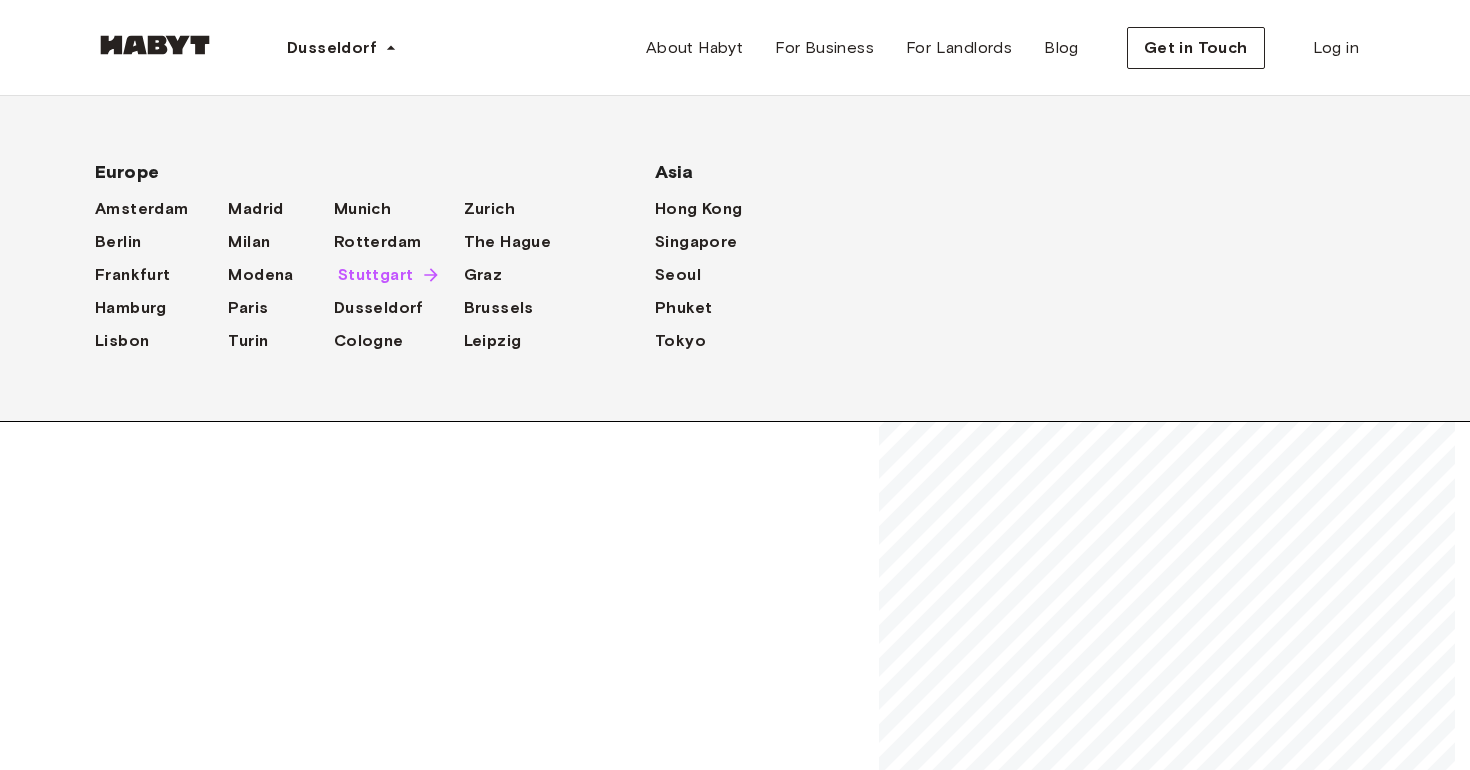 click on "Stuttgart" at bounding box center (376, 275) 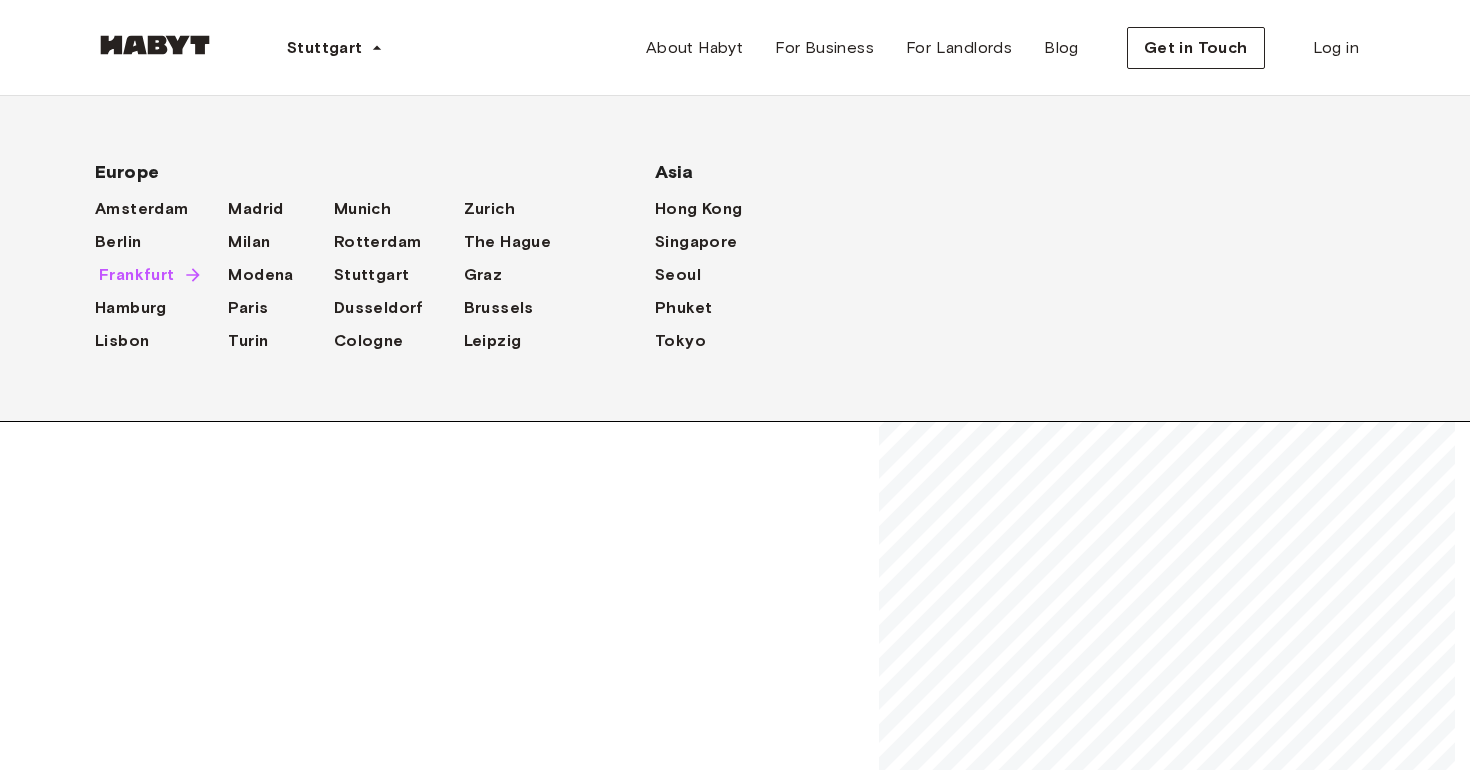 click on "Frankfurt" at bounding box center (137, 275) 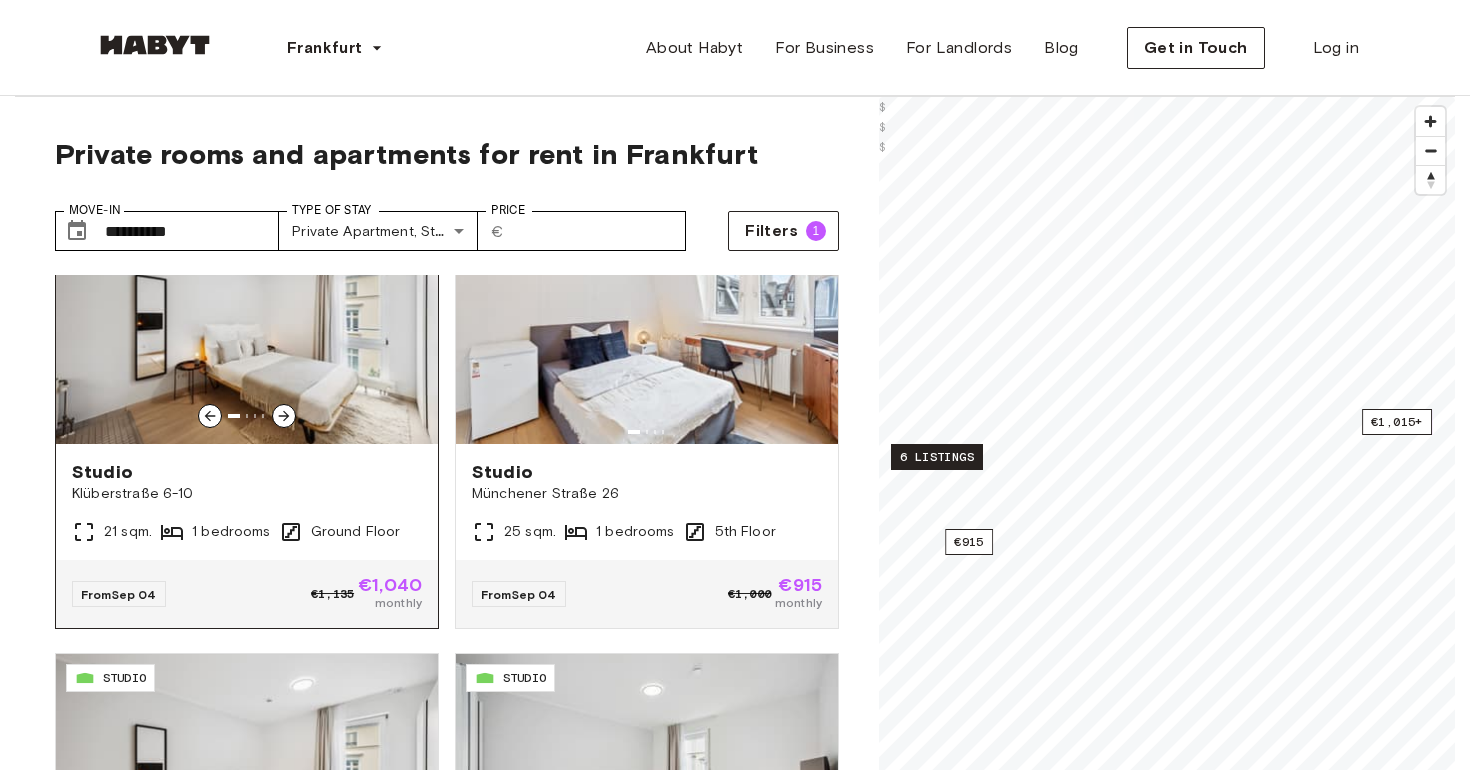 scroll, scrollTop: 69, scrollLeft: 0, axis: vertical 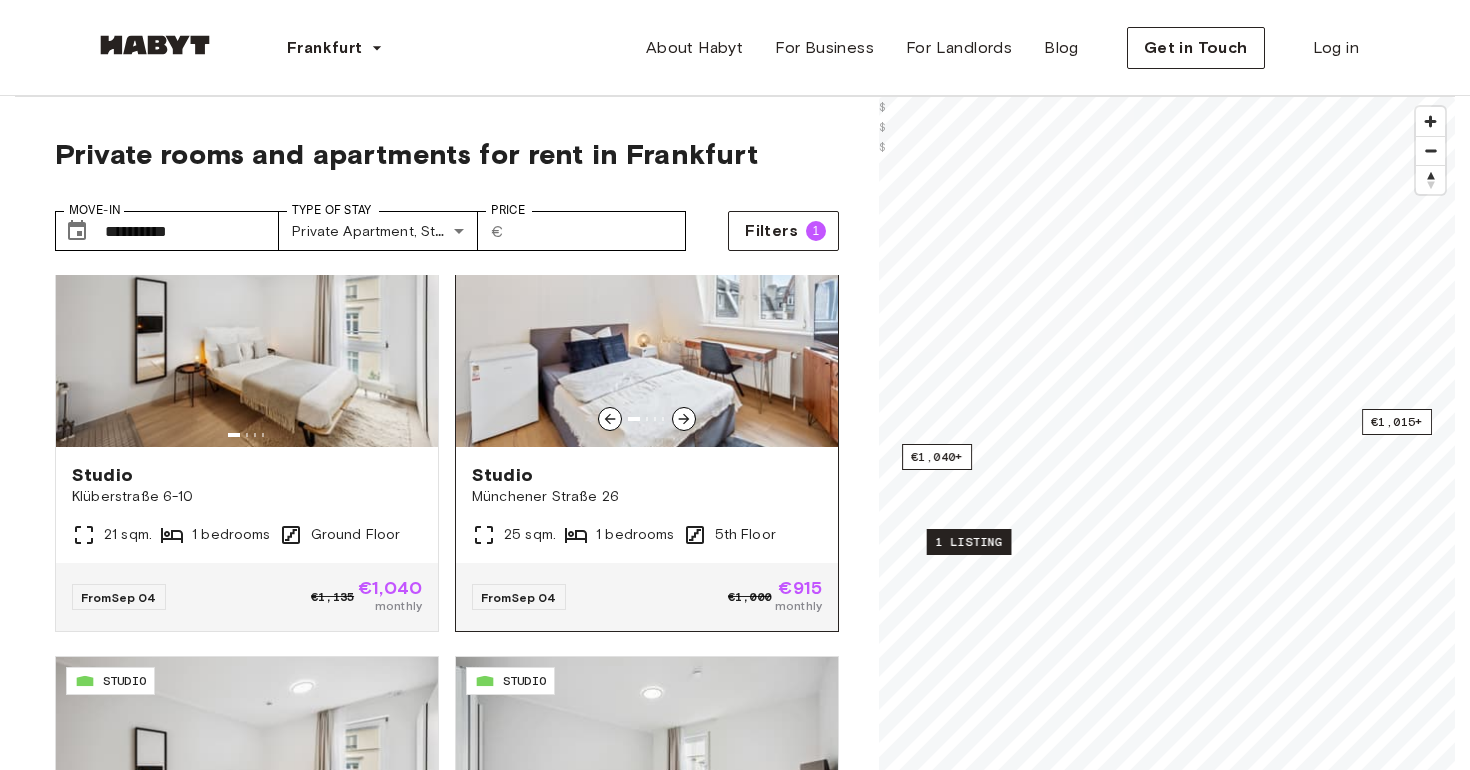 click 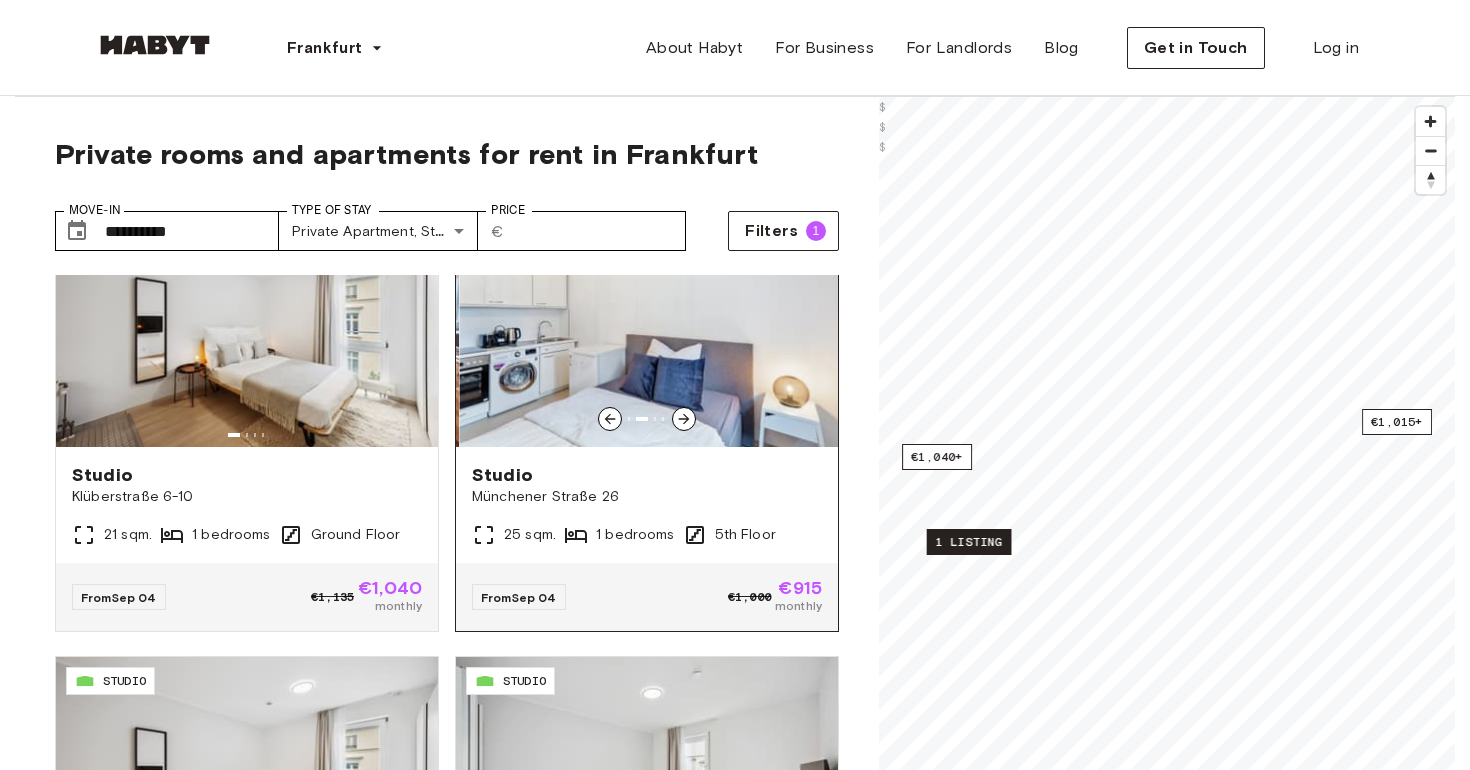 click 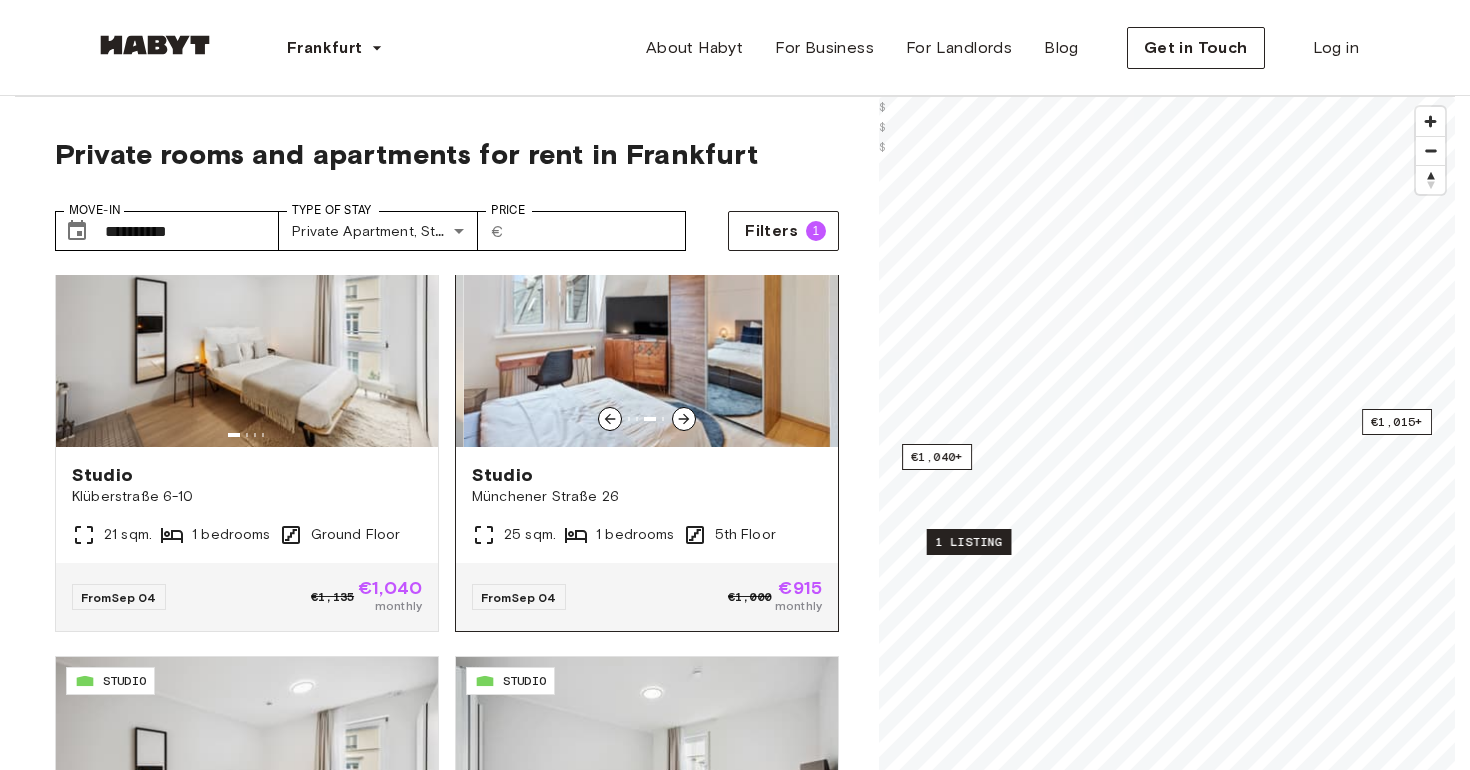 click 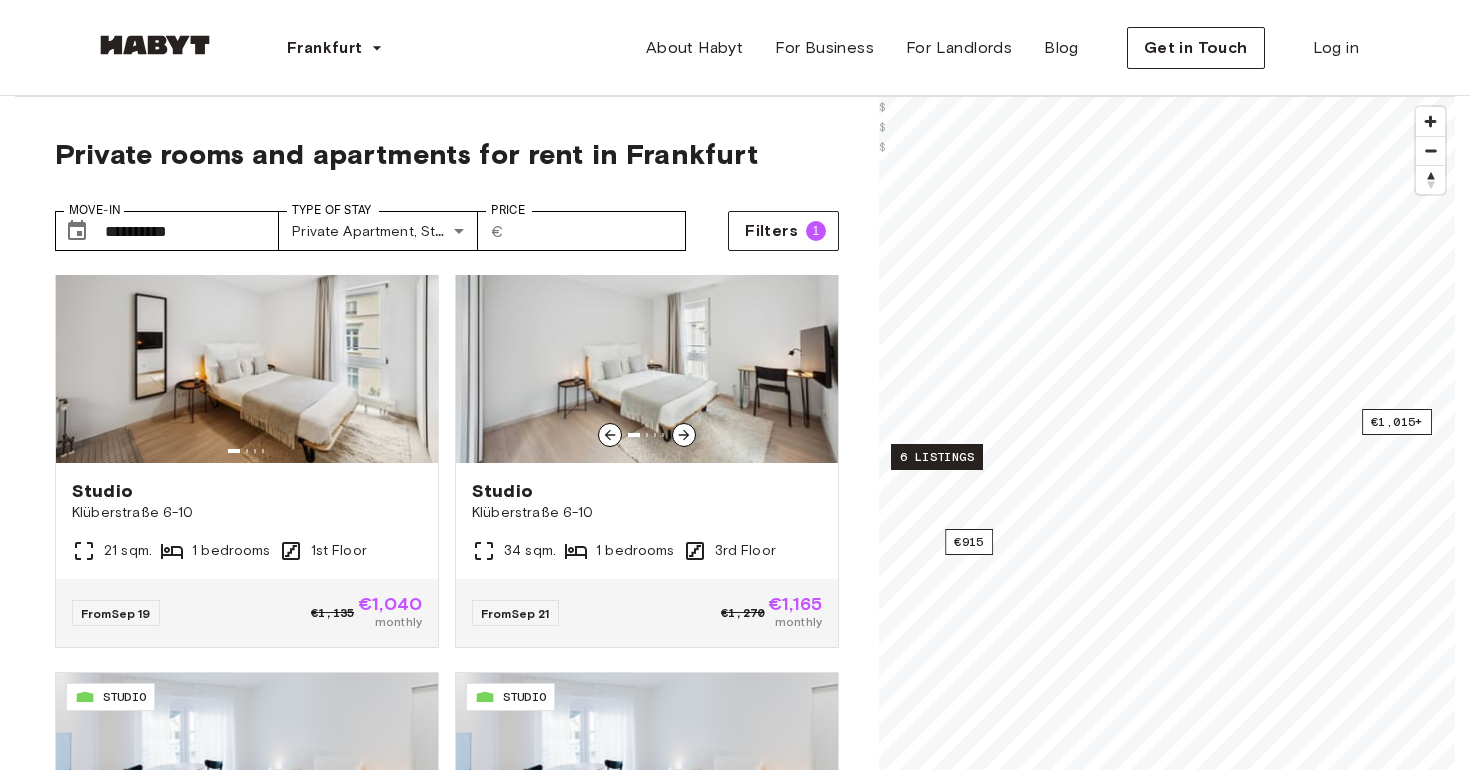 scroll, scrollTop: 495, scrollLeft: 0, axis: vertical 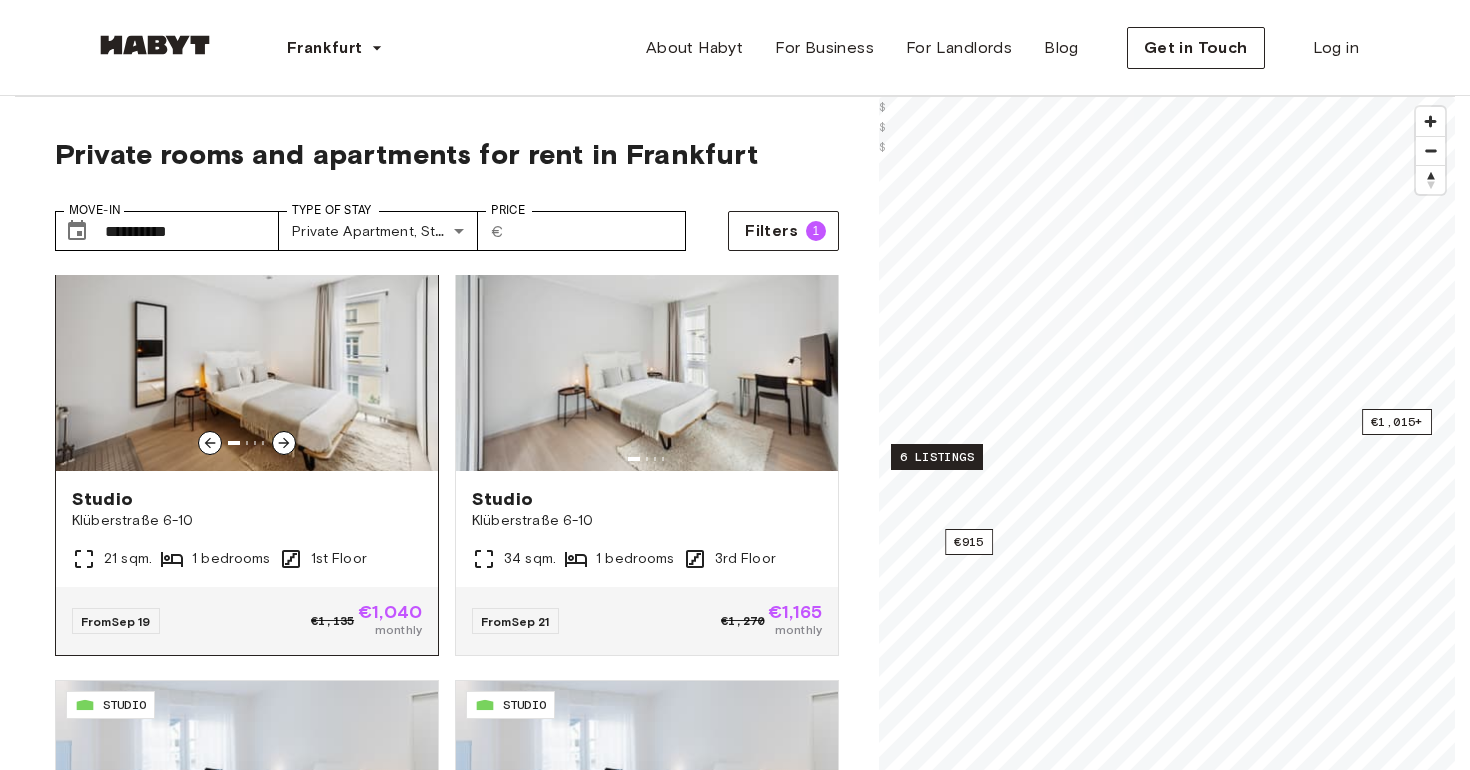 click 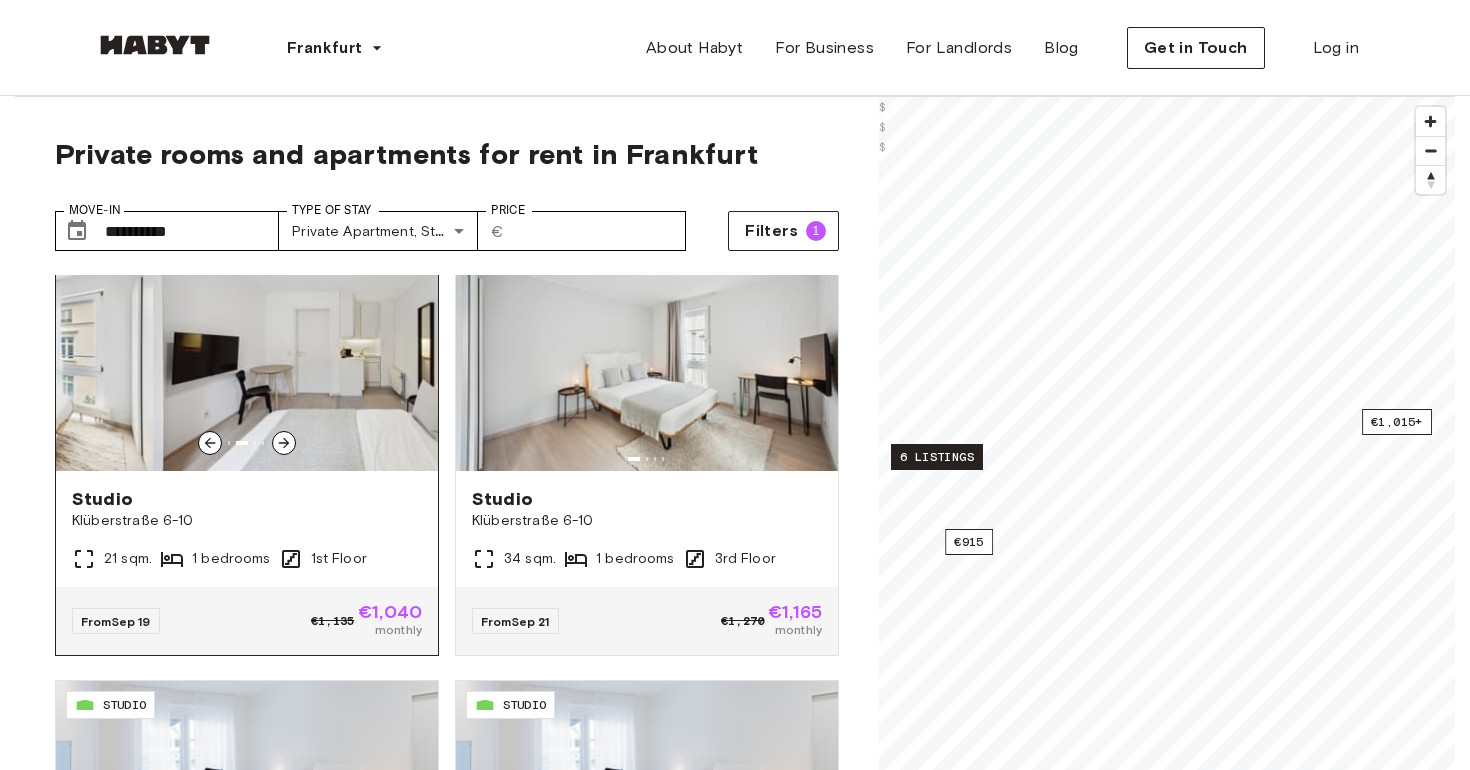 click 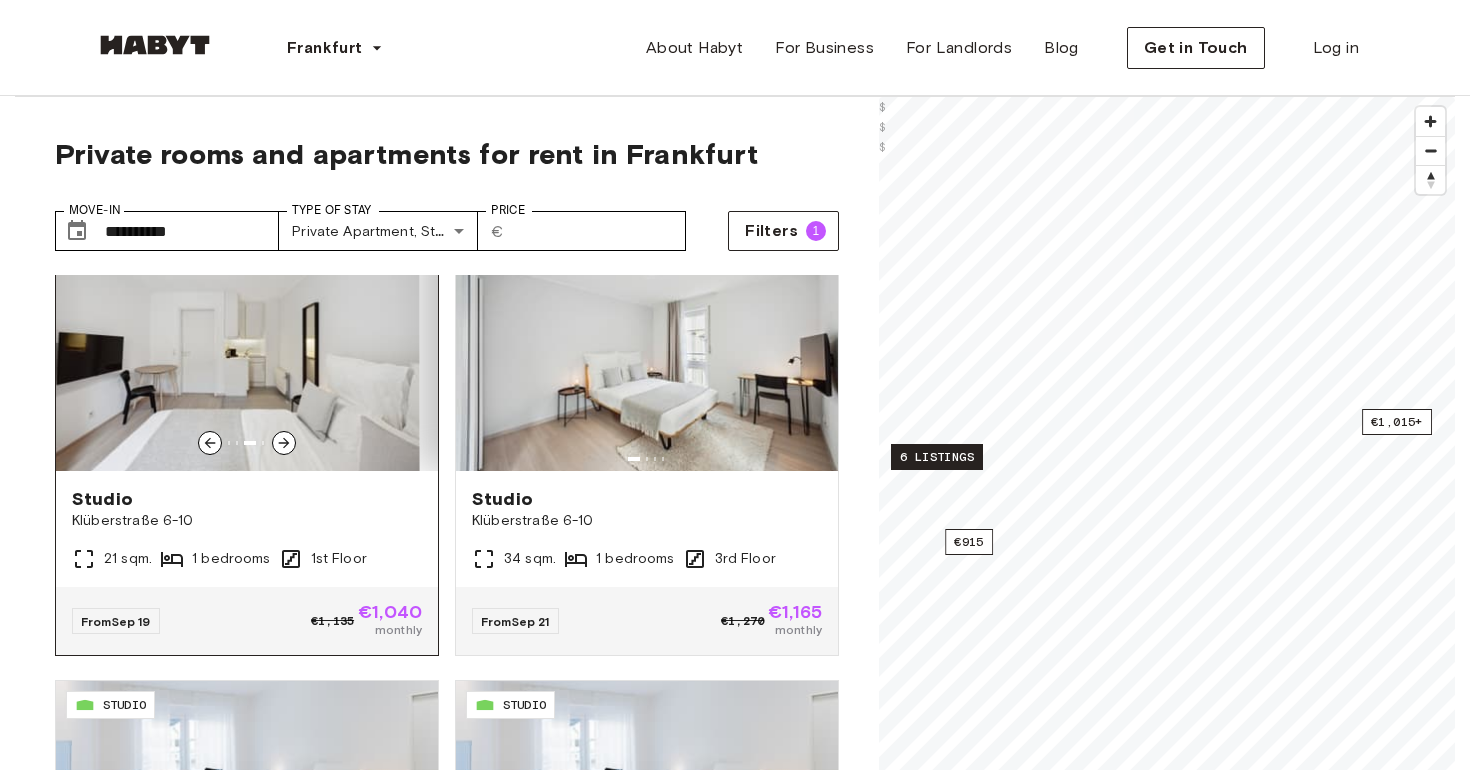 click 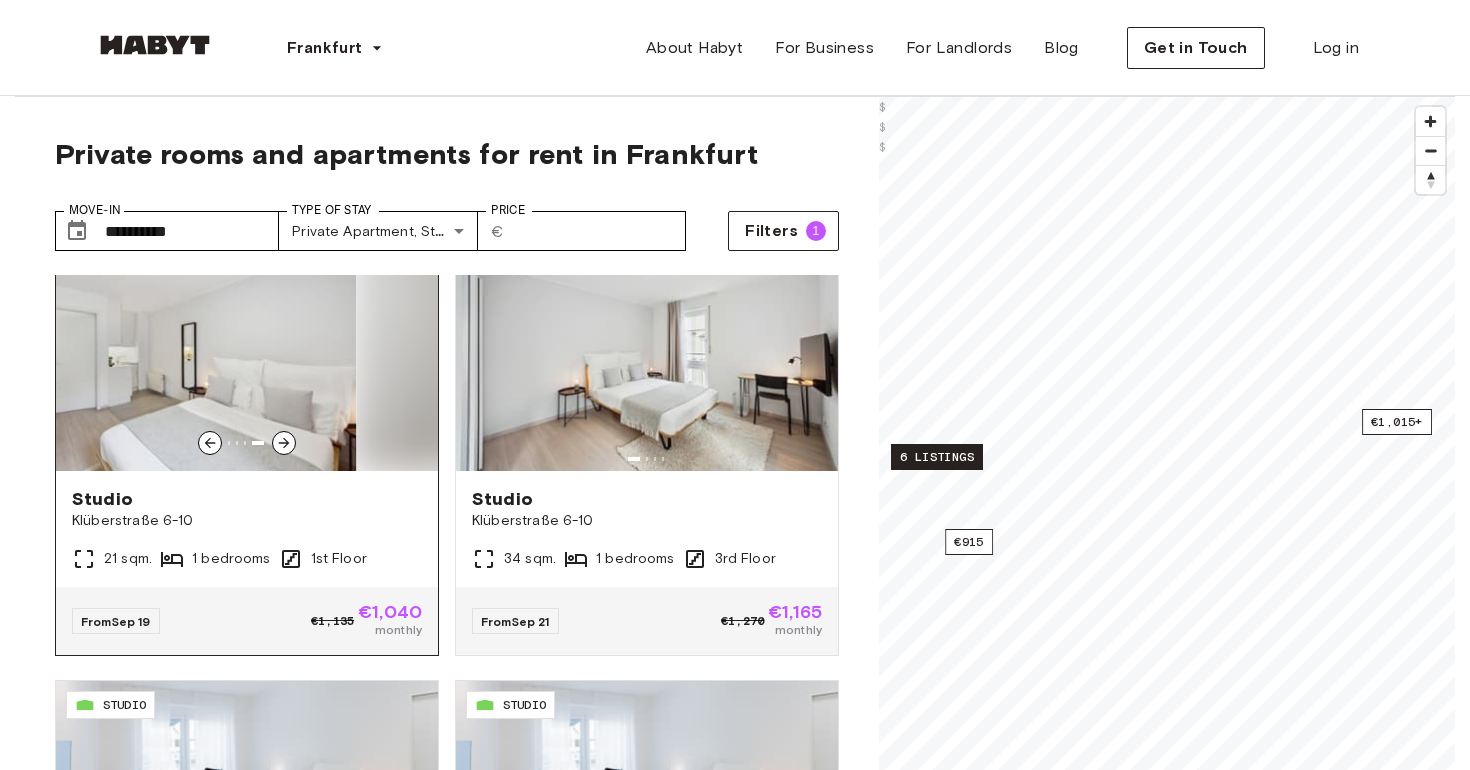click 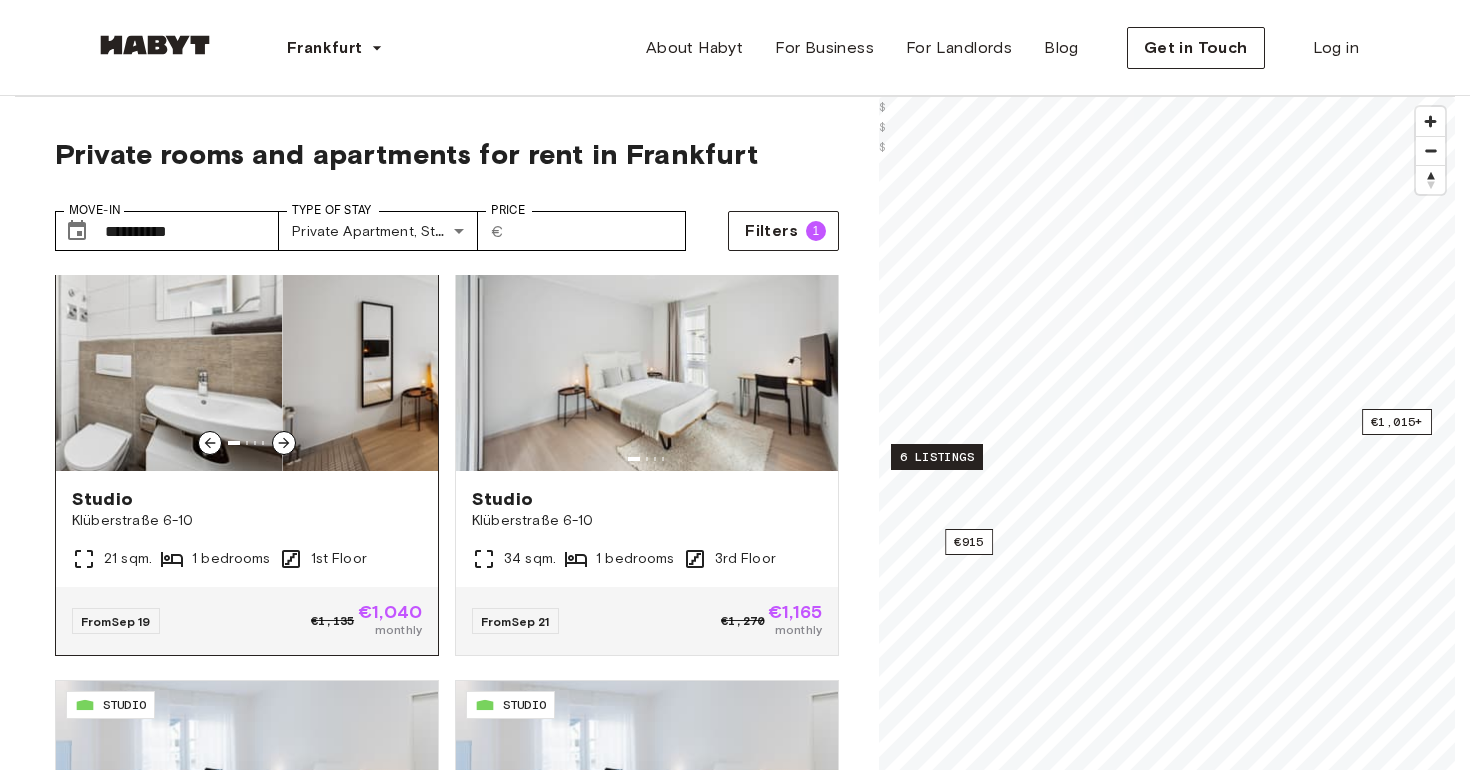 click 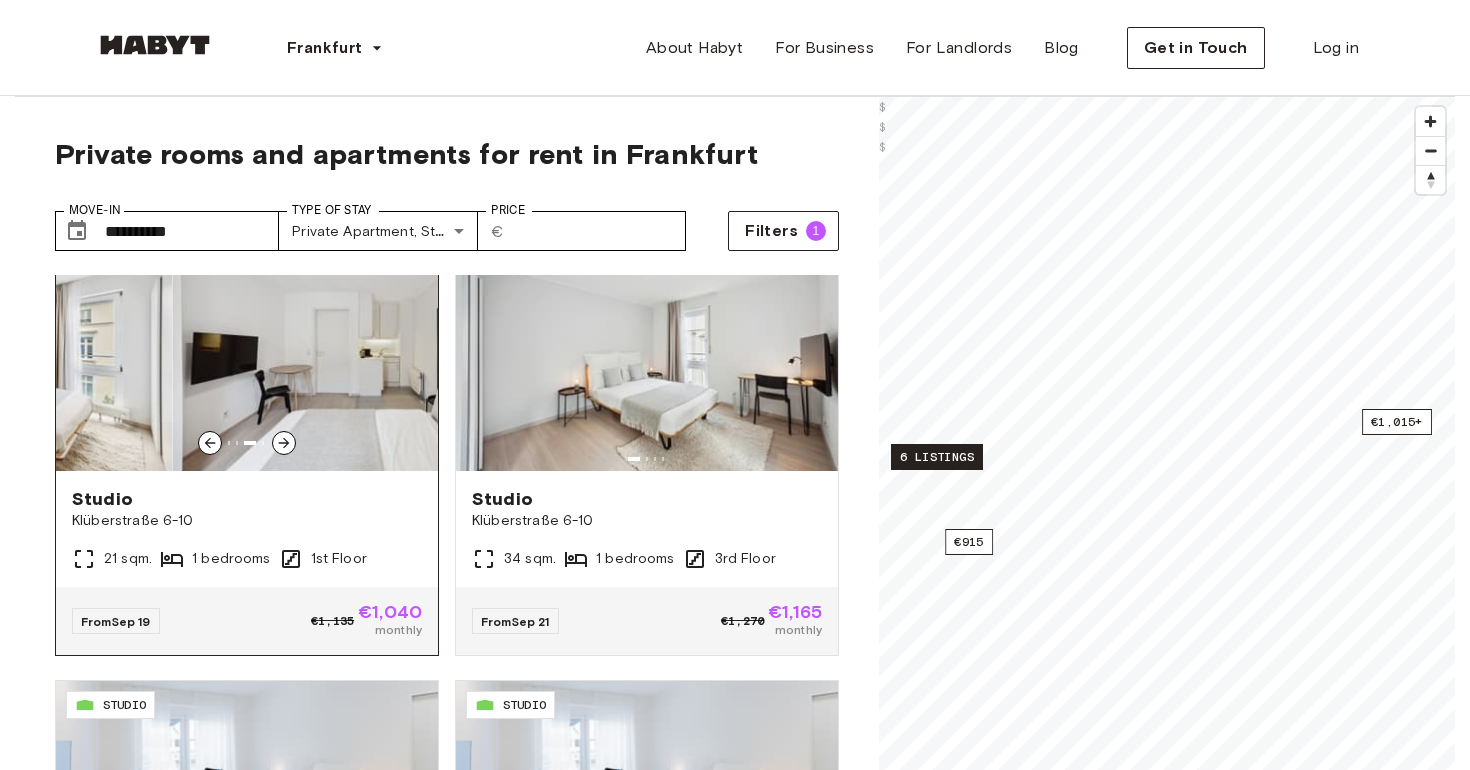 click 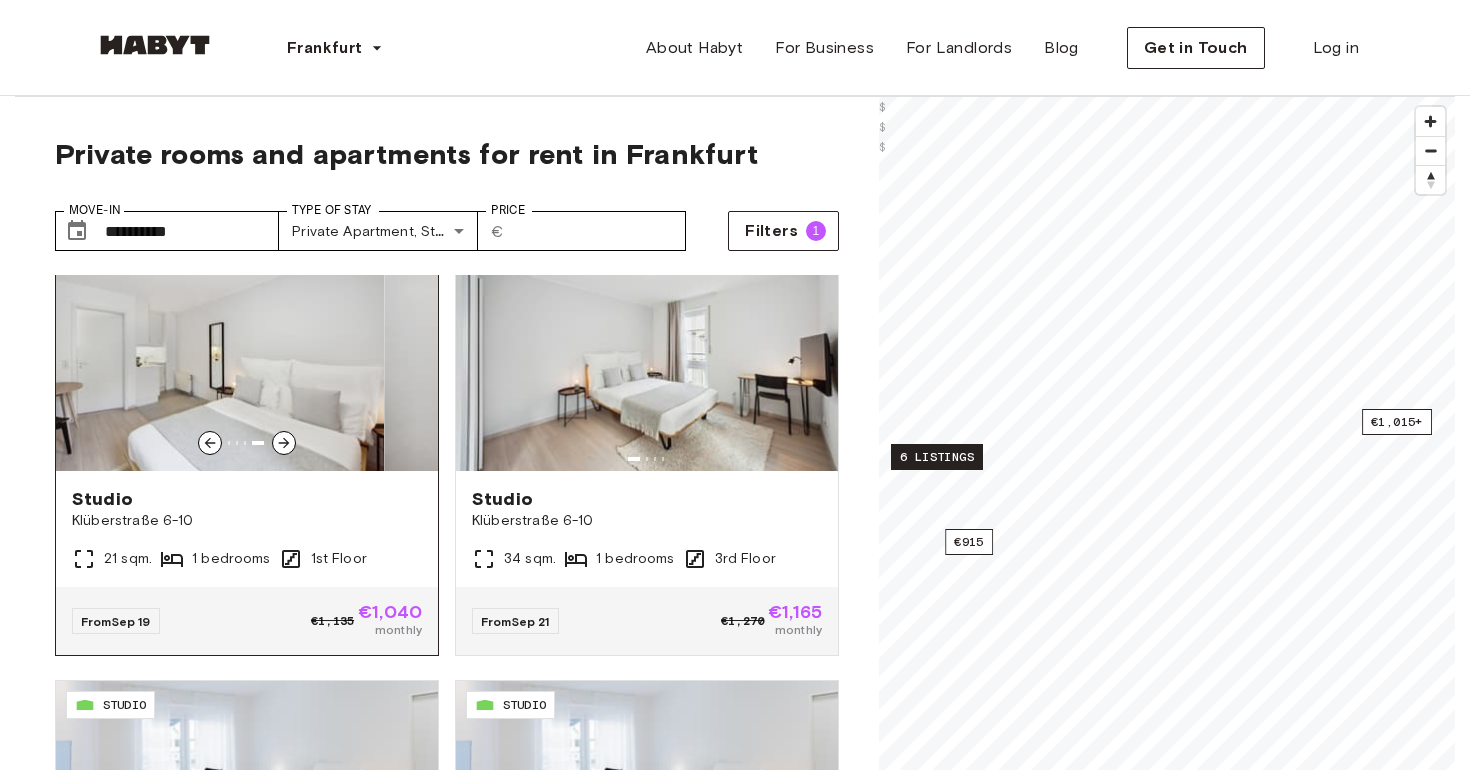 click 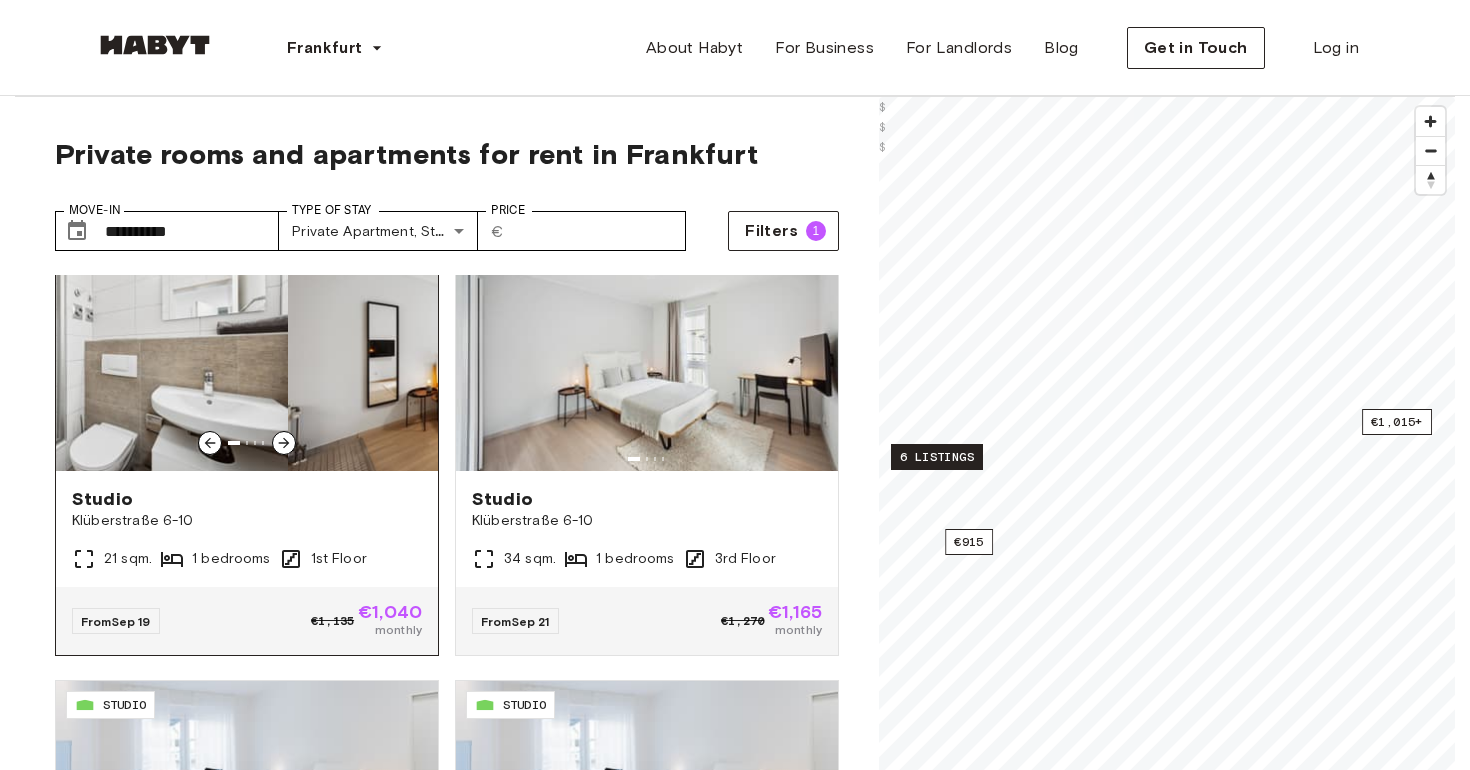 click 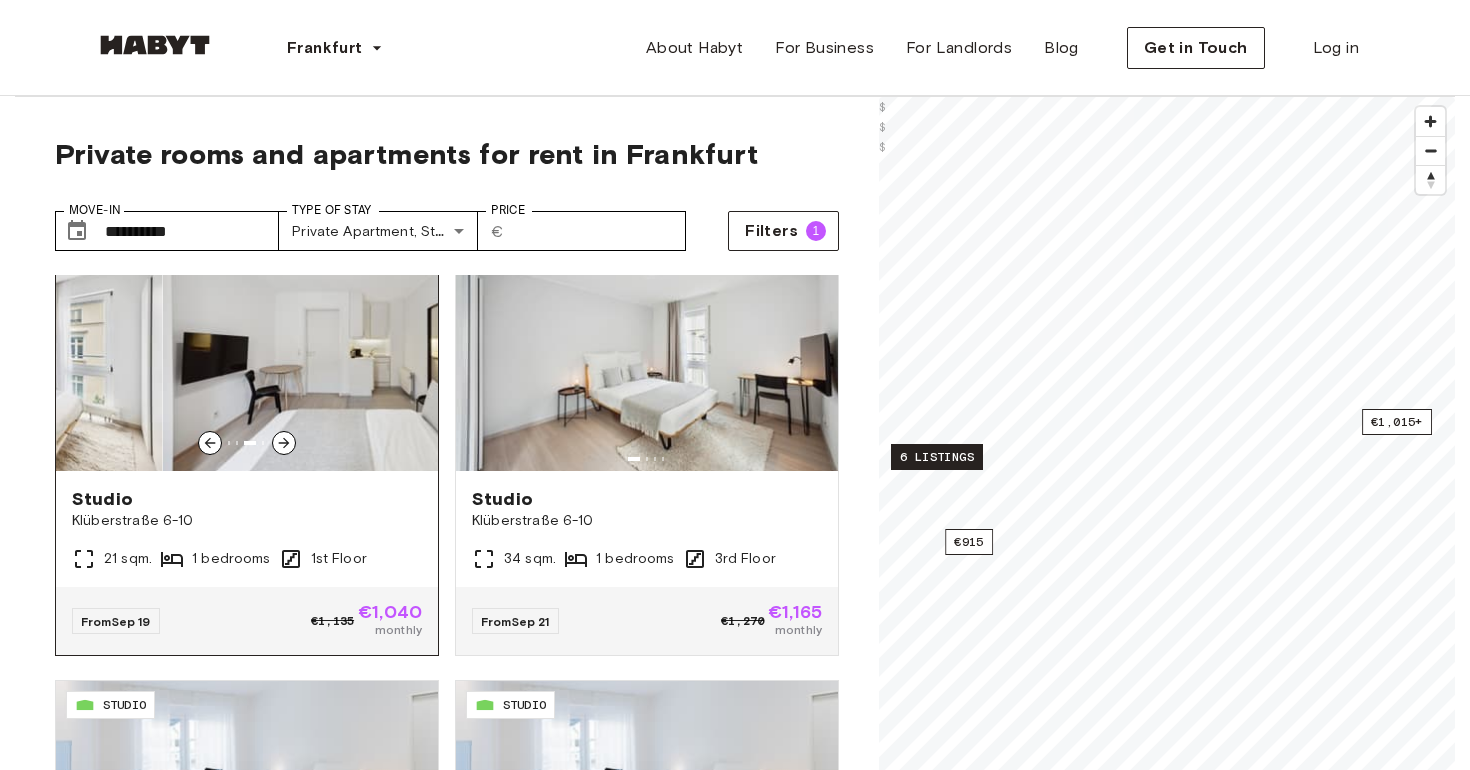 click 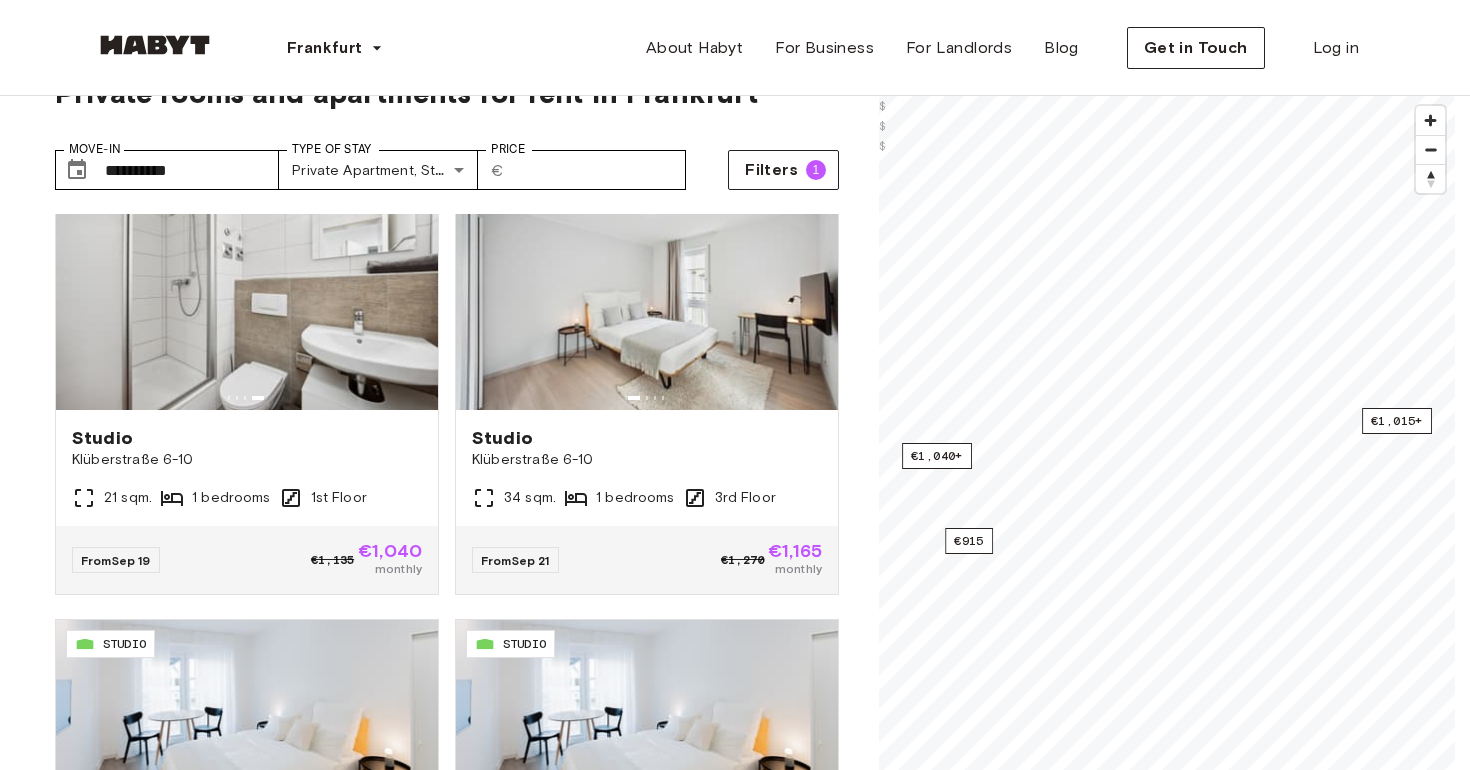 scroll, scrollTop: 59, scrollLeft: 0, axis: vertical 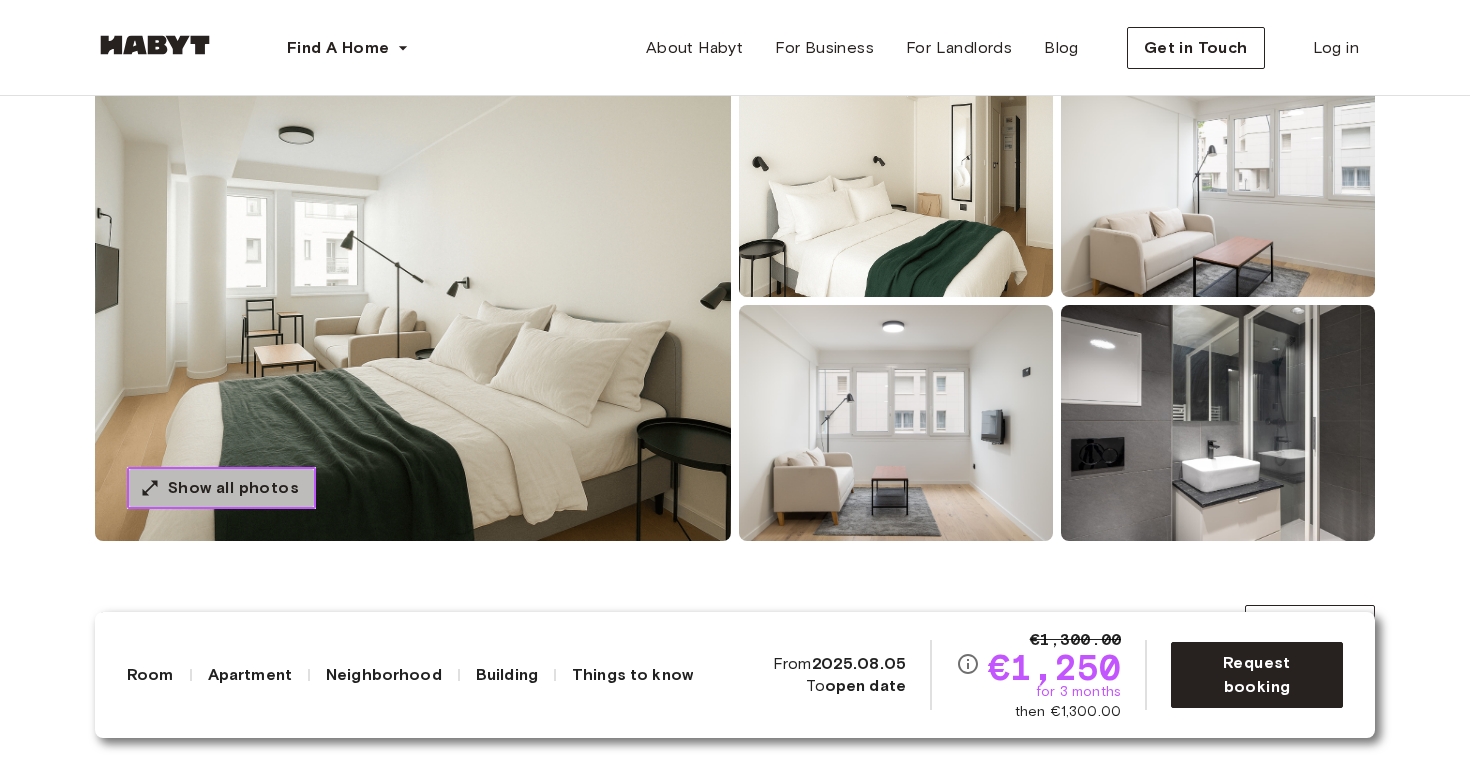 click on "Show all photos" at bounding box center [233, 488] 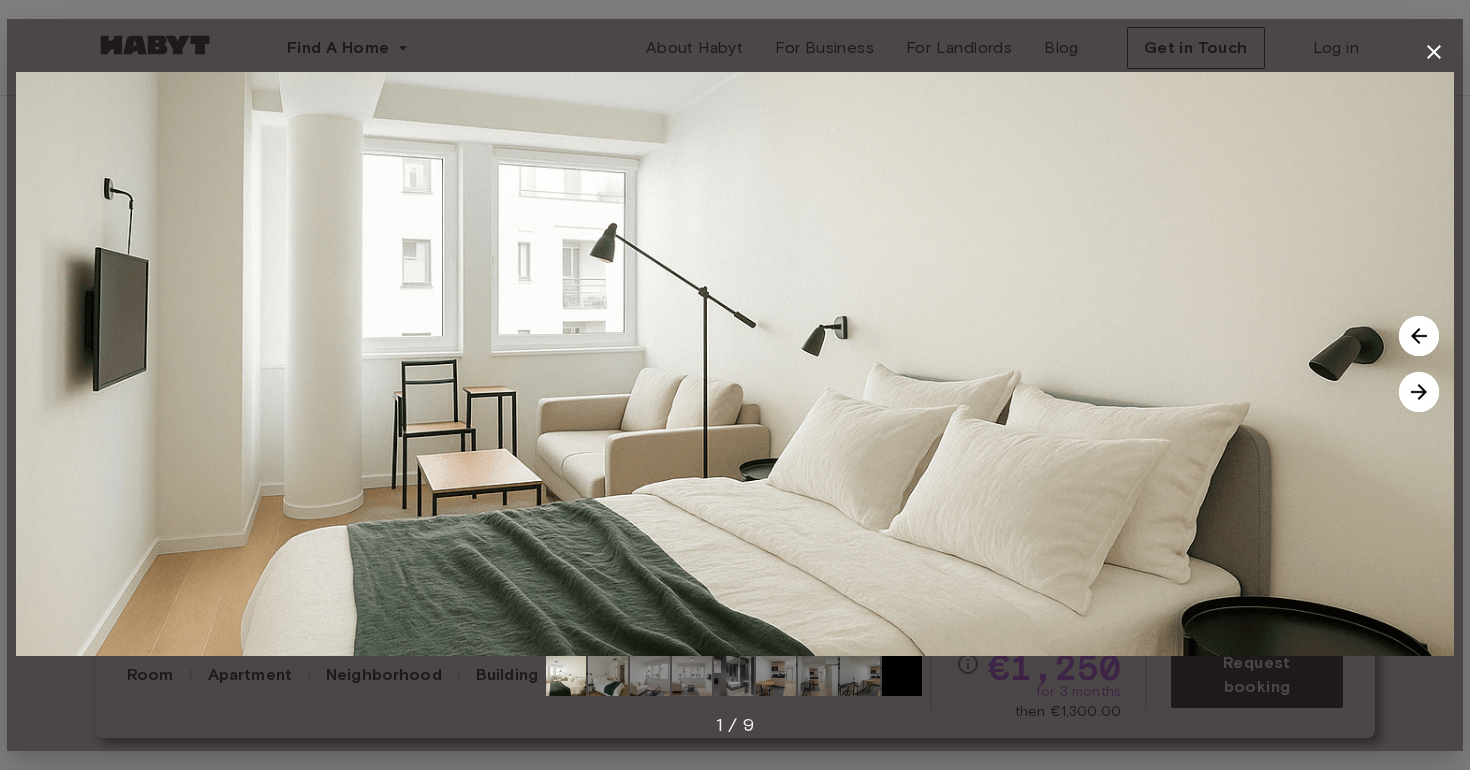 click at bounding box center [1419, 392] 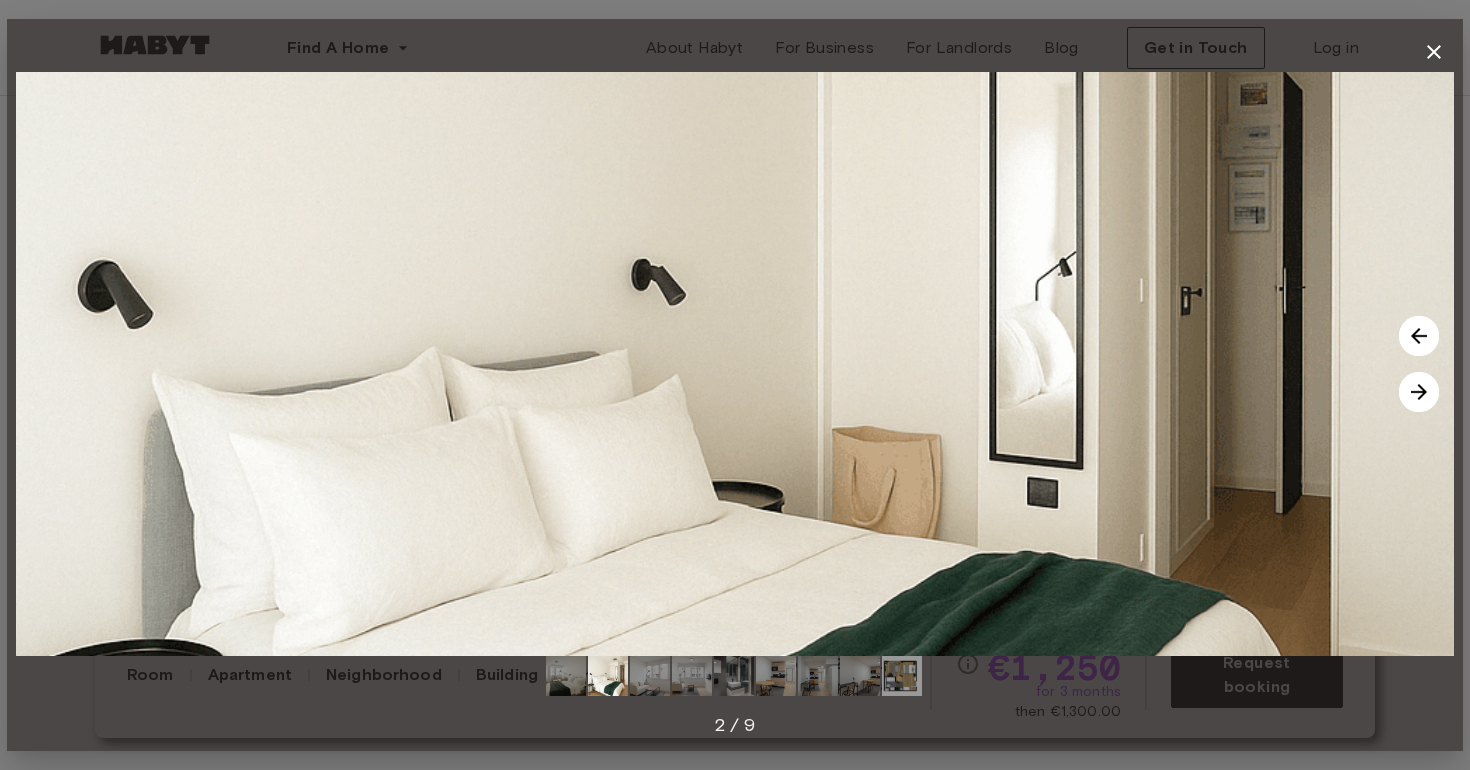click at bounding box center (1419, 392) 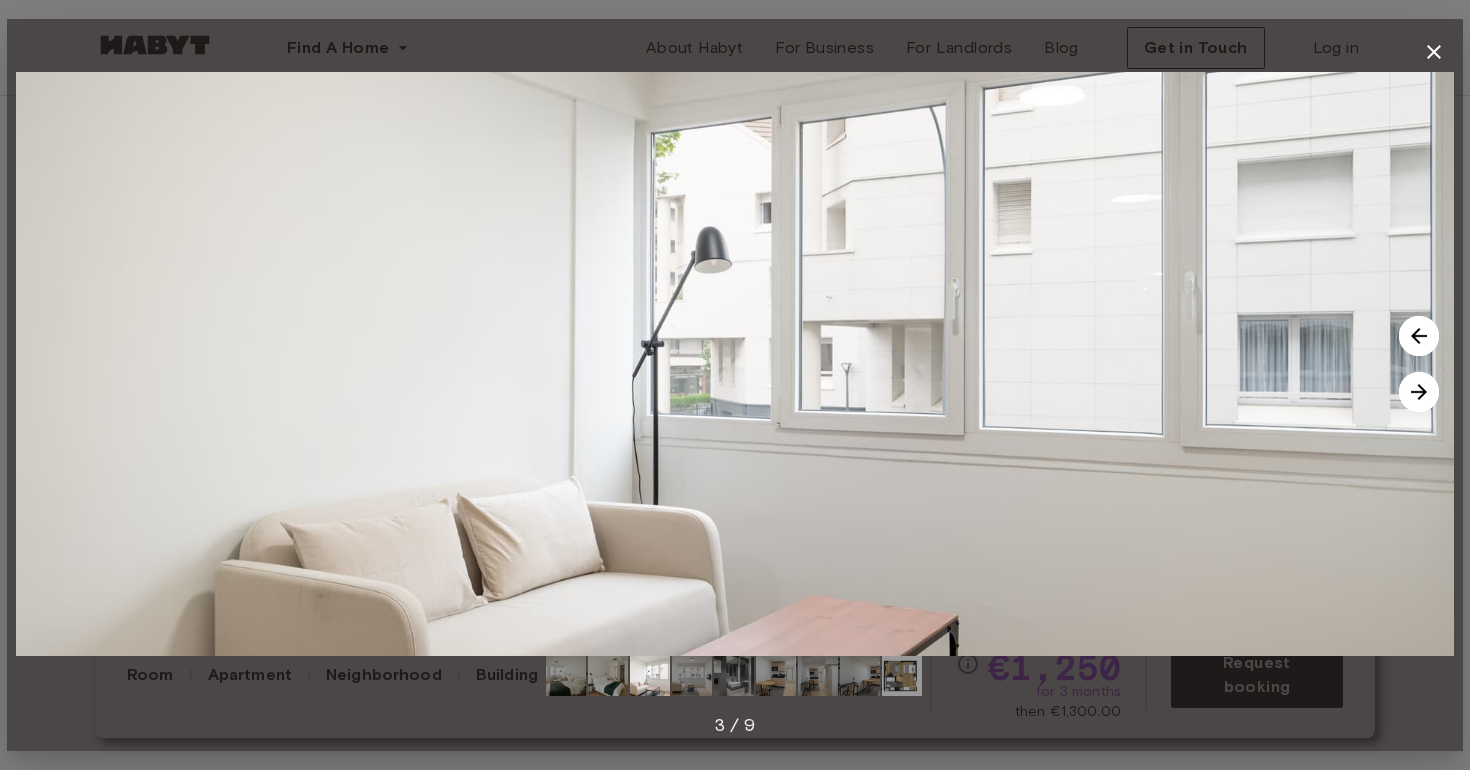 click at bounding box center [1419, 392] 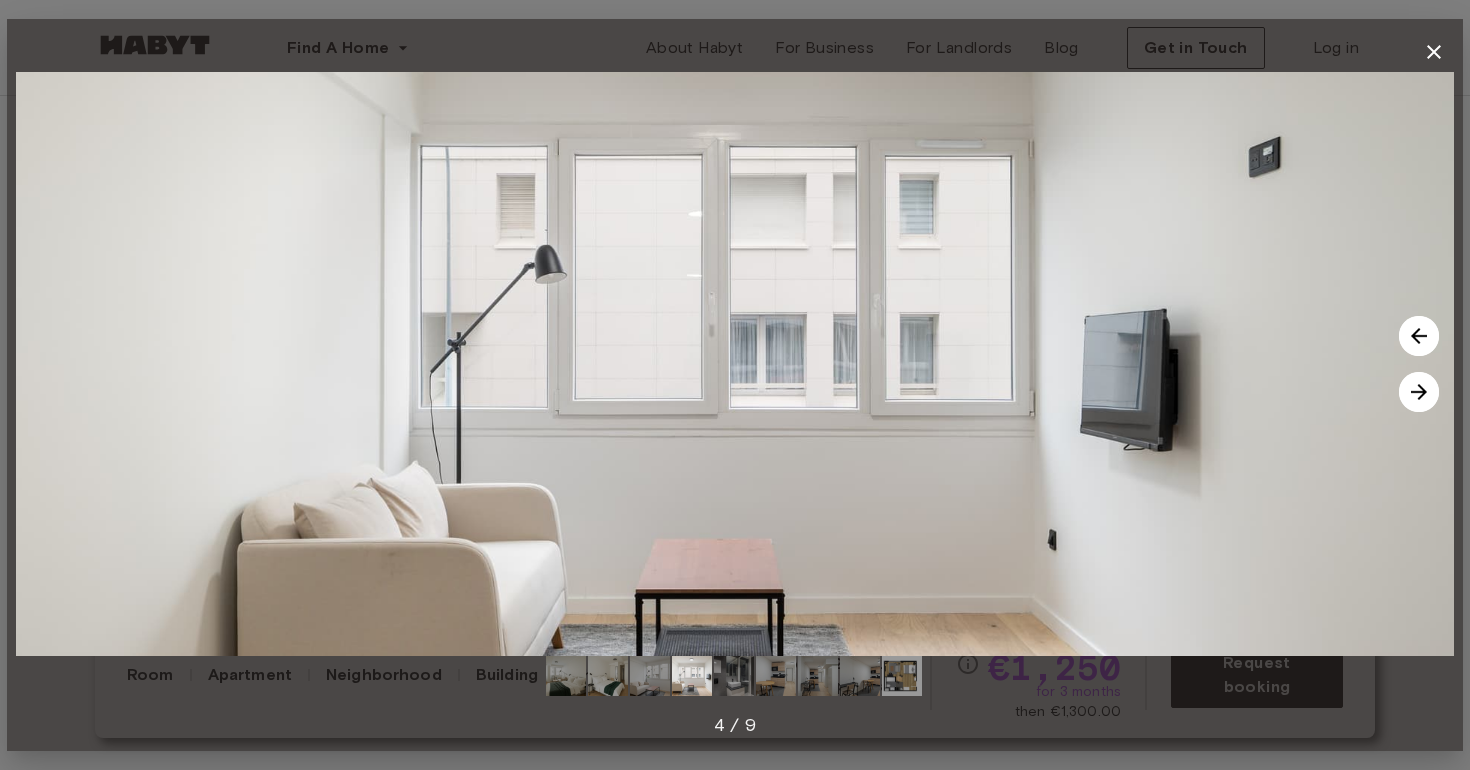 click at bounding box center (1419, 392) 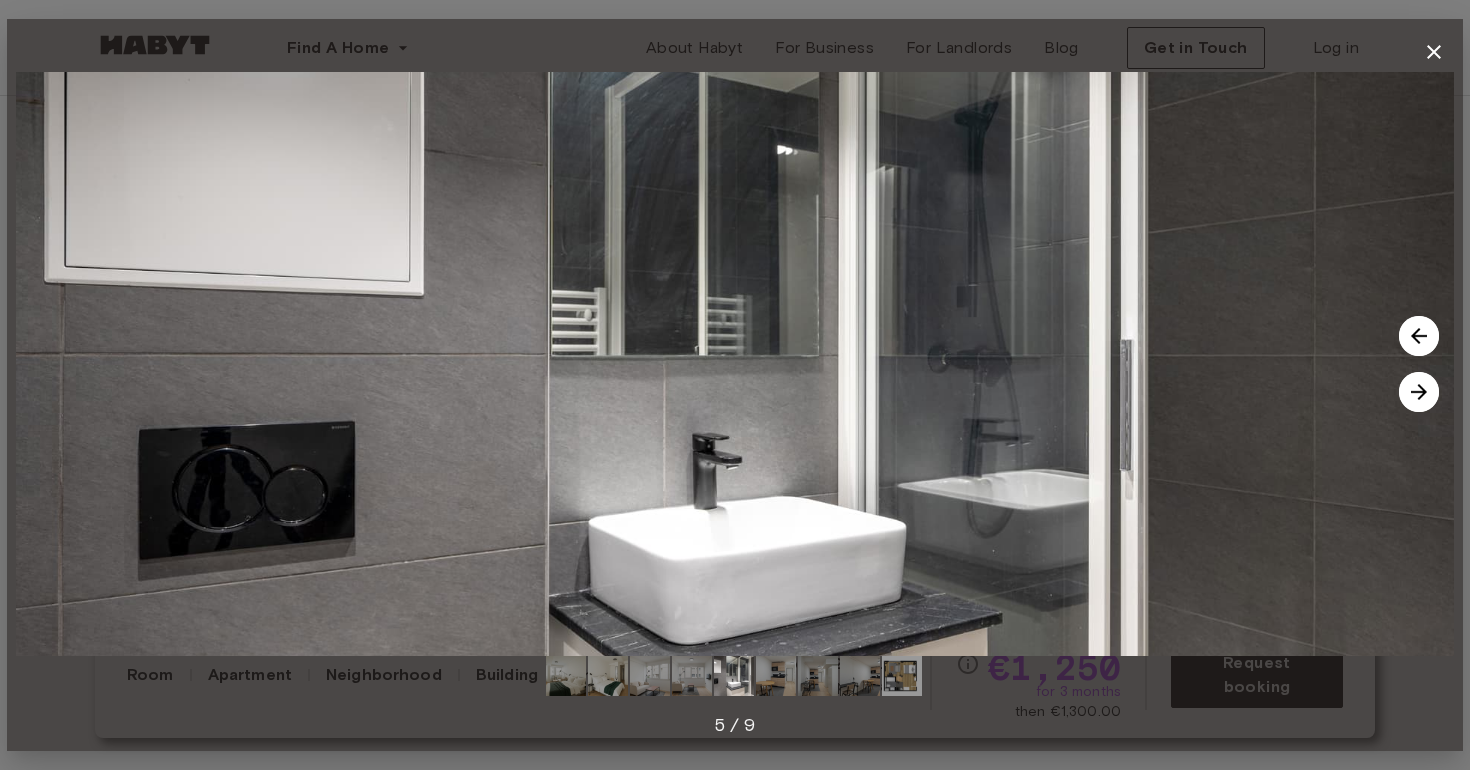 click at bounding box center [1419, 392] 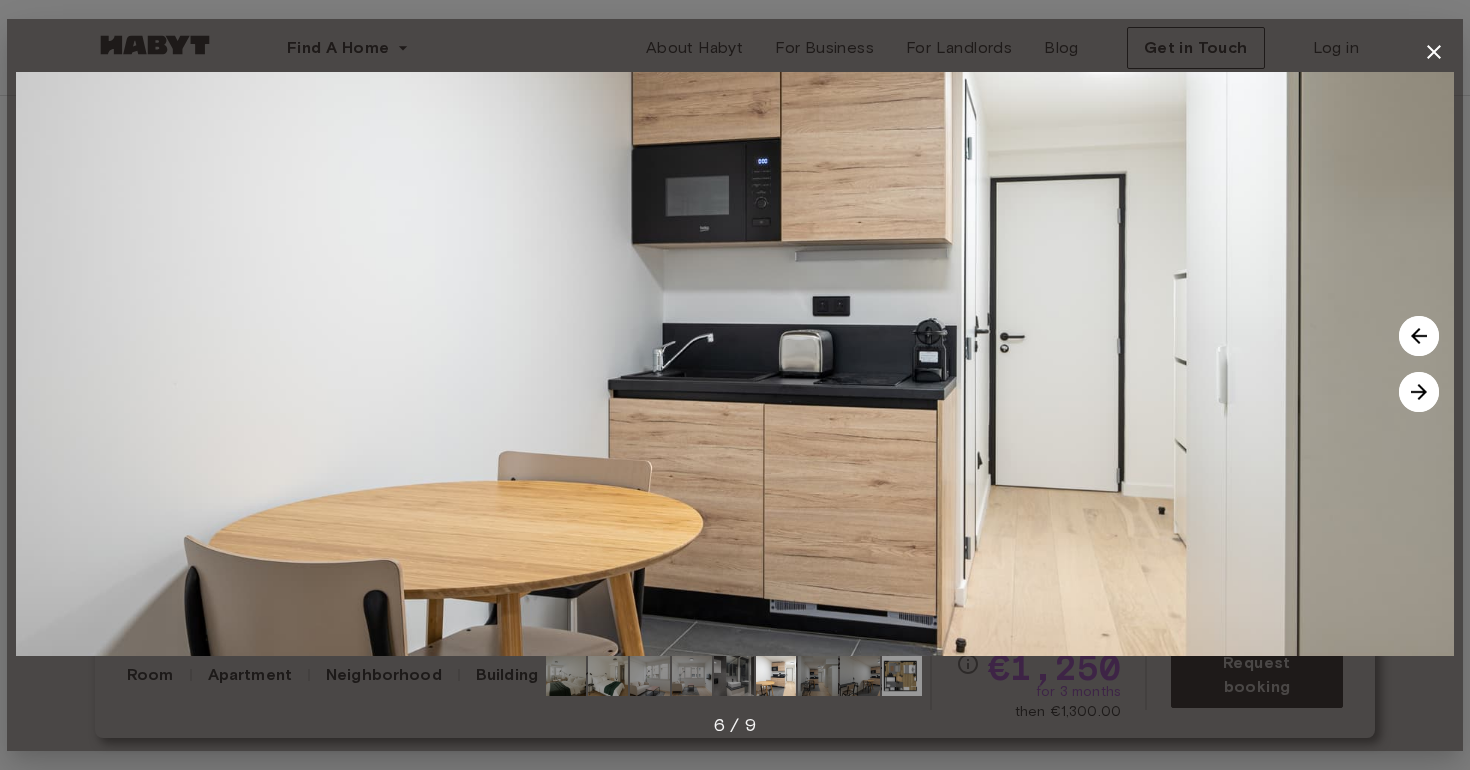 click at bounding box center (1419, 392) 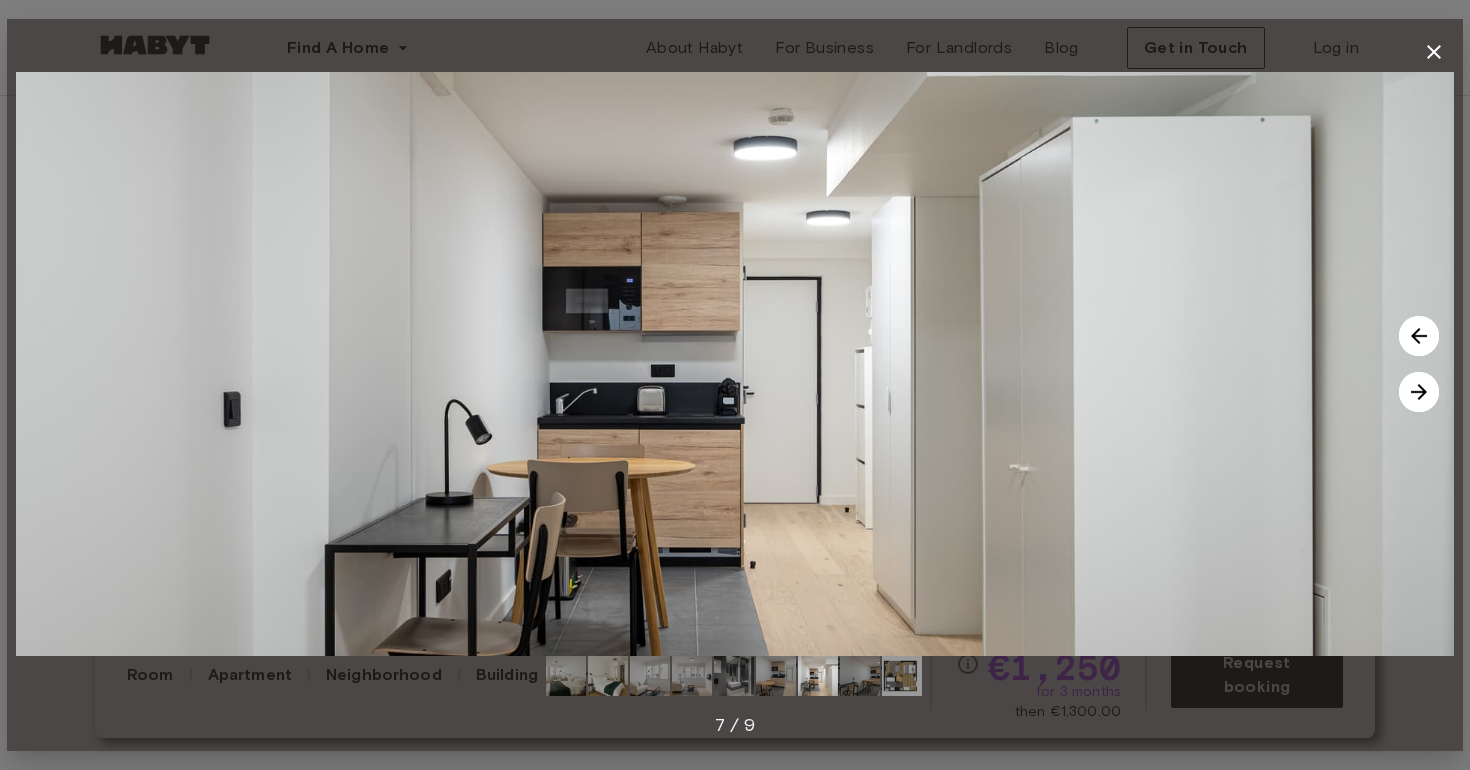 click at bounding box center (1419, 392) 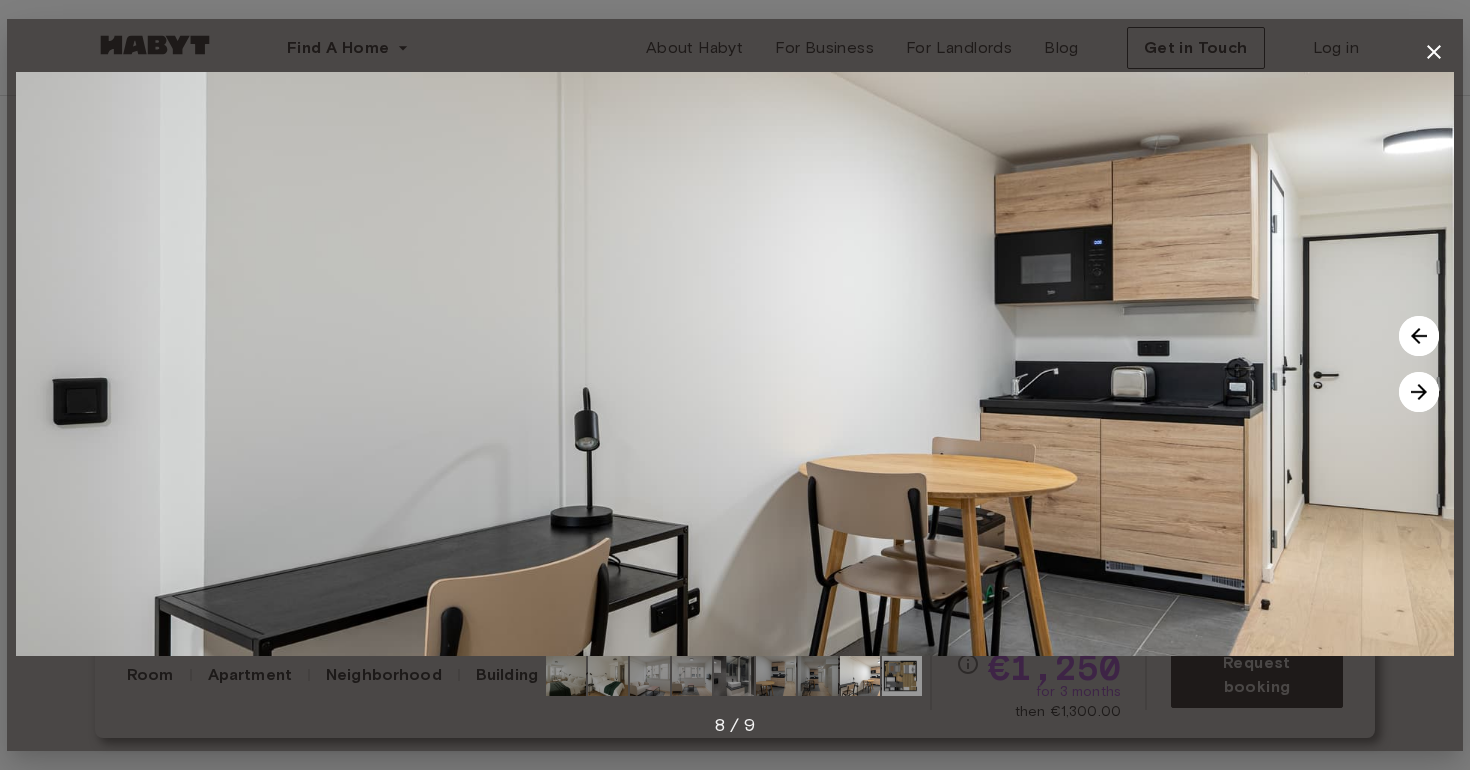 click at bounding box center [1434, 52] 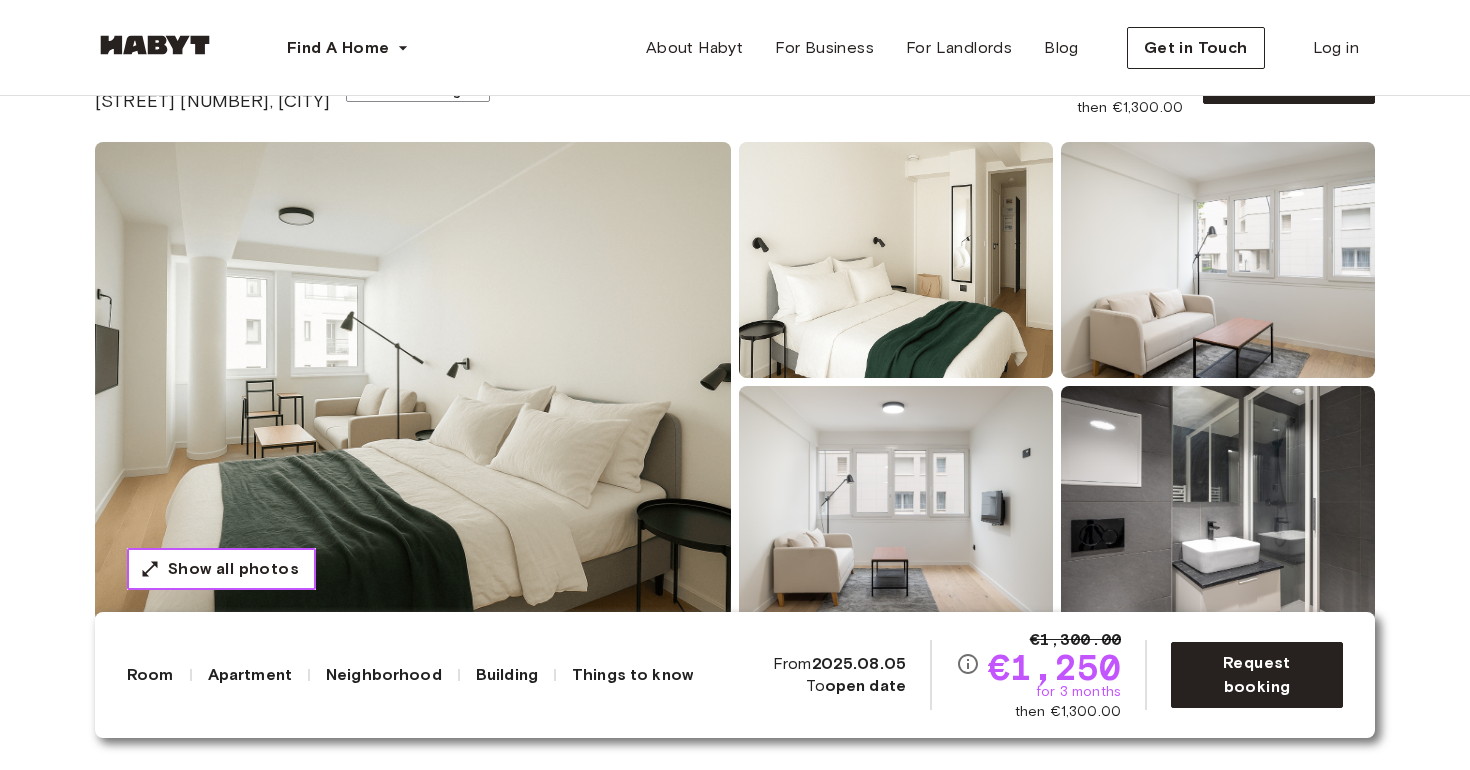 scroll, scrollTop: 0, scrollLeft: 0, axis: both 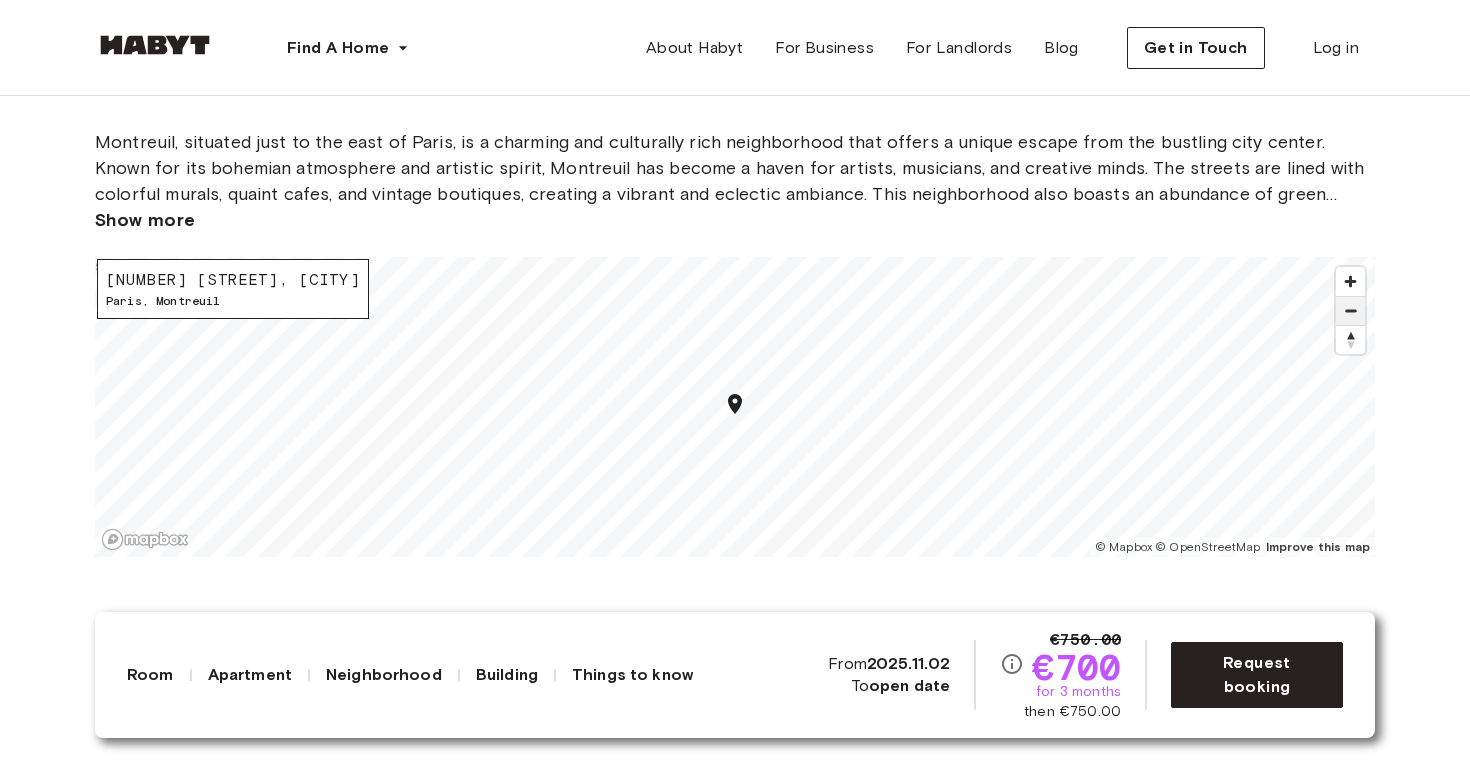 click at bounding box center (1350, 311) 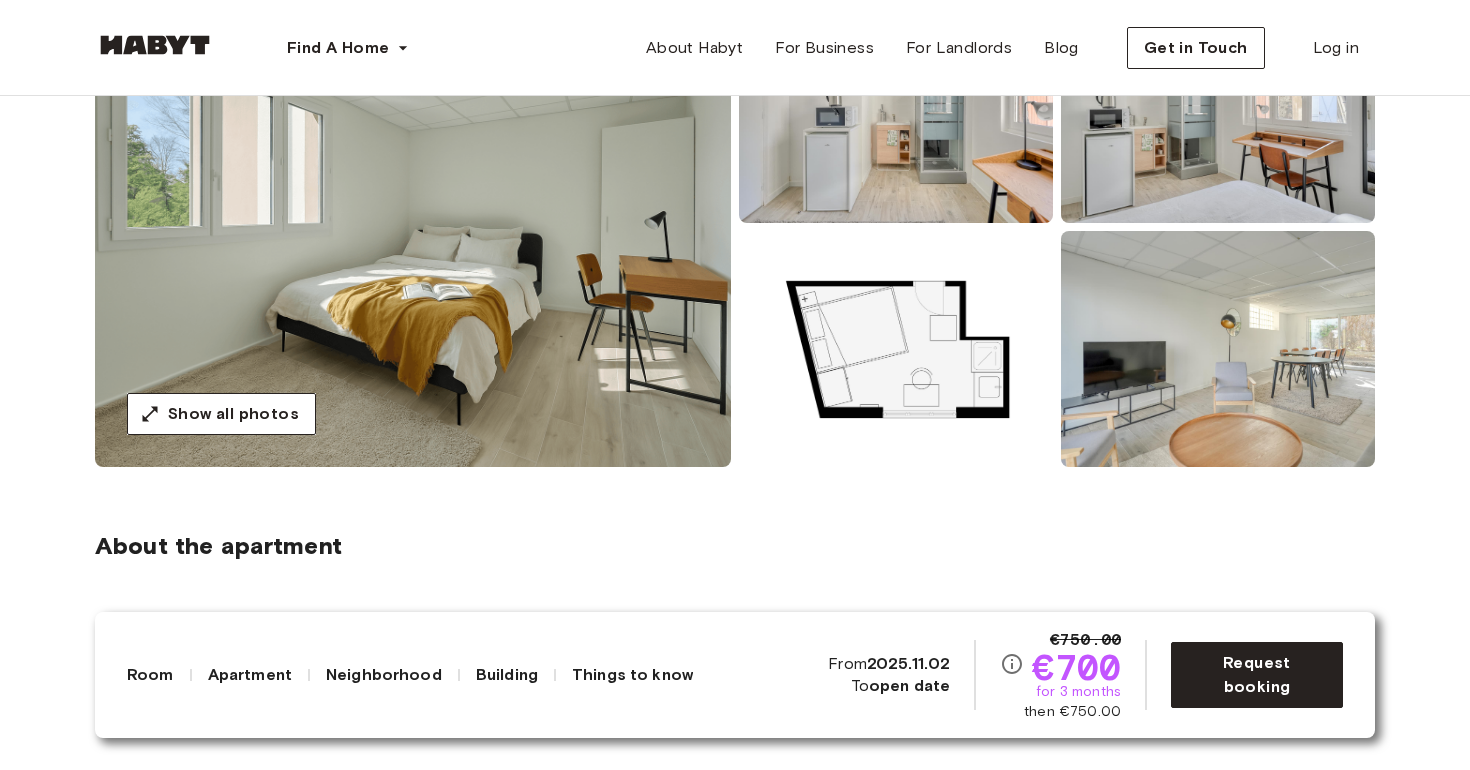 scroll, scrollTop: 310, scrollLeft: 0, axis: vertical 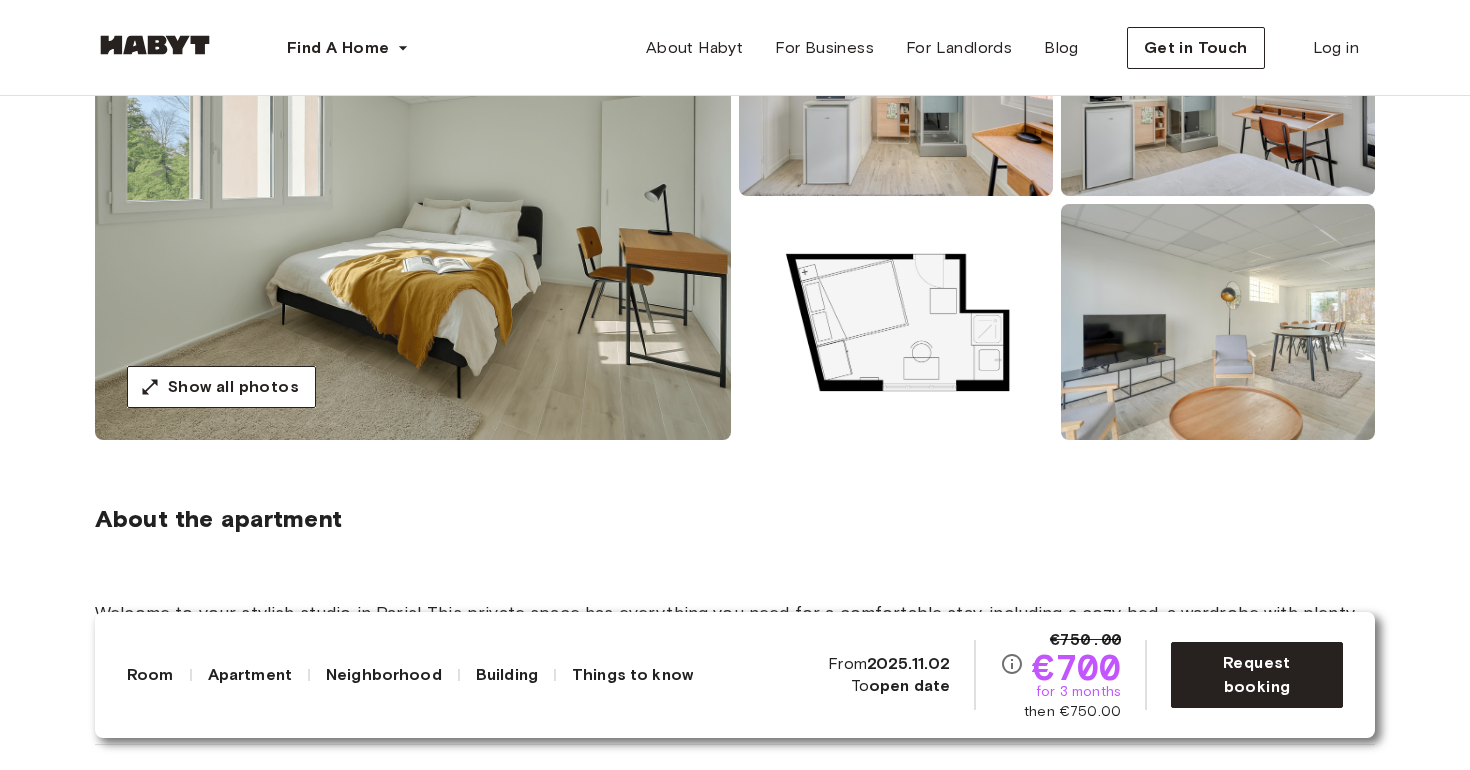 click at bounding box center [413, 200] 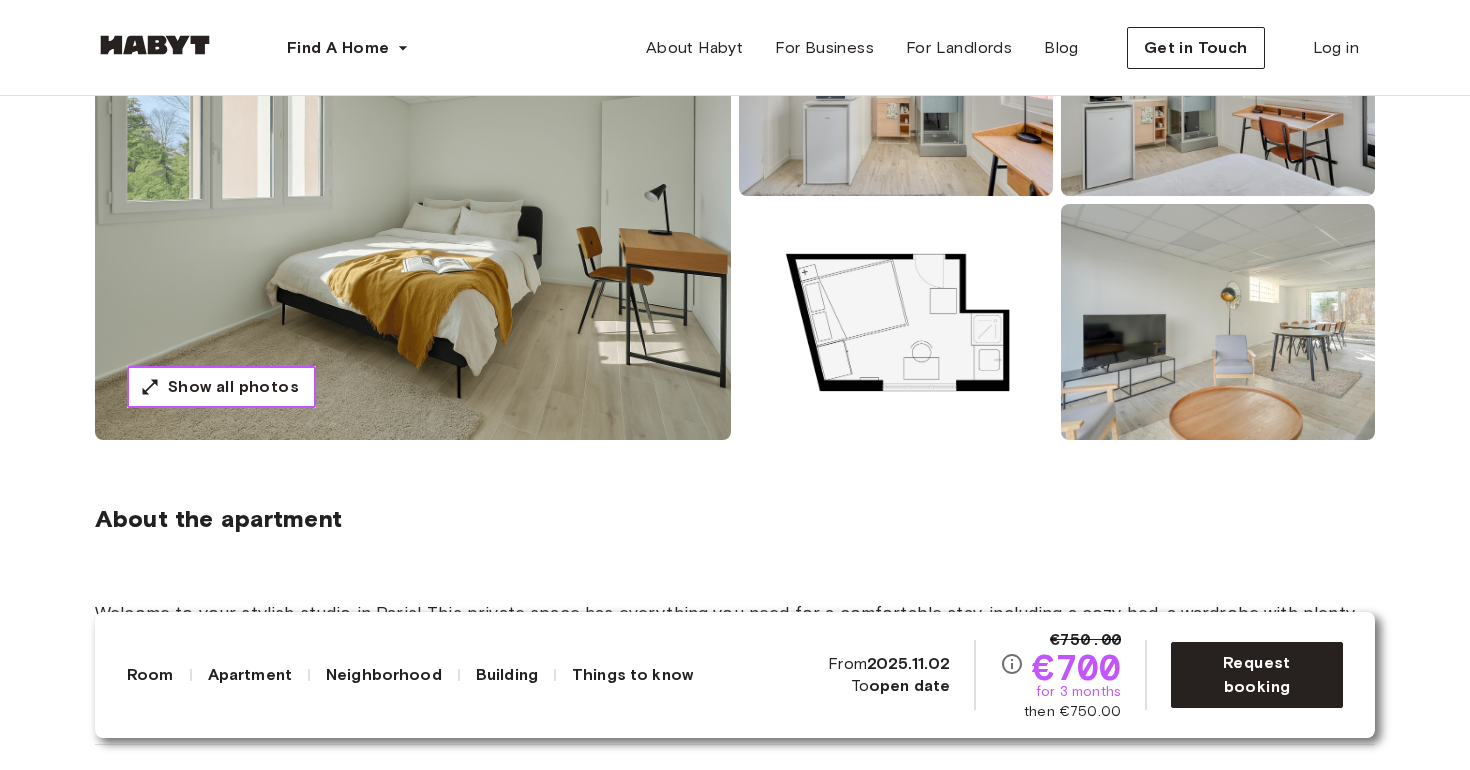 click on "Show all photos" at bounding box center (221, 387) 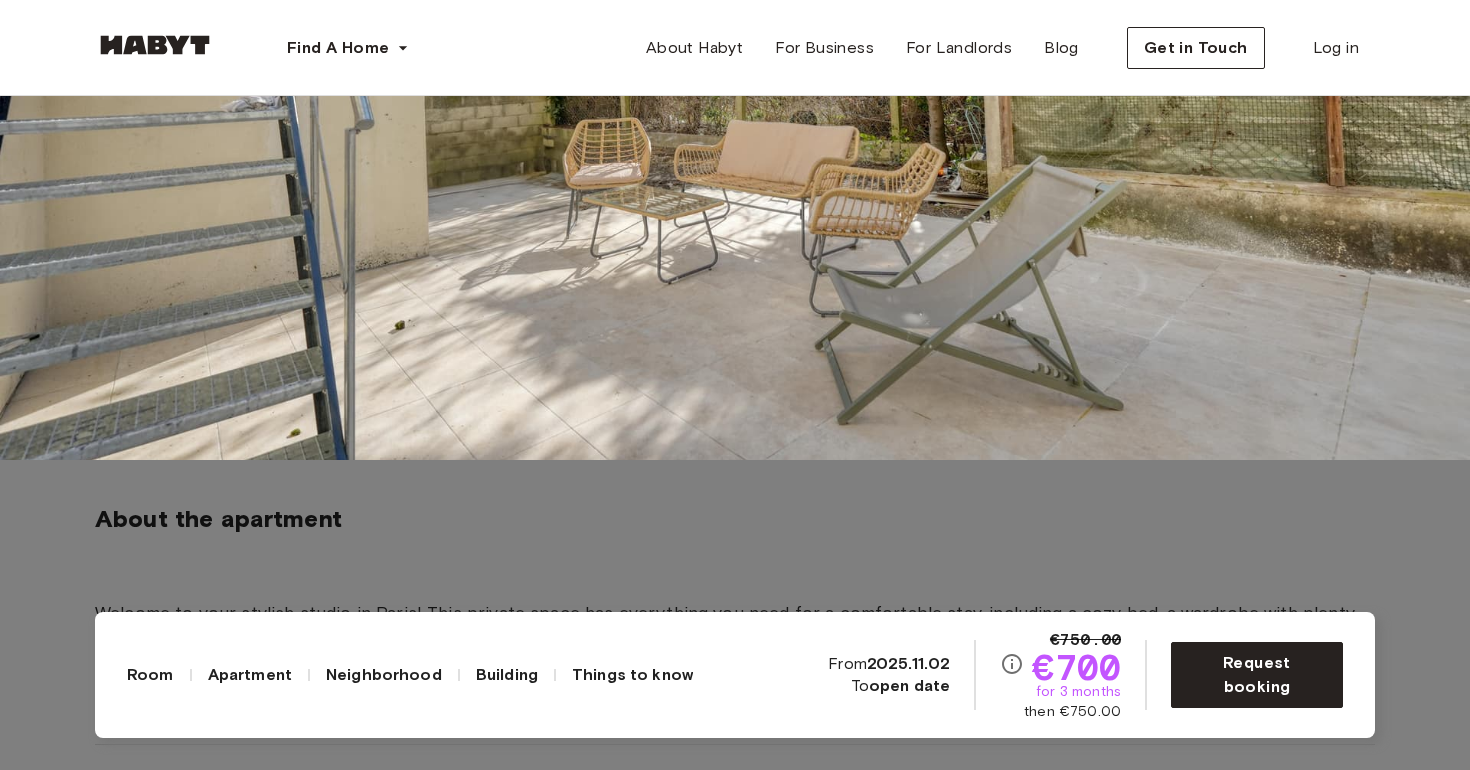 click at bounding box center (735, 75) 